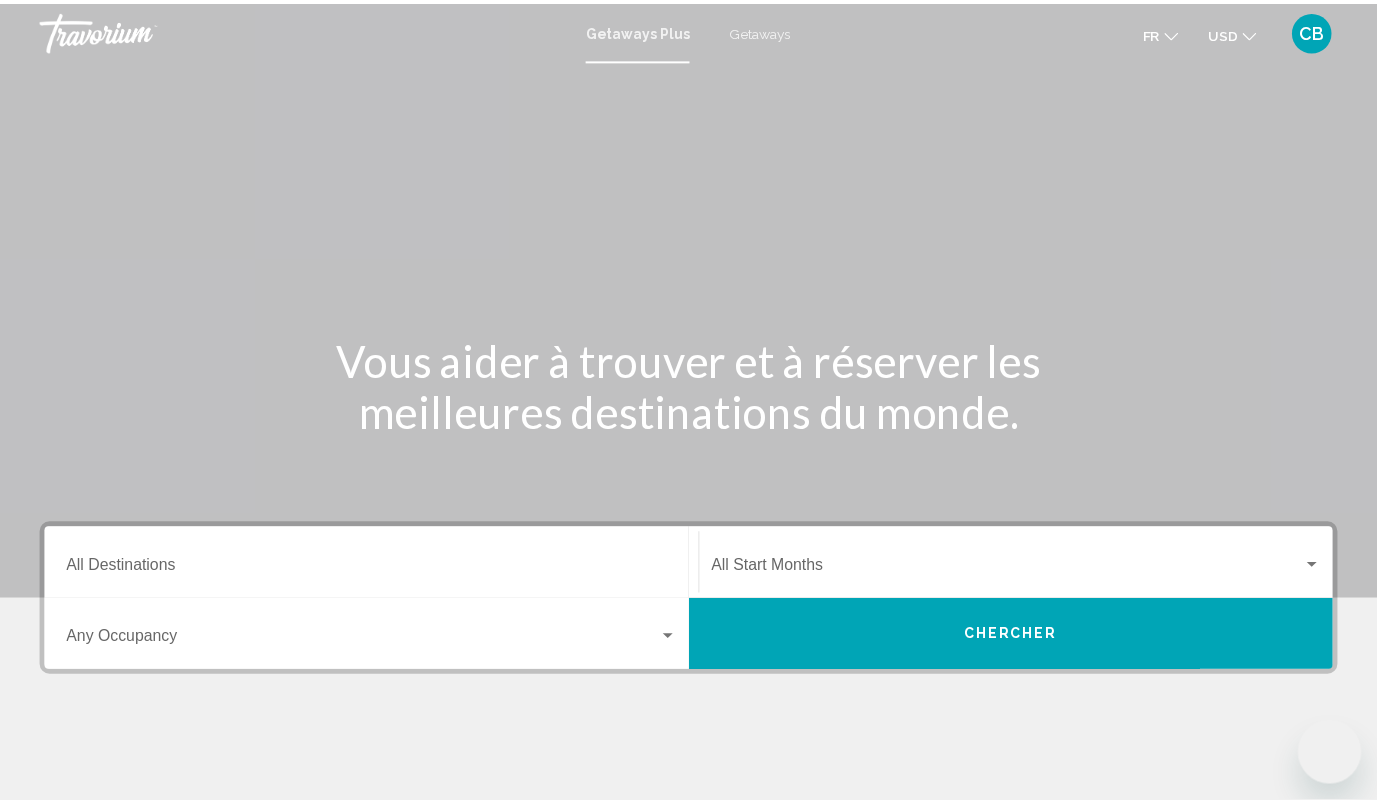 scroll, scrollTop: 0, scrollLeft: 0, axis: both 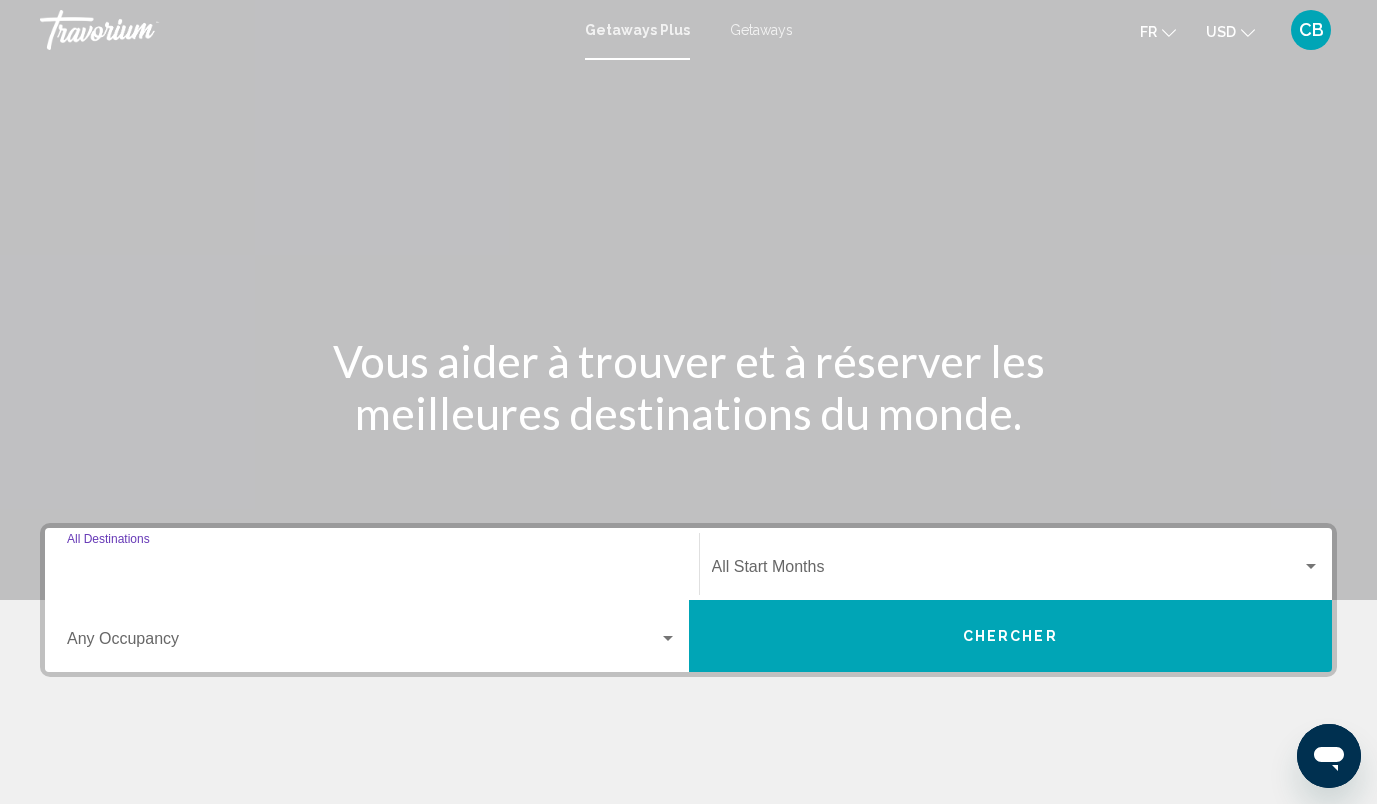 click on "Destination All Destinations" at bounding box center [372, 571] 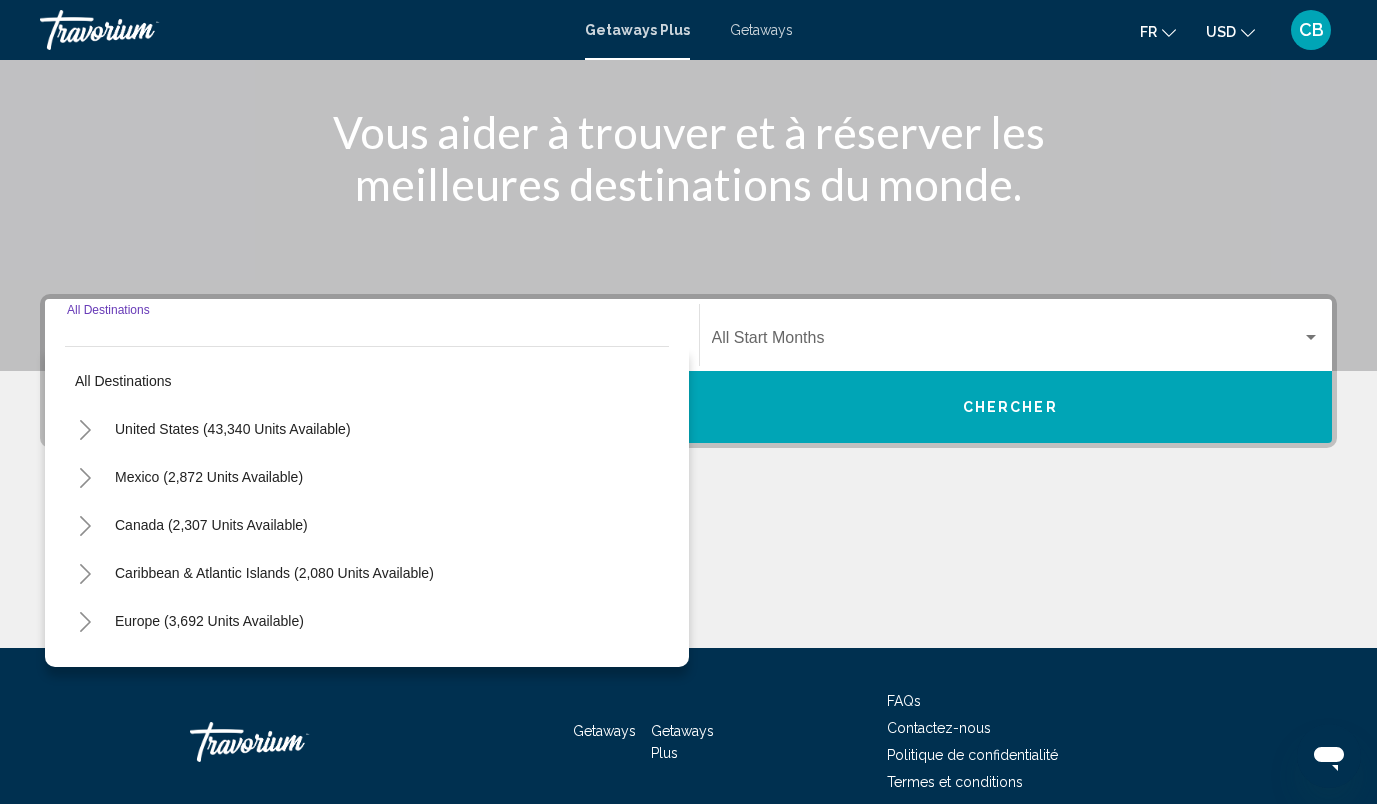 scroll, scrollTop: 318, scrollLeft: 0, axis: vertical 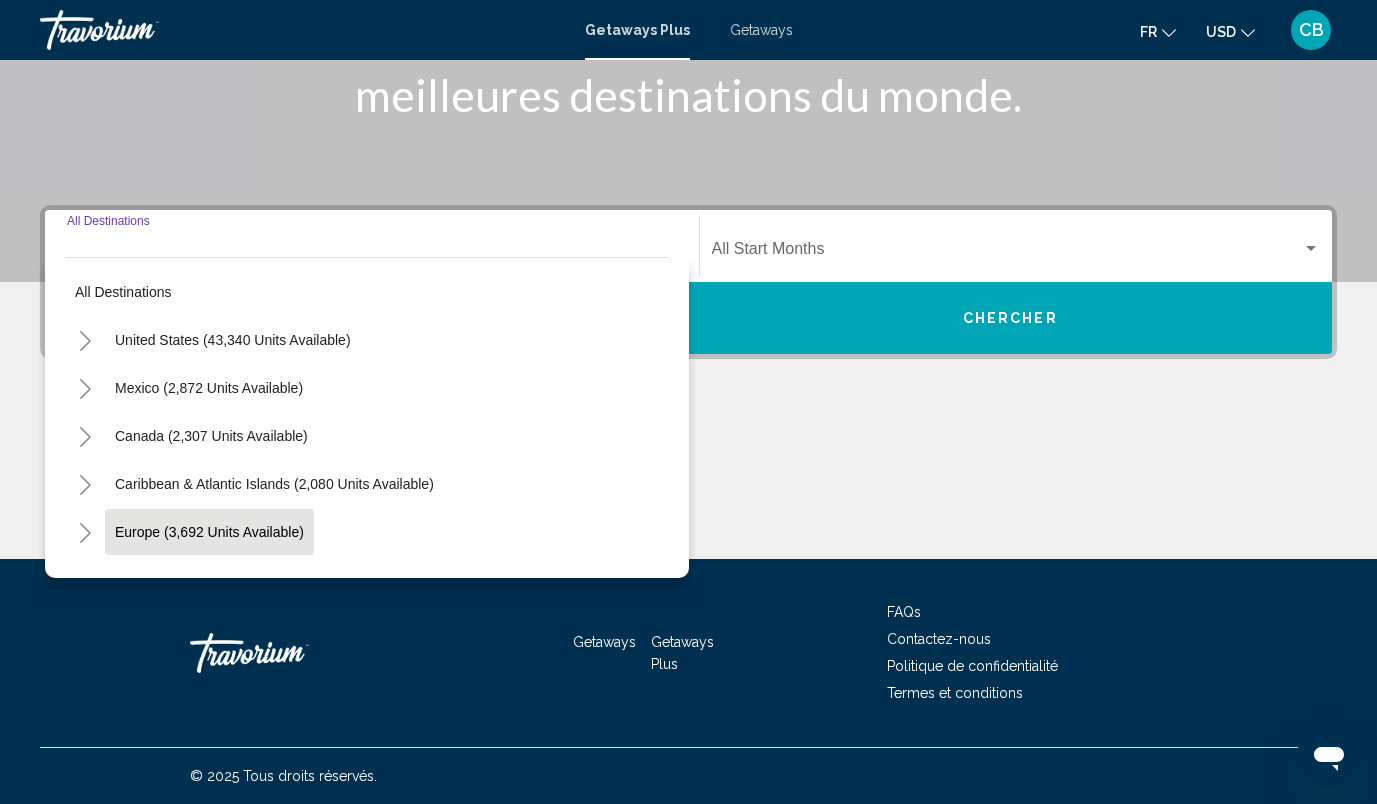 click on "Europe (3,692 units available)" at bounding box center [208, 580] 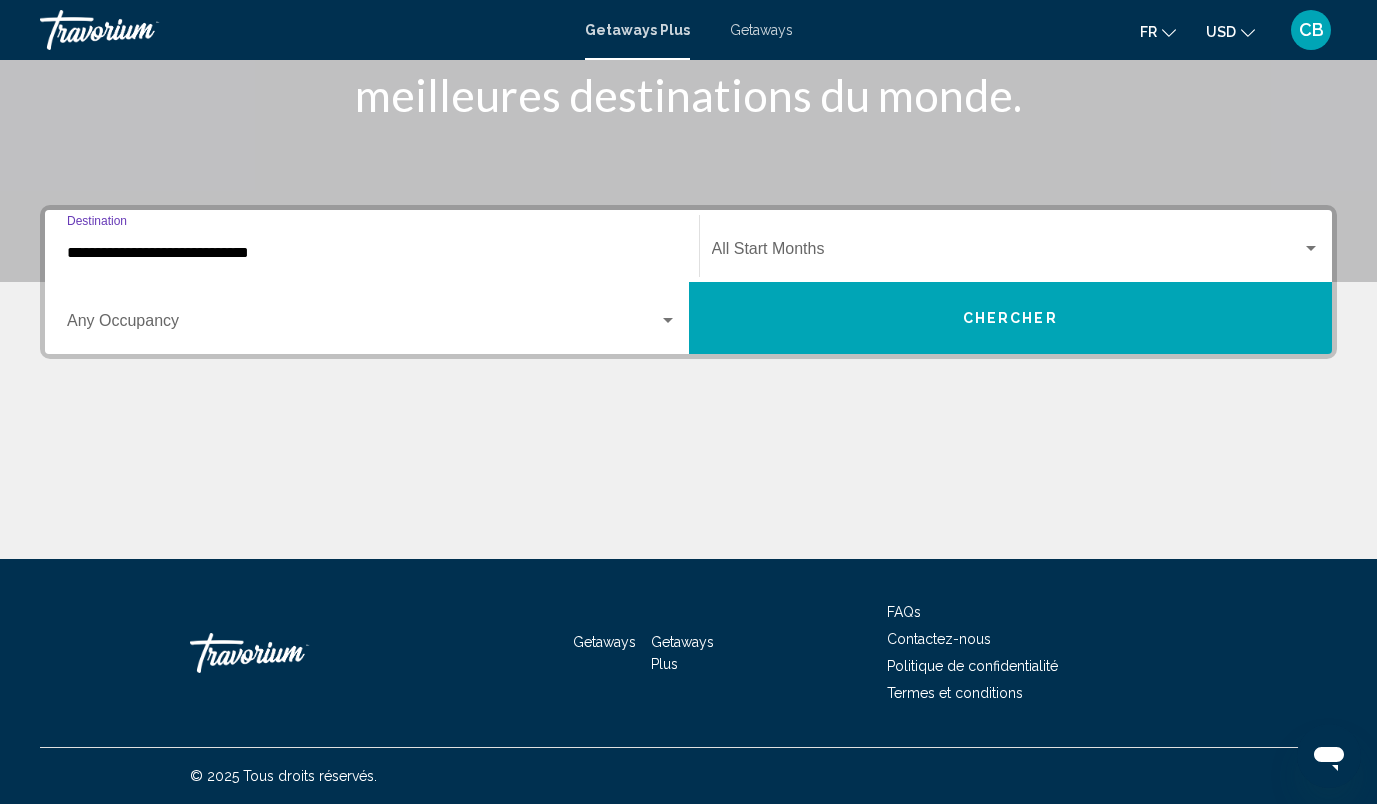 click on "**********" at bounding box center [372, 253] 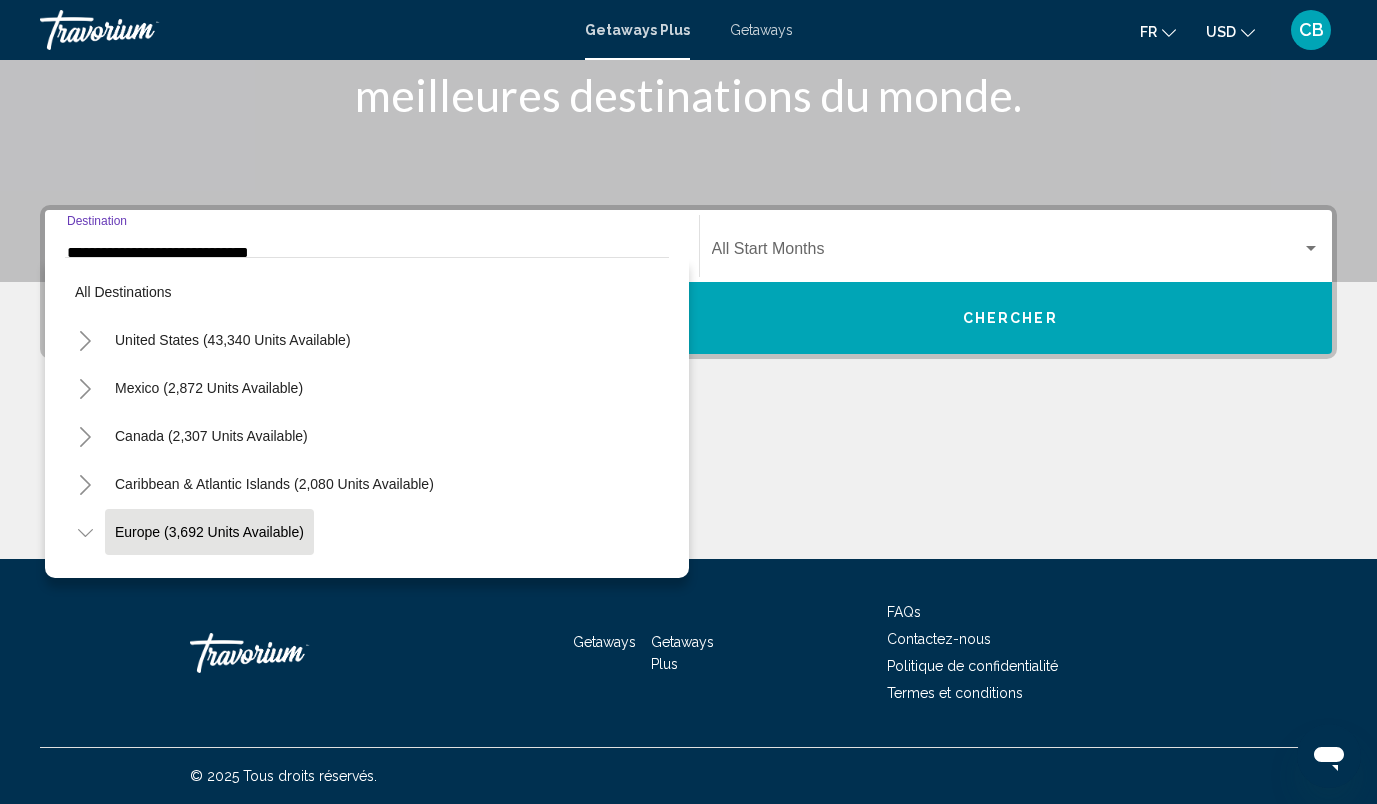 scroll, scrollTop: 119, scrollLeft: 0, axis: vertical 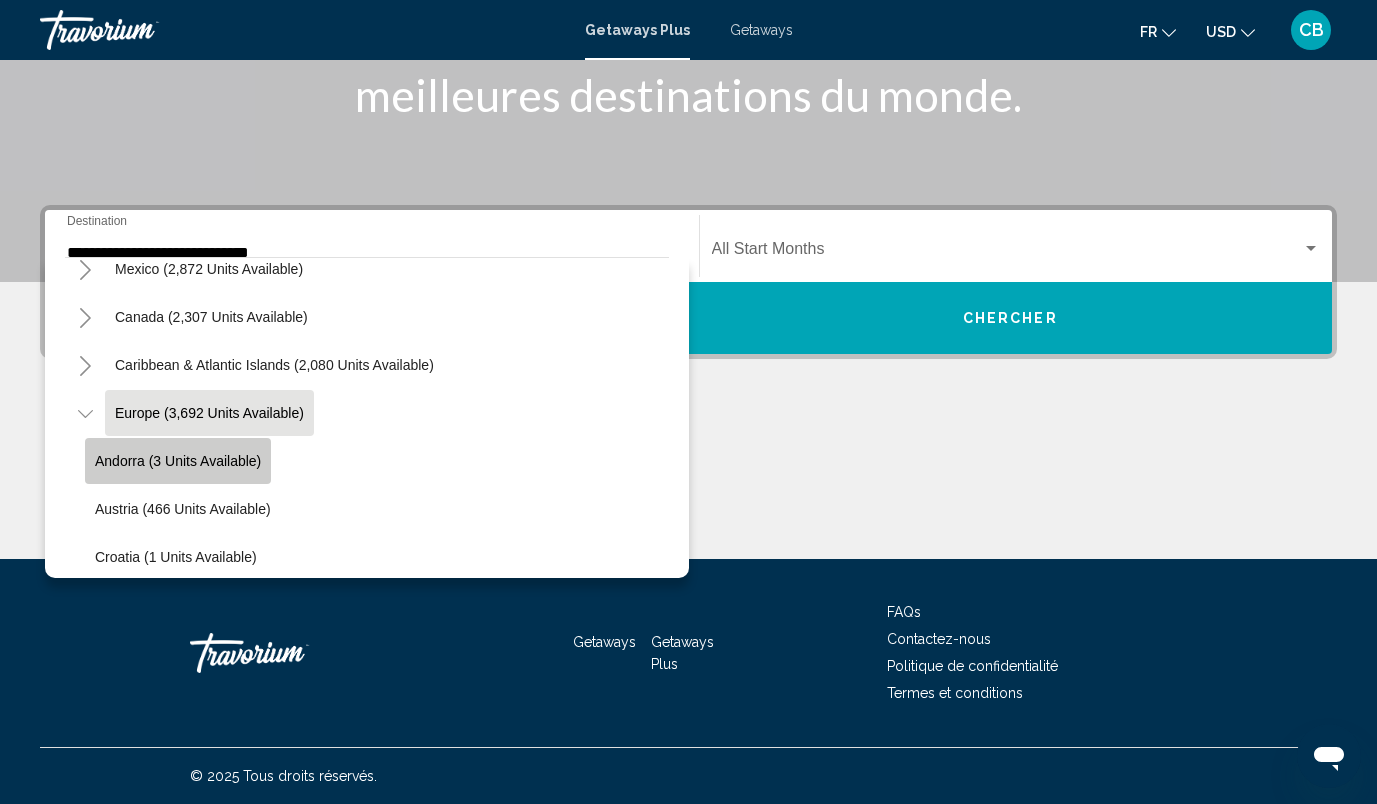 click on "Andorra (3 units available)" 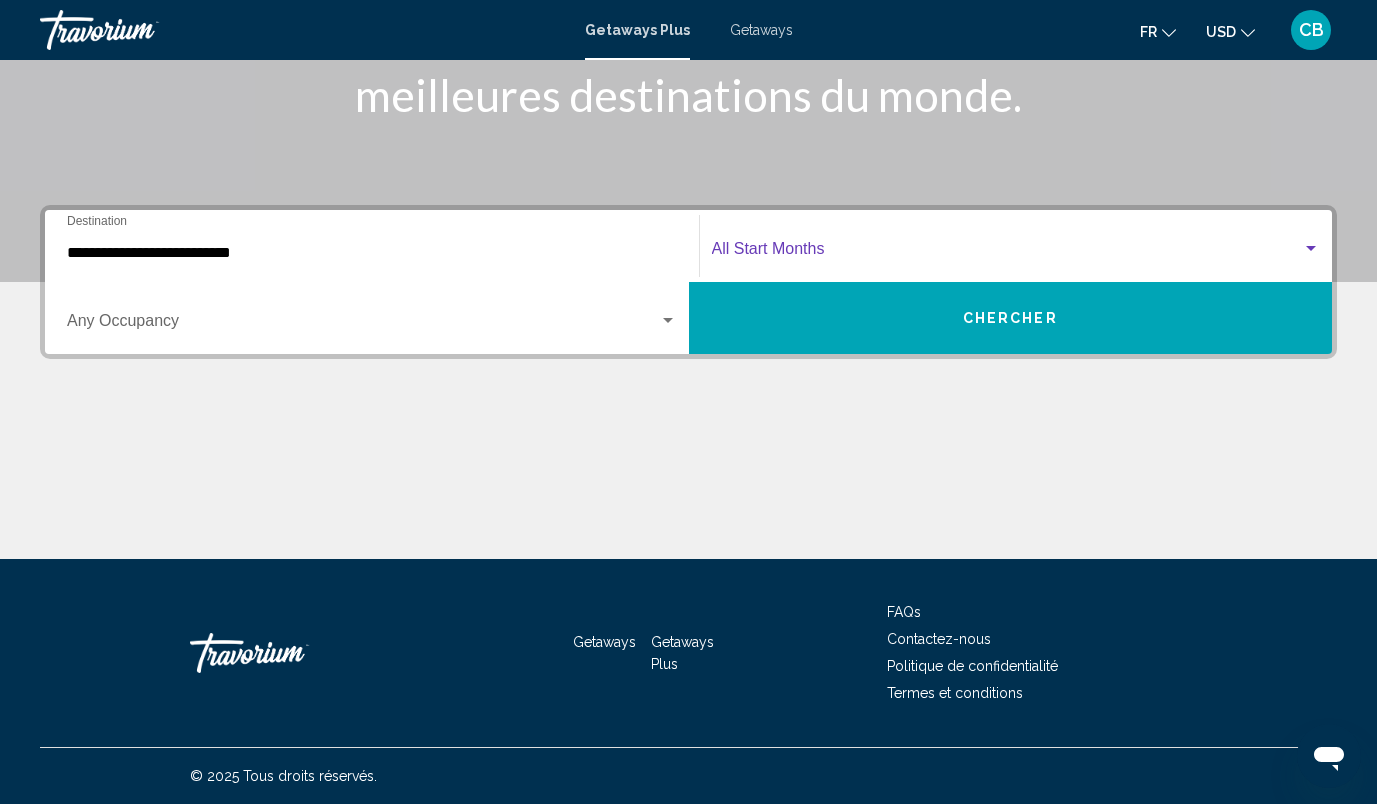 click at bounding box center (1007, 253) 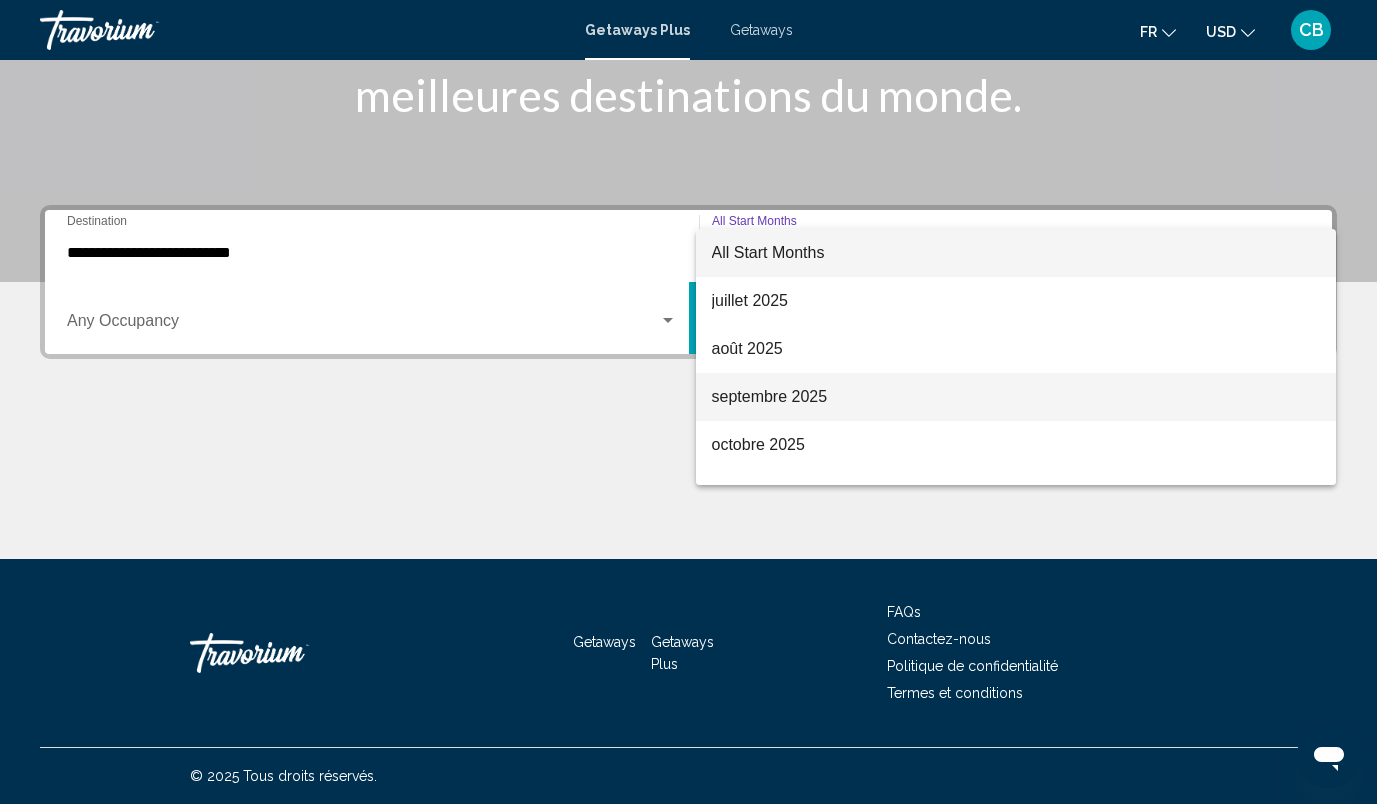 scroll, scrollTop: 97, scrollLeft: 0, axis: vertical 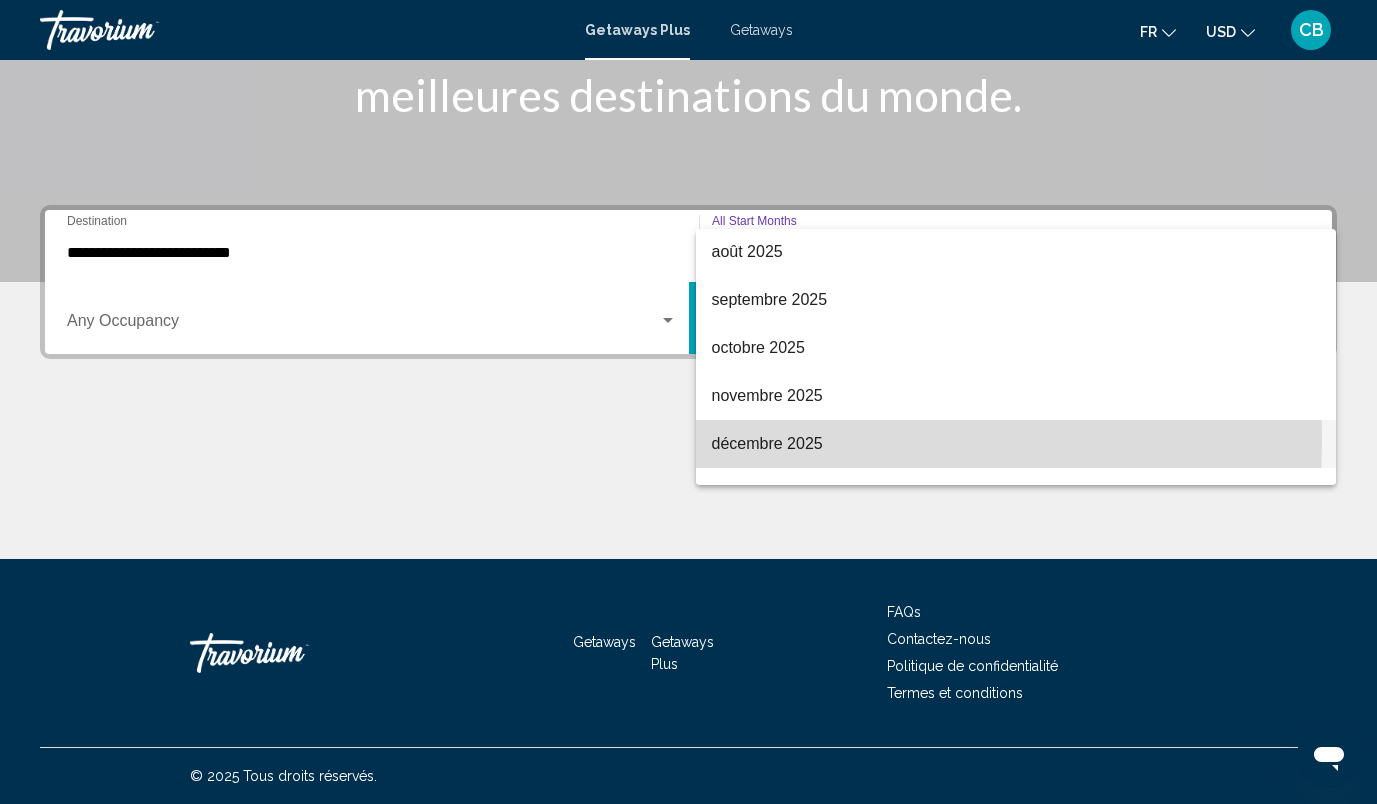click on "décembre 2025" at bounding box center (1016, 444) 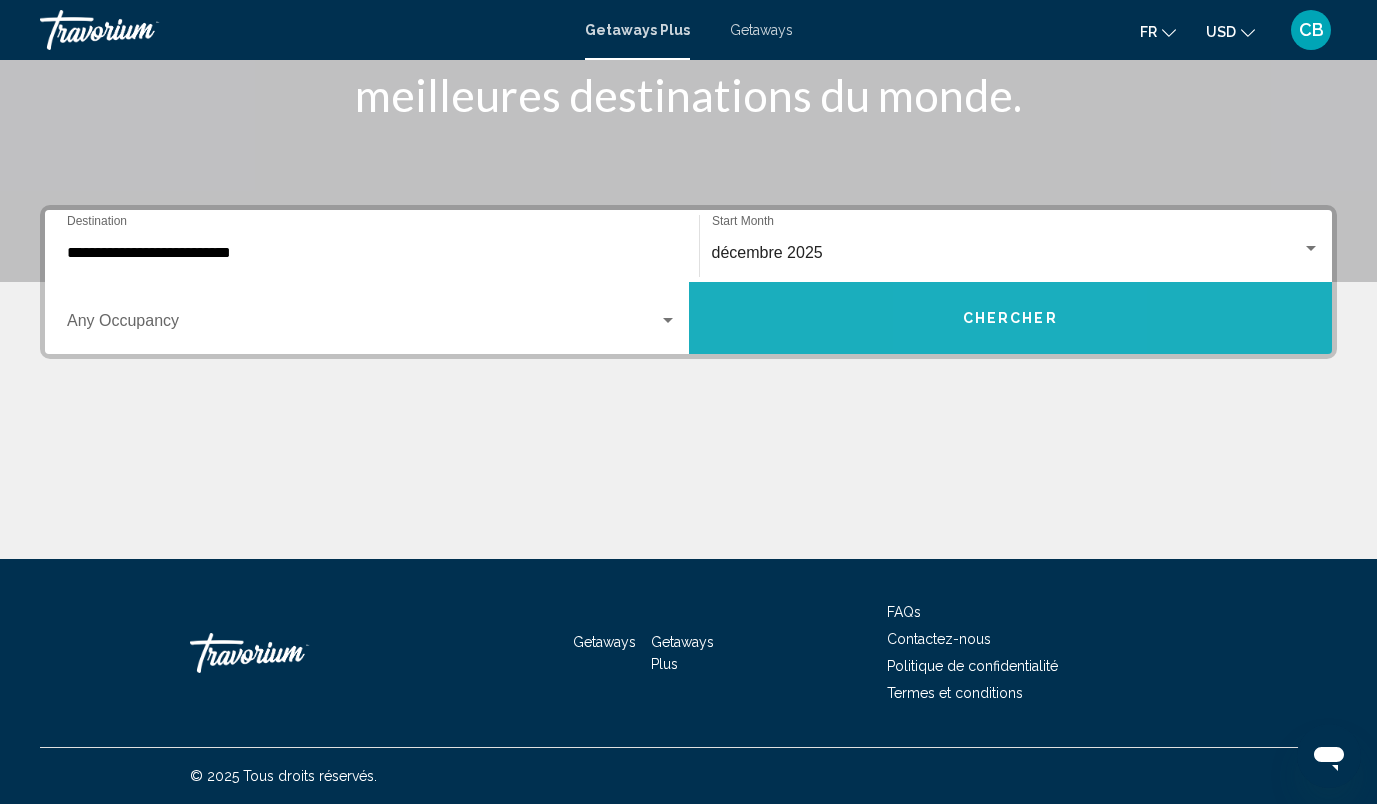 click on "Chercher" at bounding box center [1010, 319] 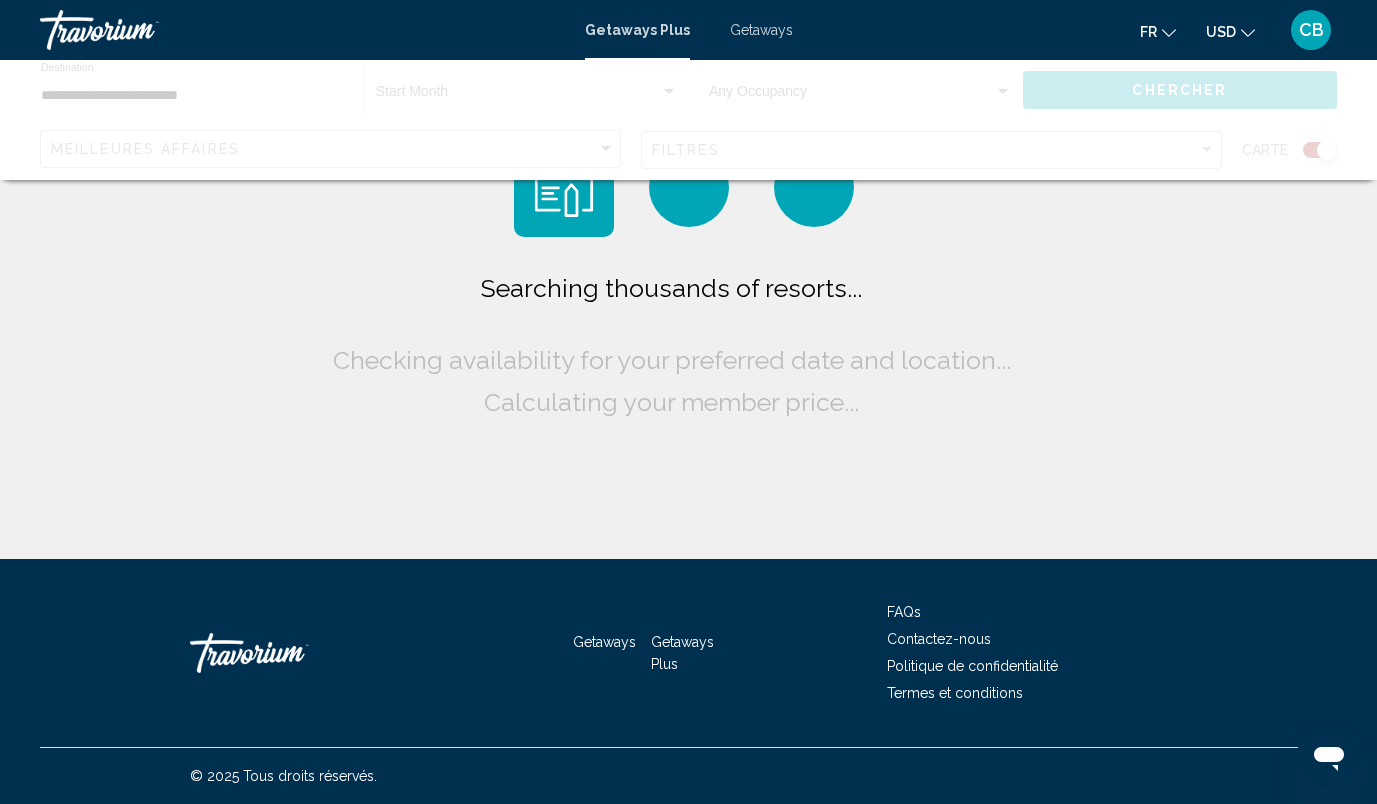 scroll, scrollTop: 0, scrollLeft: 0, axis: both 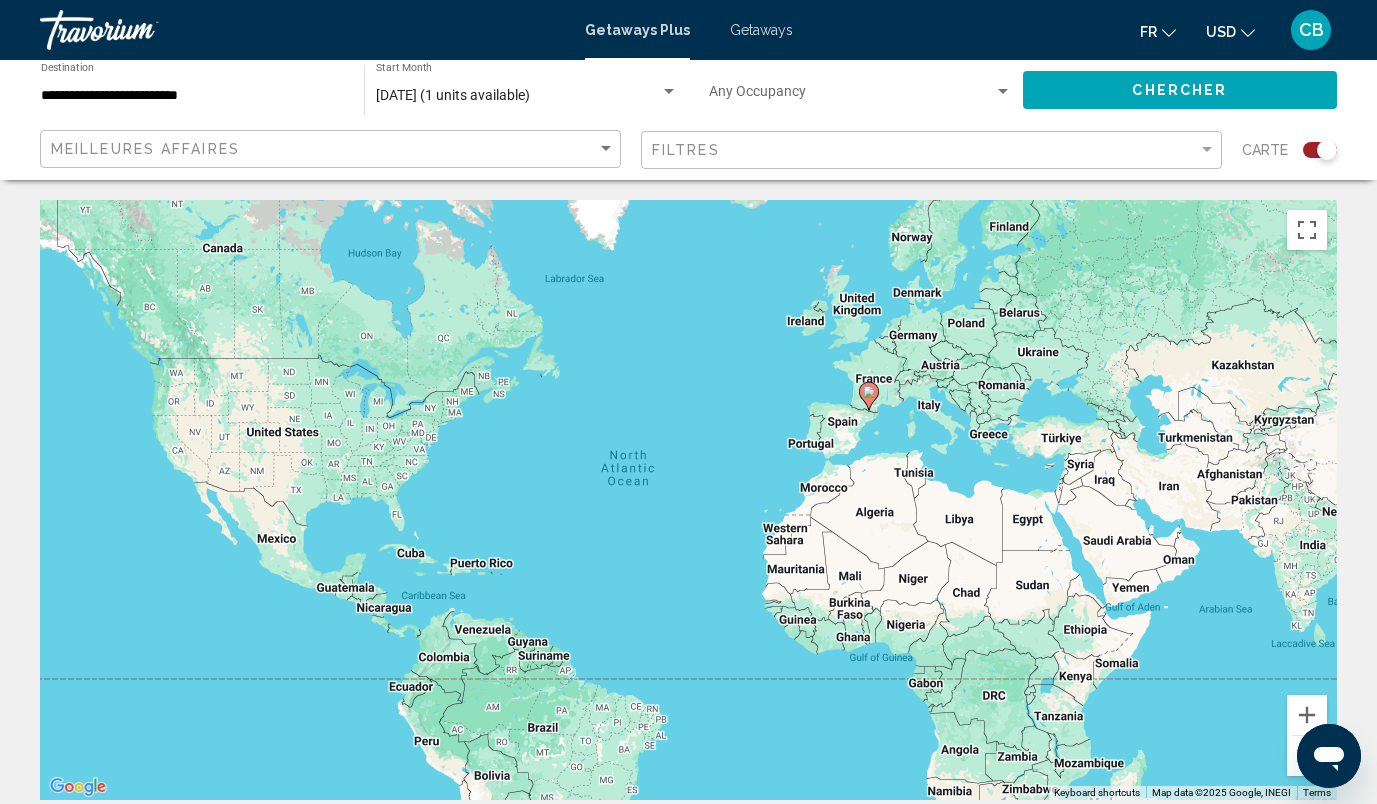 click 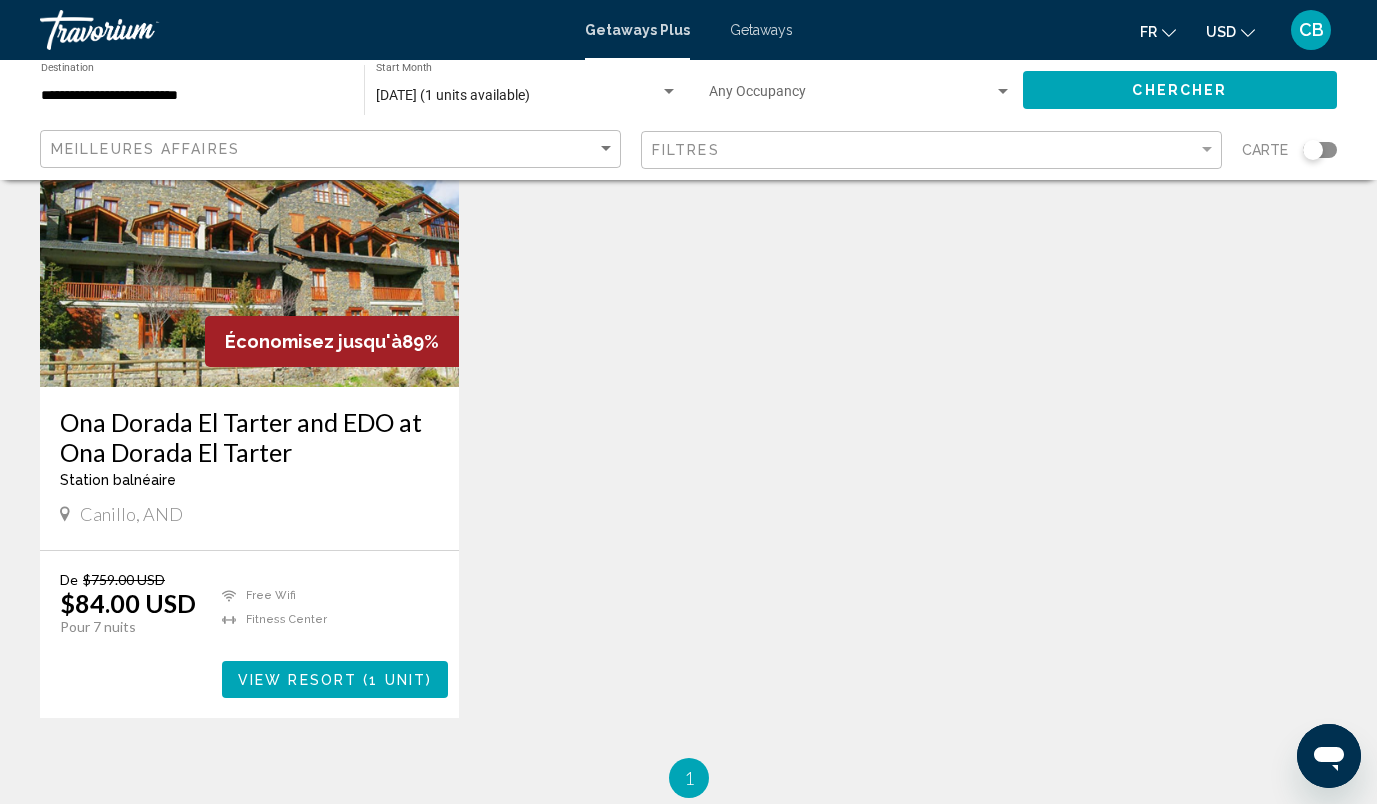 scroll, scrollTop: 204, scrollLeft: 0, axis: vertical 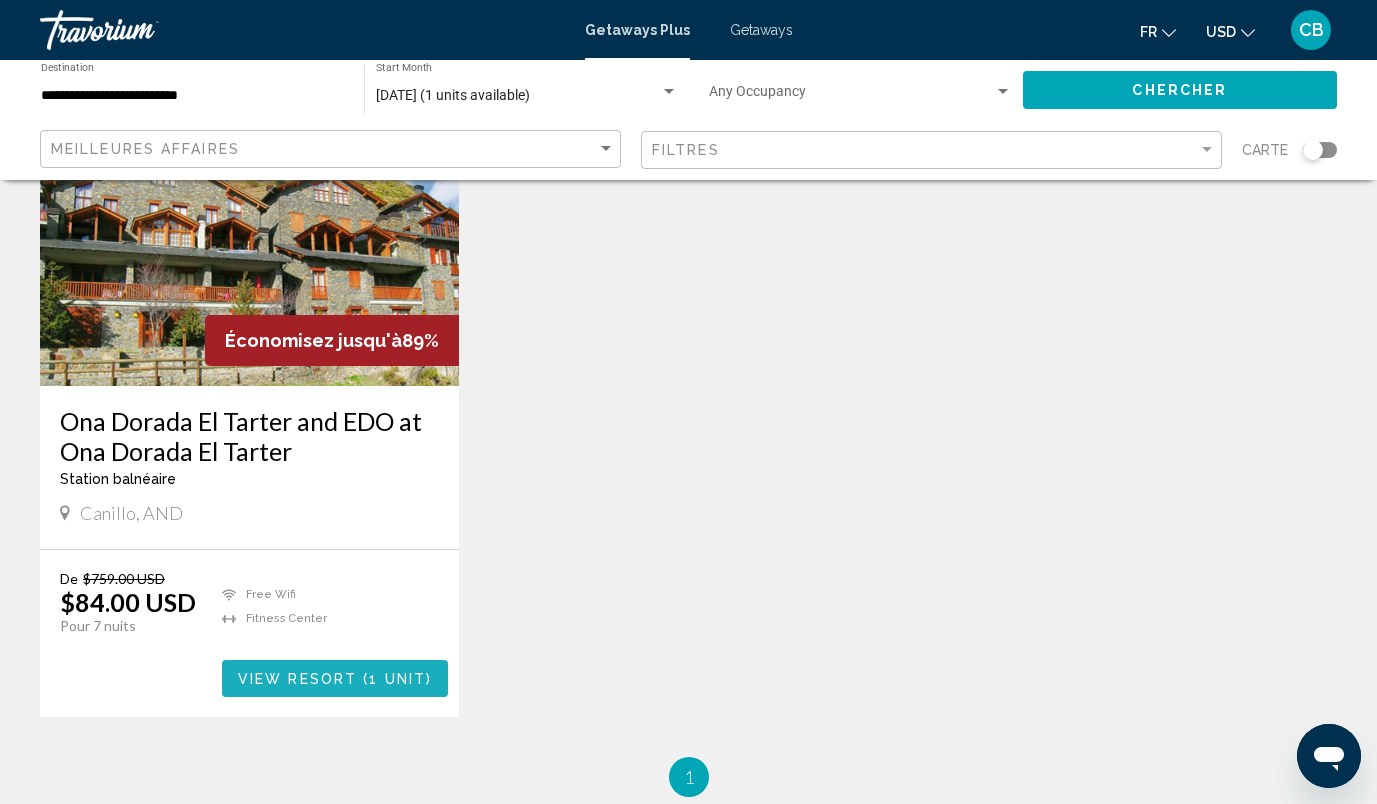 click on "( 1 unit )" at bounding box center (394, 679) 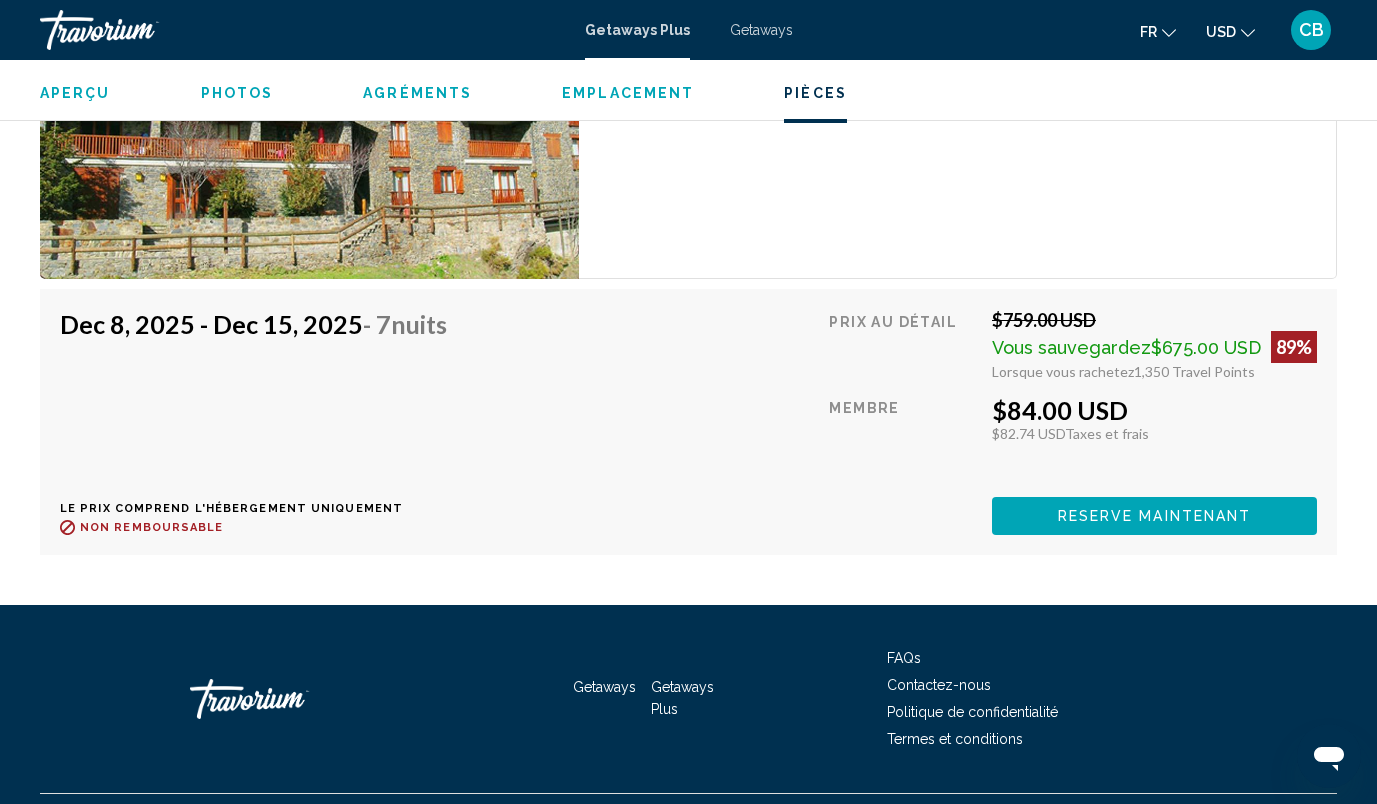 scroll, scrollTop: 3591, scrollLeft: 0, axis: vertical 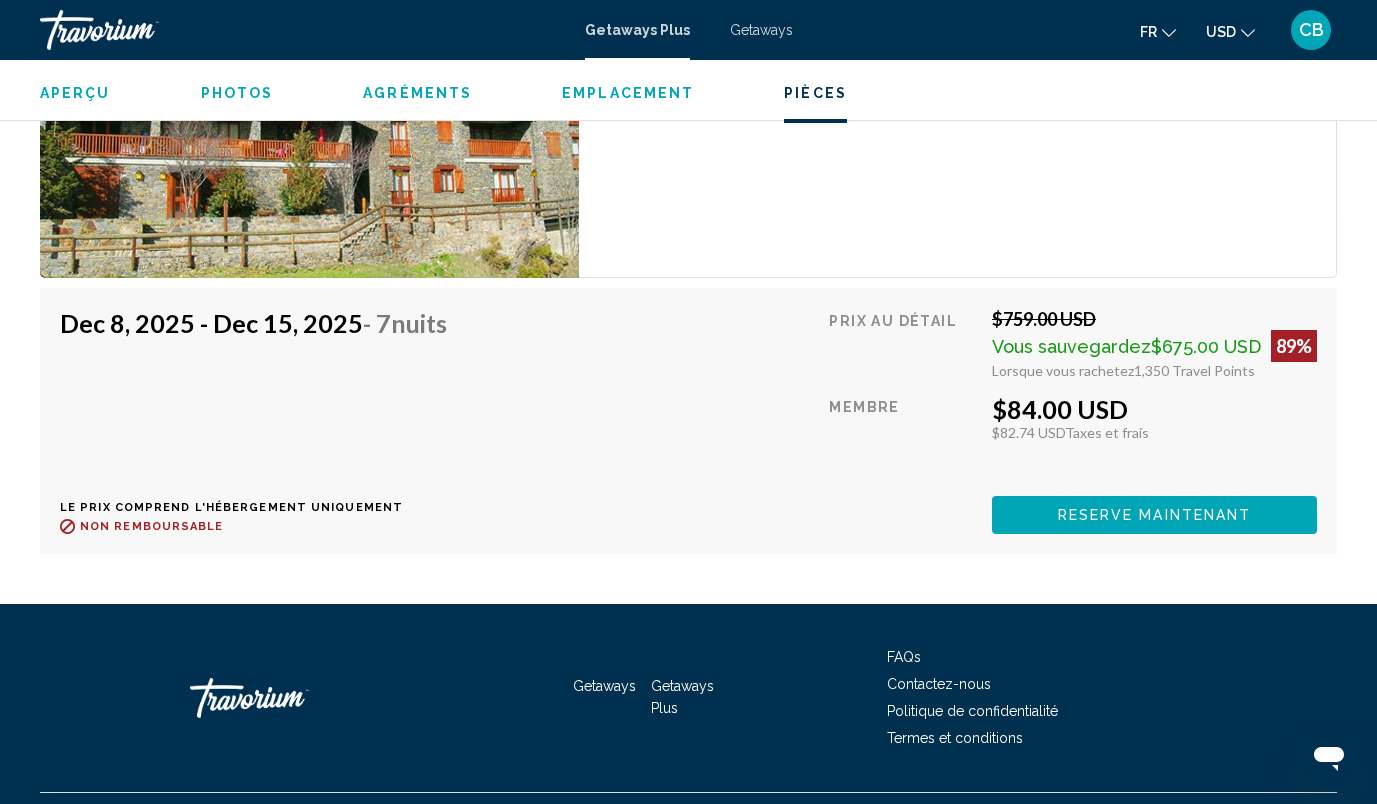 click on "Dec 8, 2025 - Dec 15, 2025  - 7  nuits Le prix comprend l'hébergement uniquement
Remboursable jusqu'à :
Non remboursable Prix au détail  $759.00 USD  Vous sauvegardez  $675.00 USD   89%  Lorsque vous rachetez  1,350  Travel Points  Membre  $84.00 USD   $82.74 USD  Taxes et frais Tu gagnes  0  Travel Points  Reserve maintenant Cette salle n'est plus disponible. Le prix comprend l'hébergement uniquement
Remboursable jusqu'à
Non remboursable Reserve maintenant Cette salle n'est plus disponible." at bounding box center (688, 420) 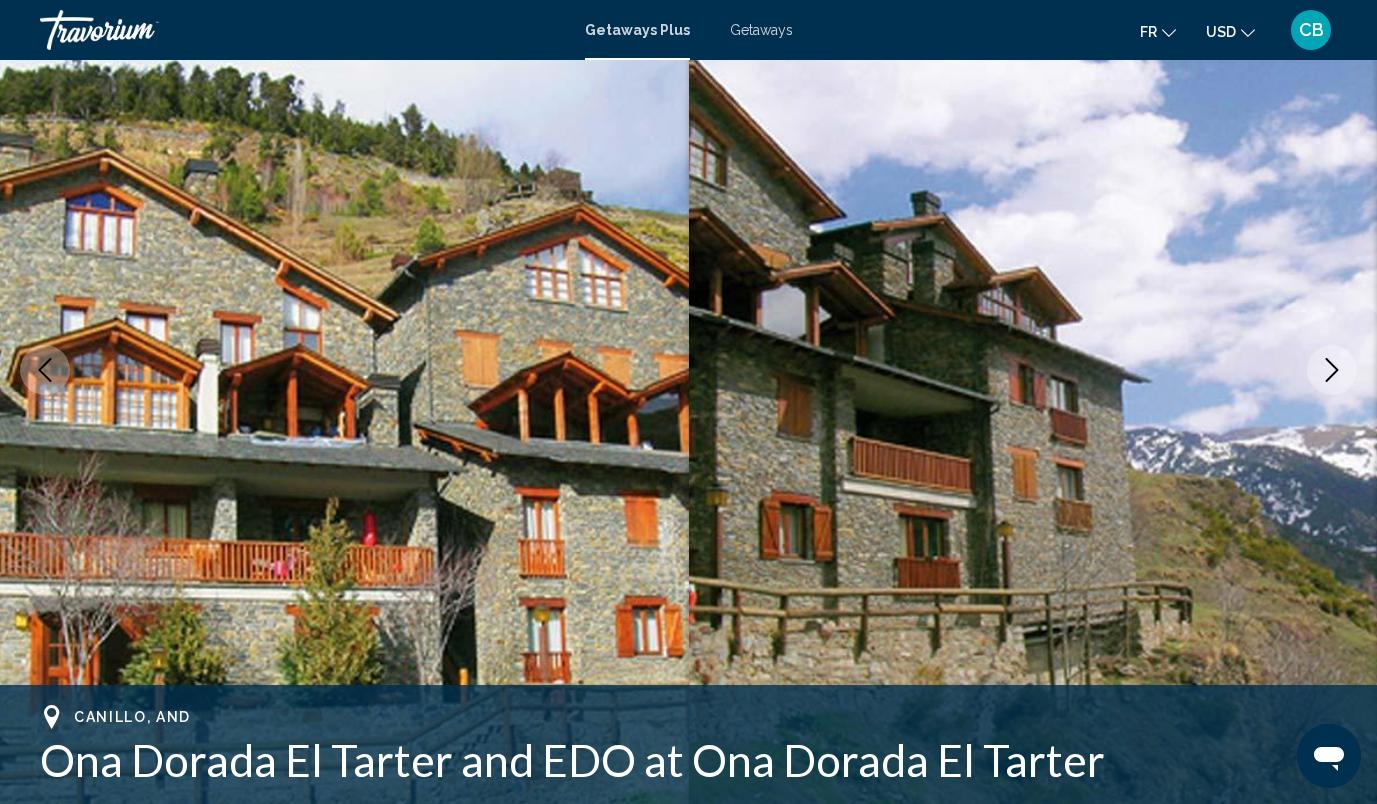 scroll, scrollTop: 0, scrollLeft: 0, axis: both 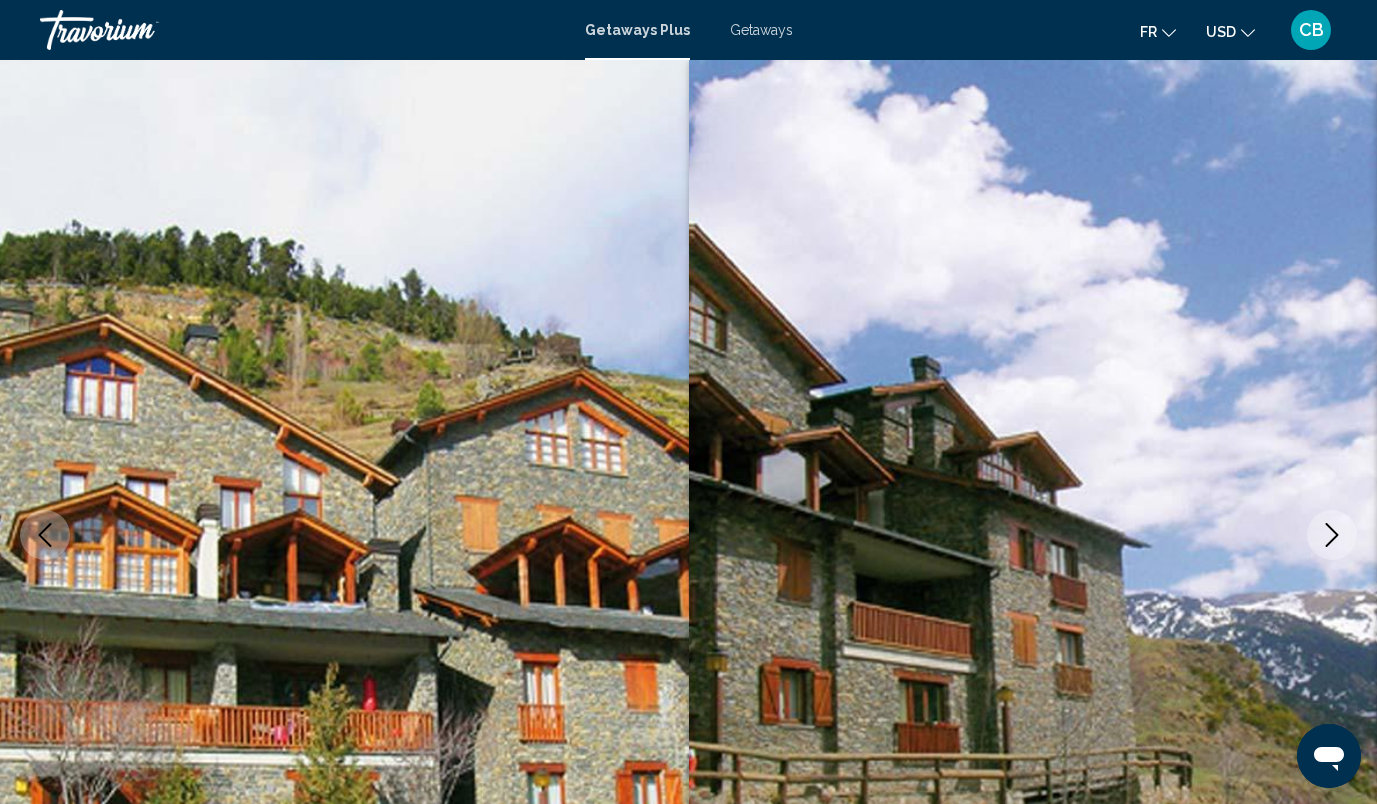 click on "Getaways" at bounding box center [761, 30] 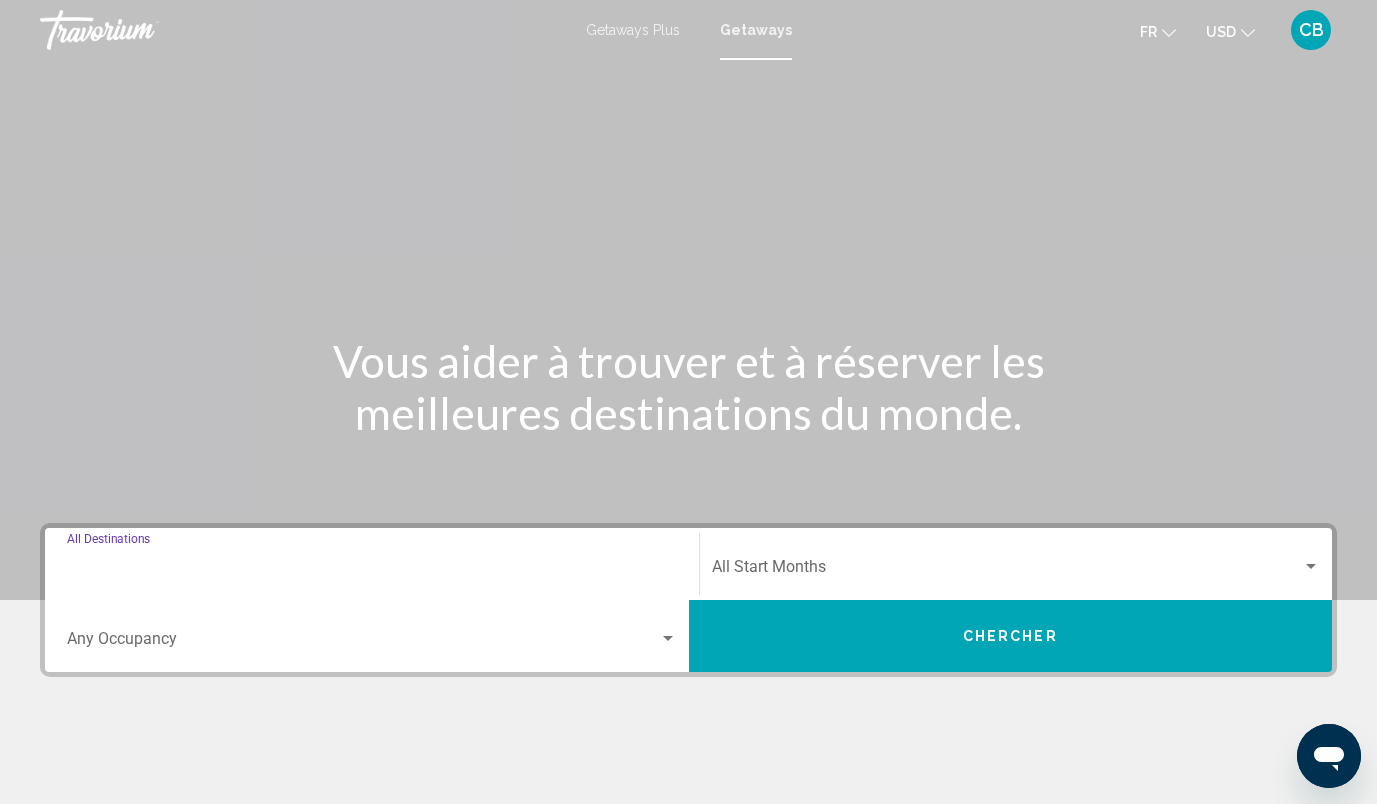 click on "Destination All Destinations" at bounding box center (372, 571) 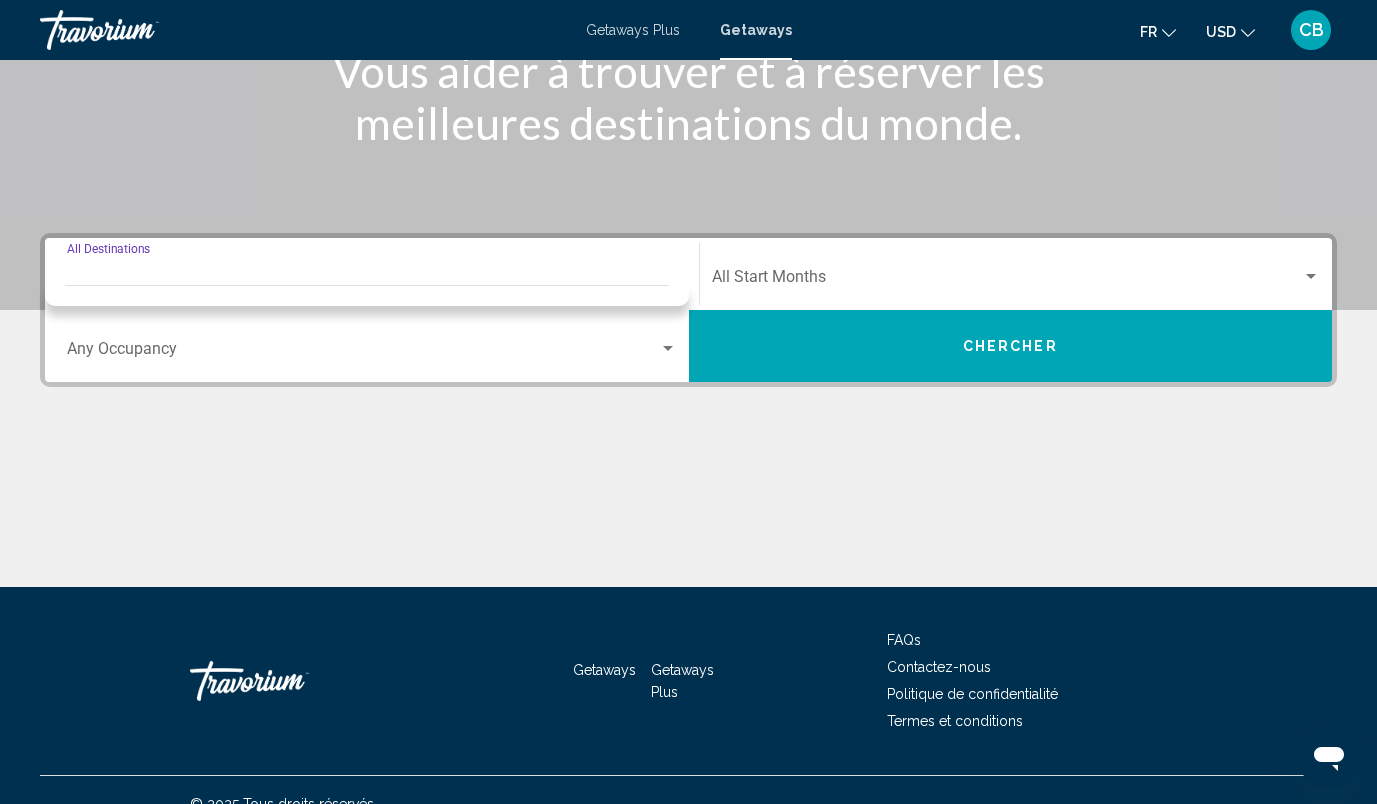 scroll, scrollTop: 318, scrollLeft: 0, axis: vertical 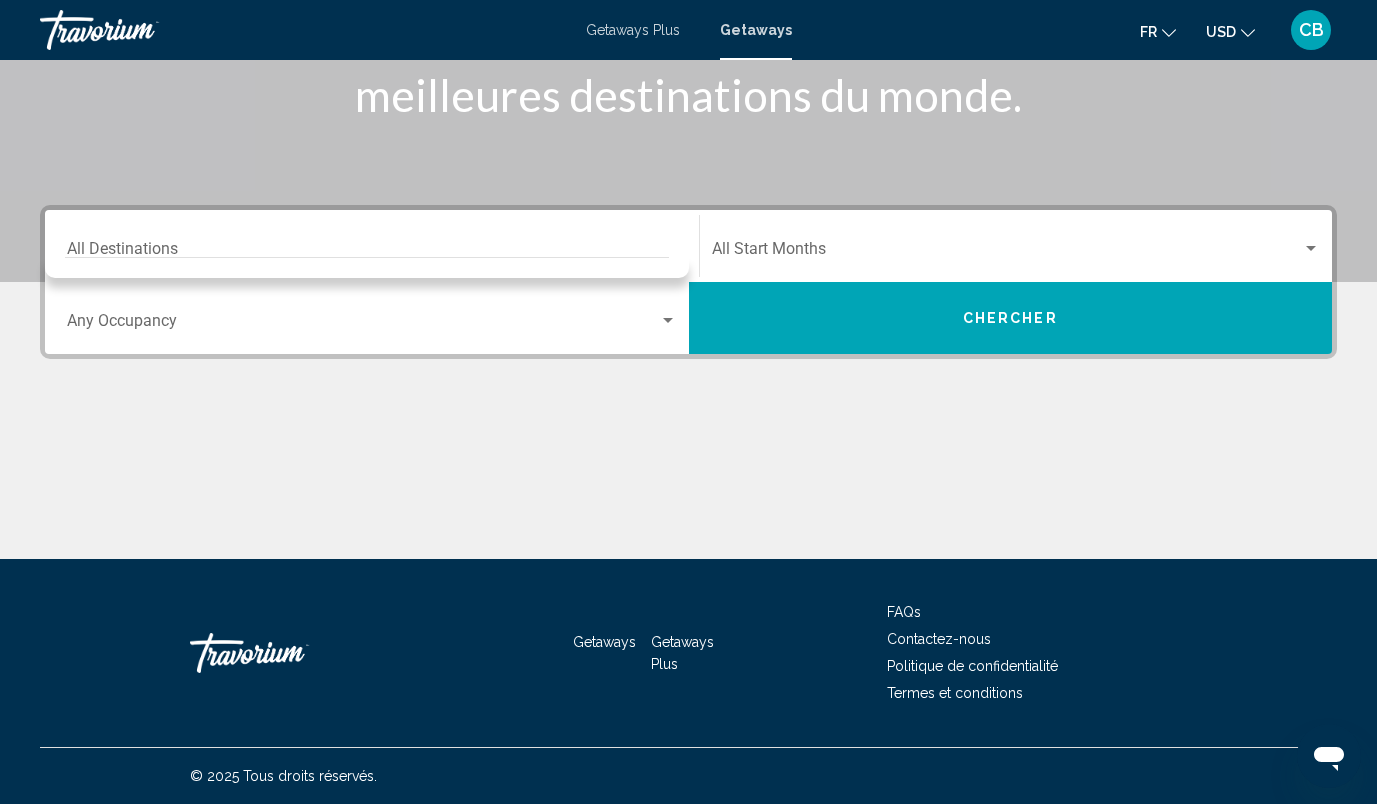 click on "Destination All Destinations" at bounding box center (372, 246) 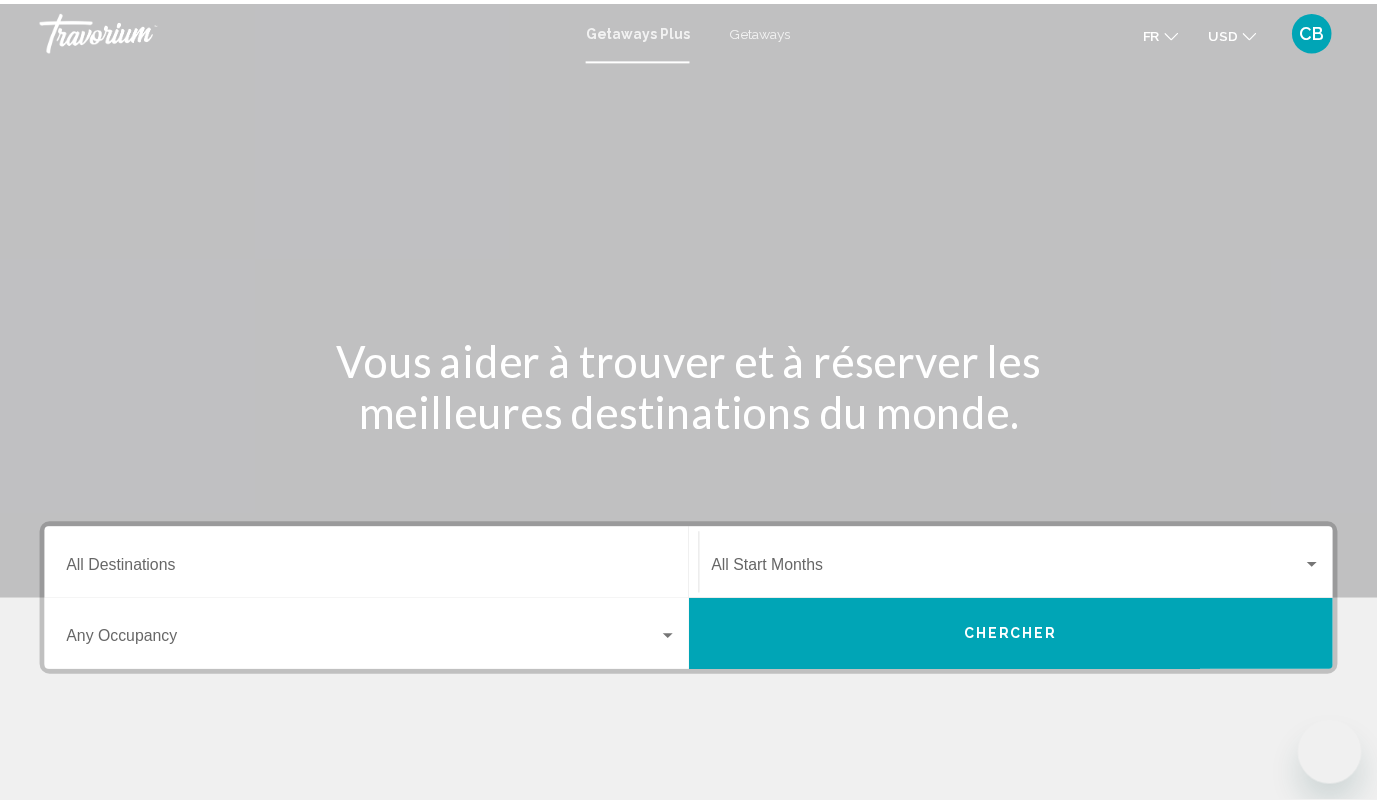 scroll, scrollTop: 0, scrollLeft: 0, axis: both 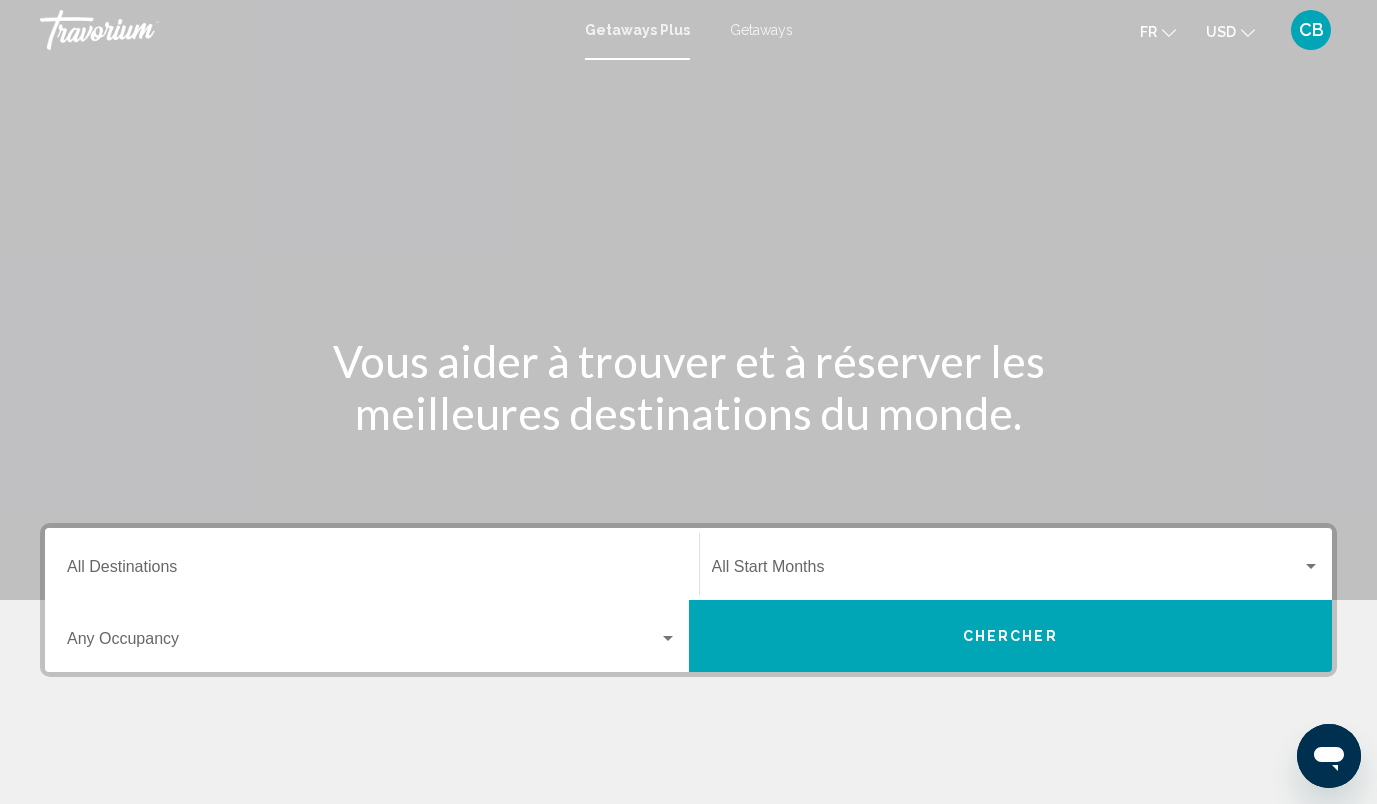 click on "Getaways" at bounding box center (761, 30) 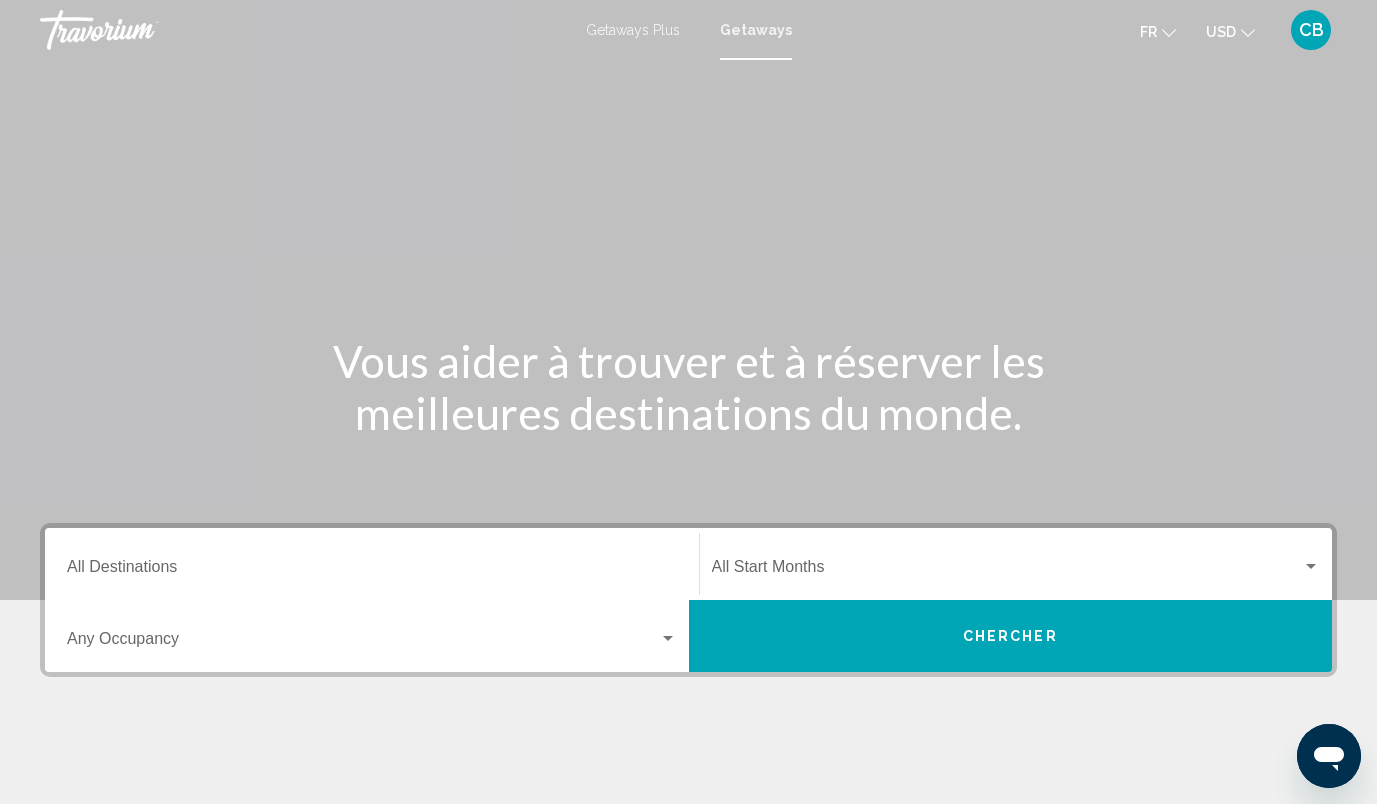 scroll, scrollTop: 140, scrollLeft: 0, axis: vertical 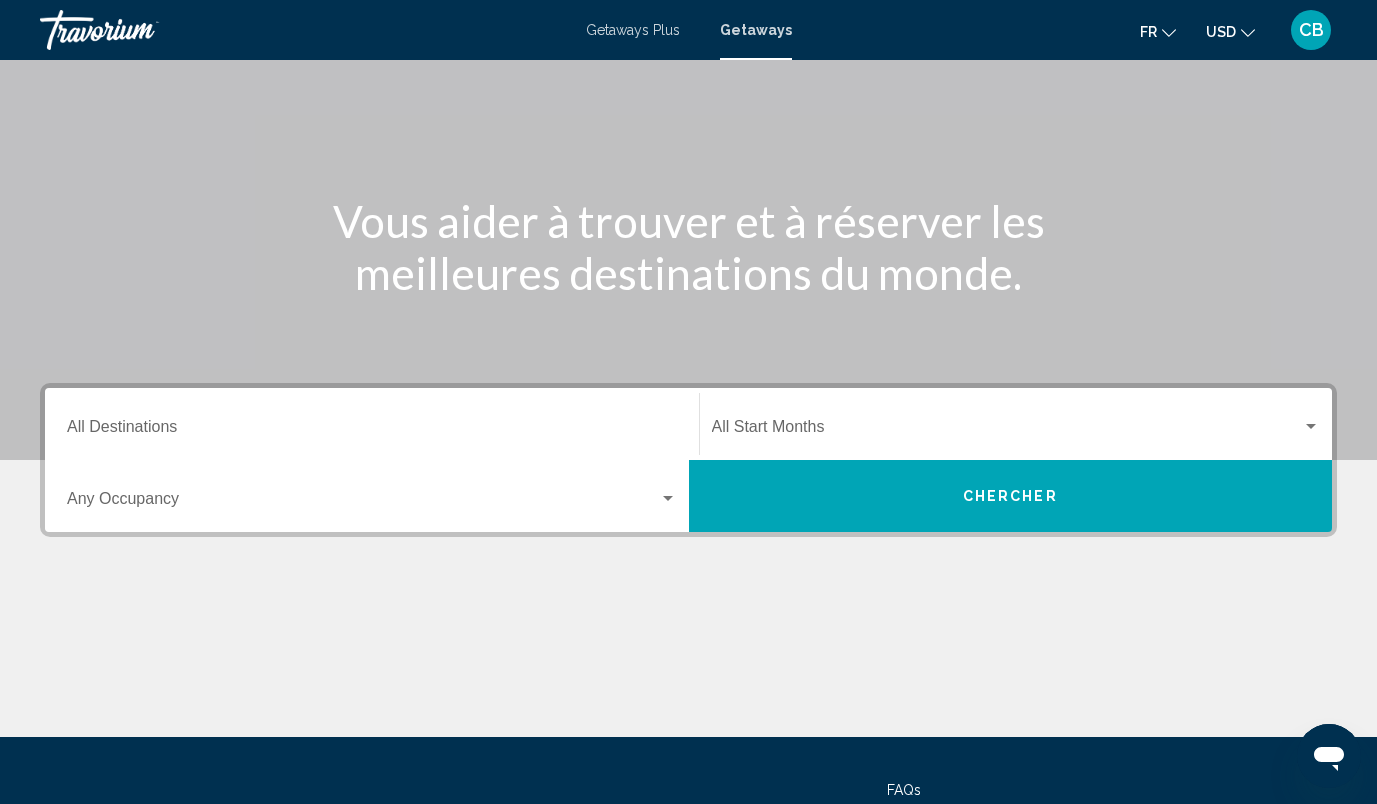 click on "Destination All Destinations" at bounding box center [372, 424] 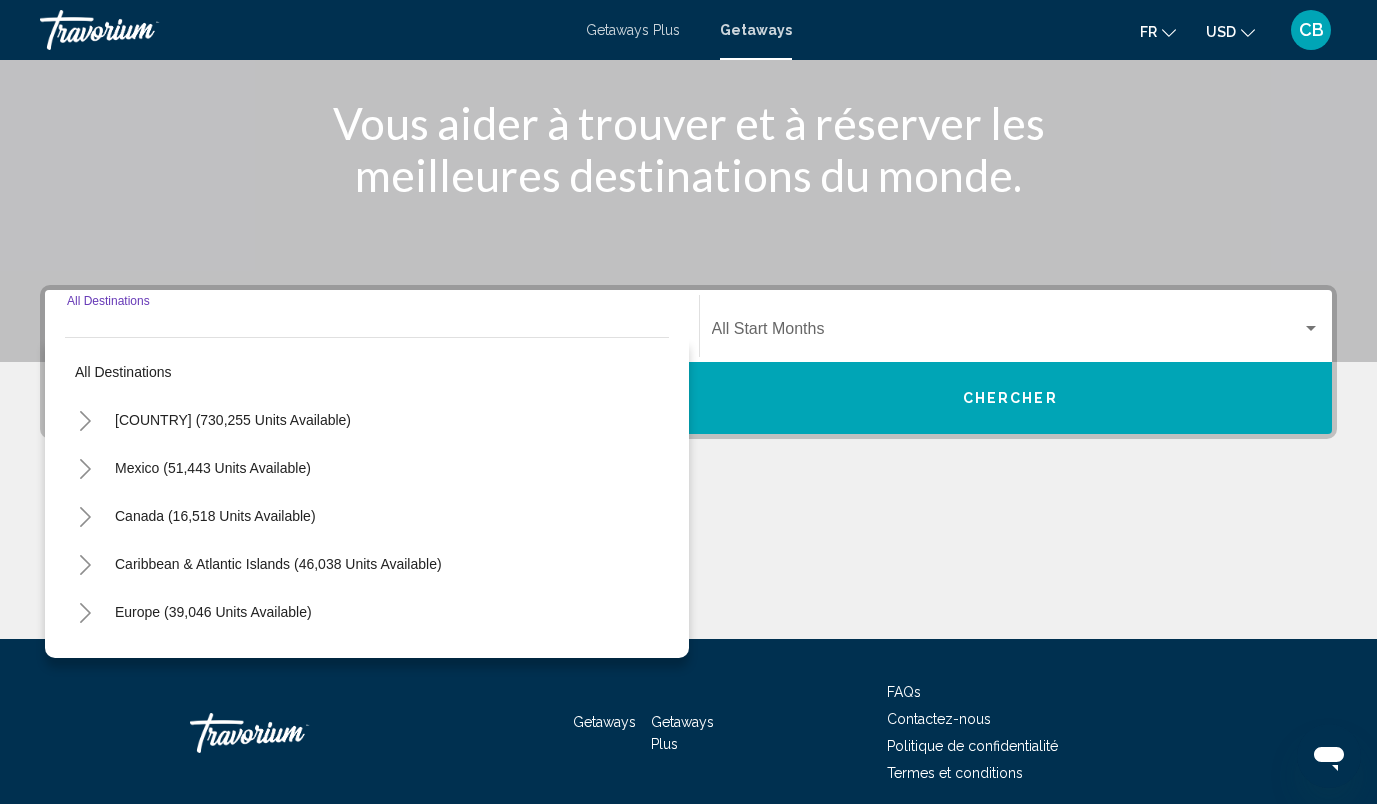 scroll, scrollTop: 318, scrollLeft: 0, axis: vertical 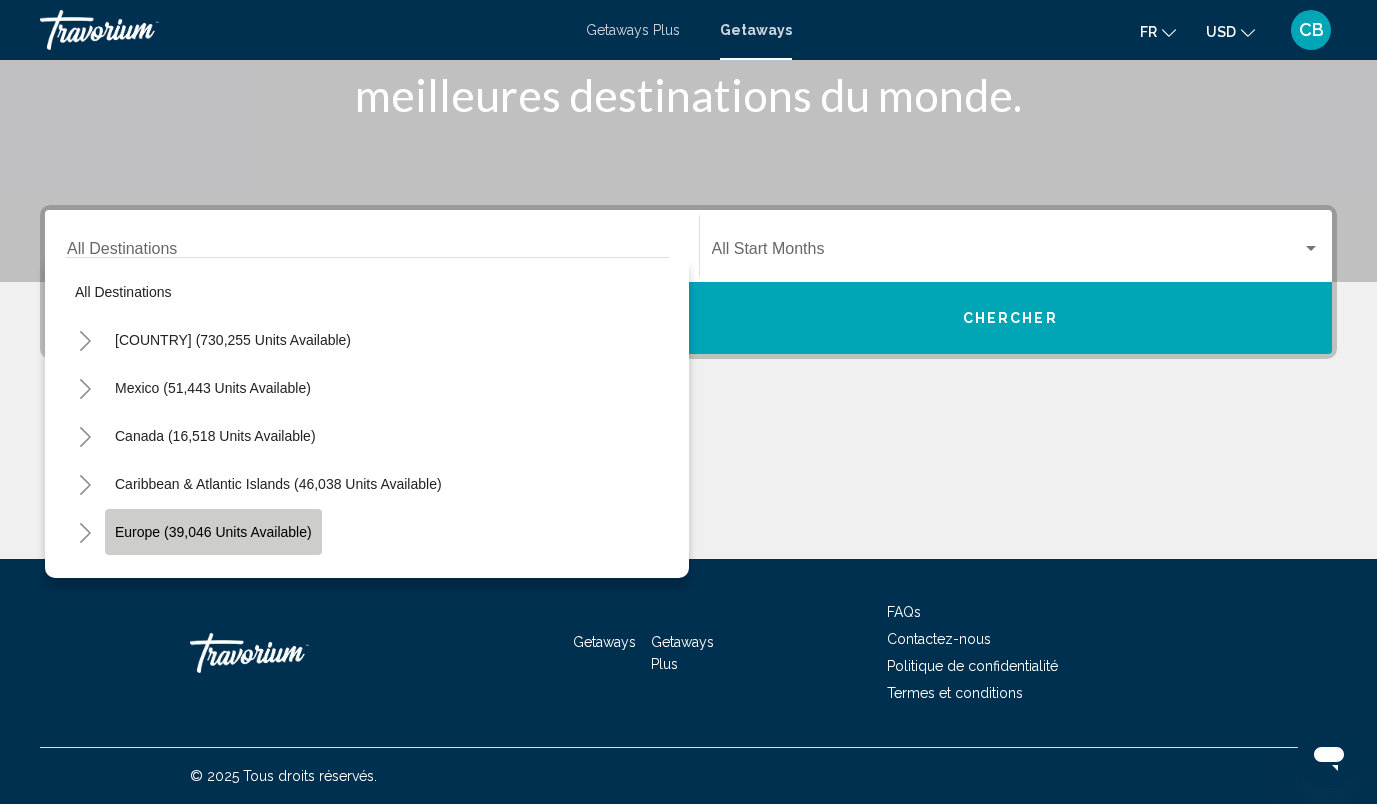 click on "Europe (39,046 units available)" 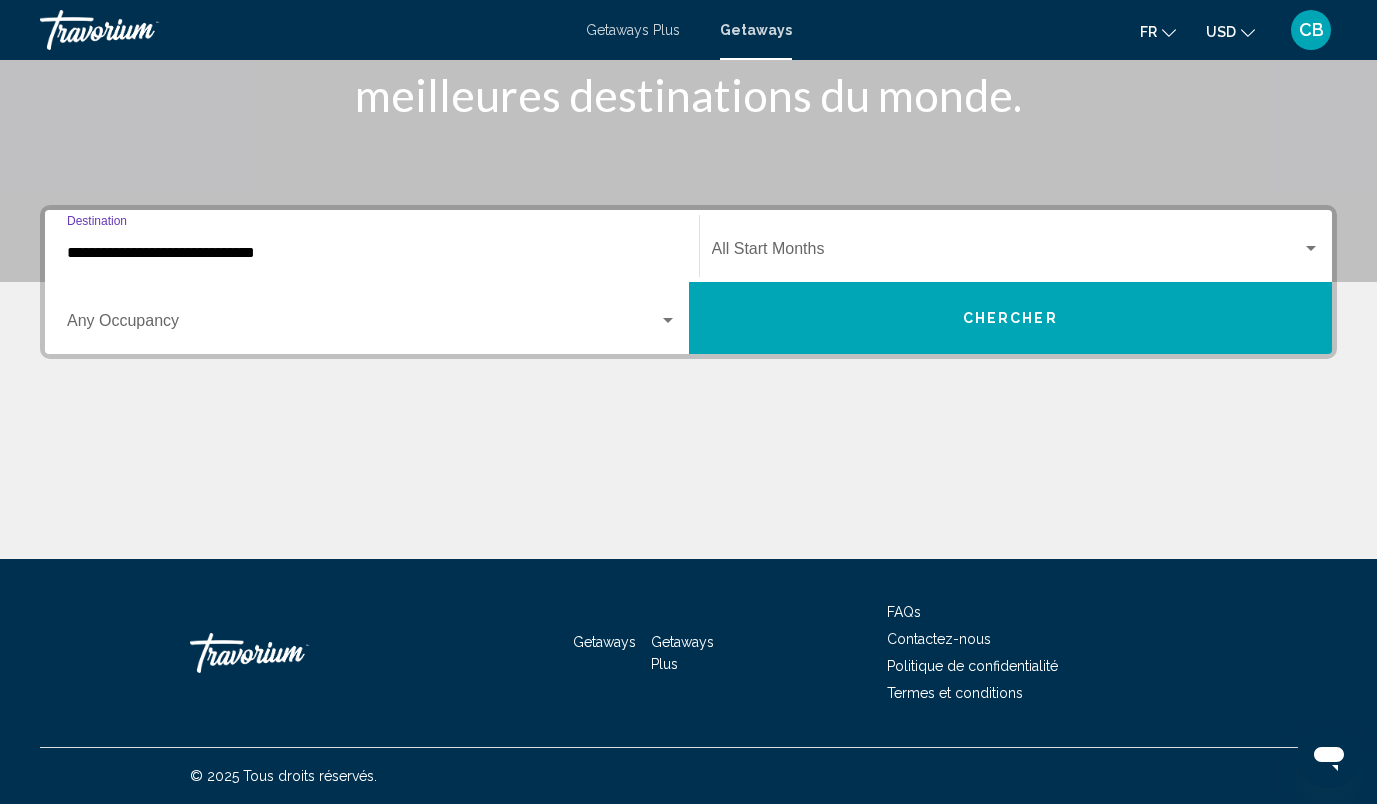 click on "**********" at bounding box center [372, 253] 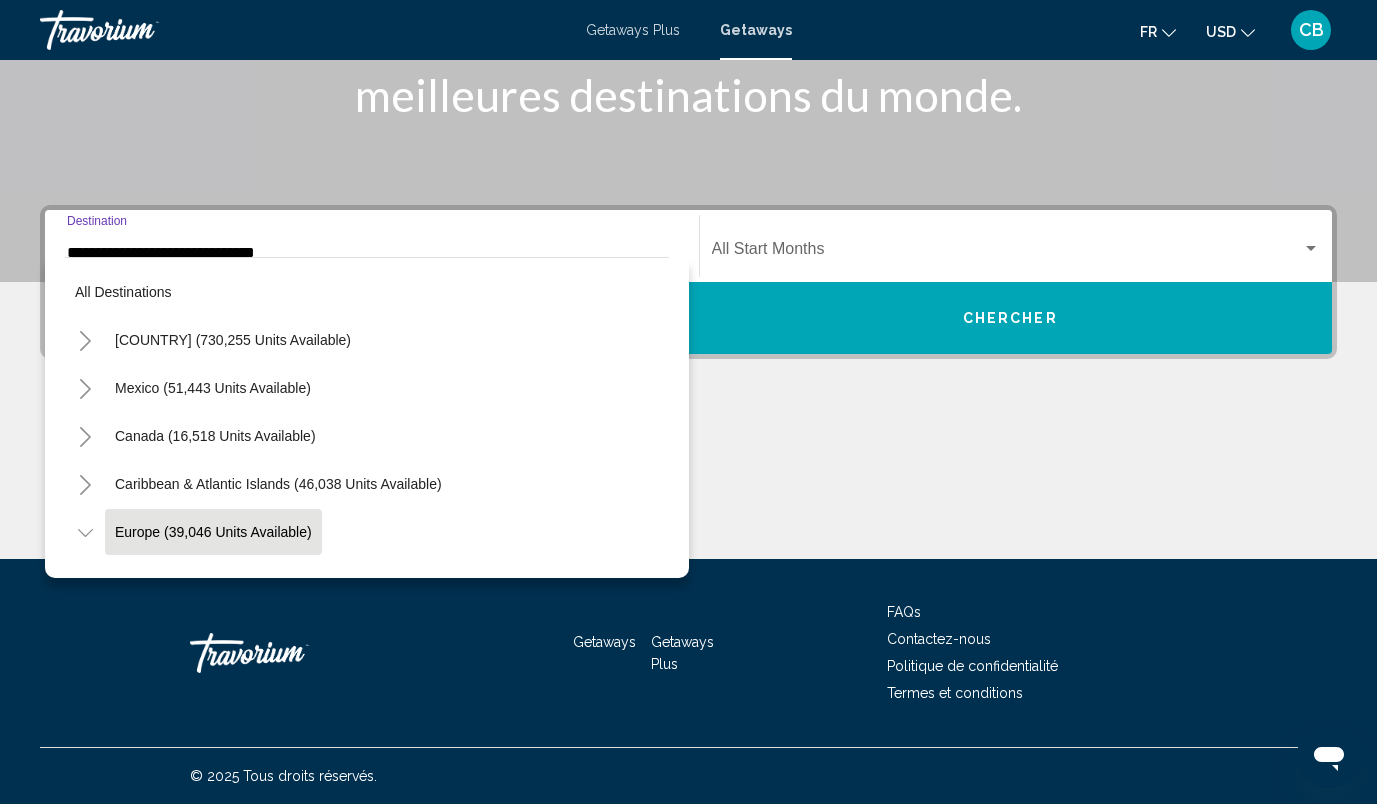scroll, scrollTop: 119, scrollLeft: 0, axis: vertical 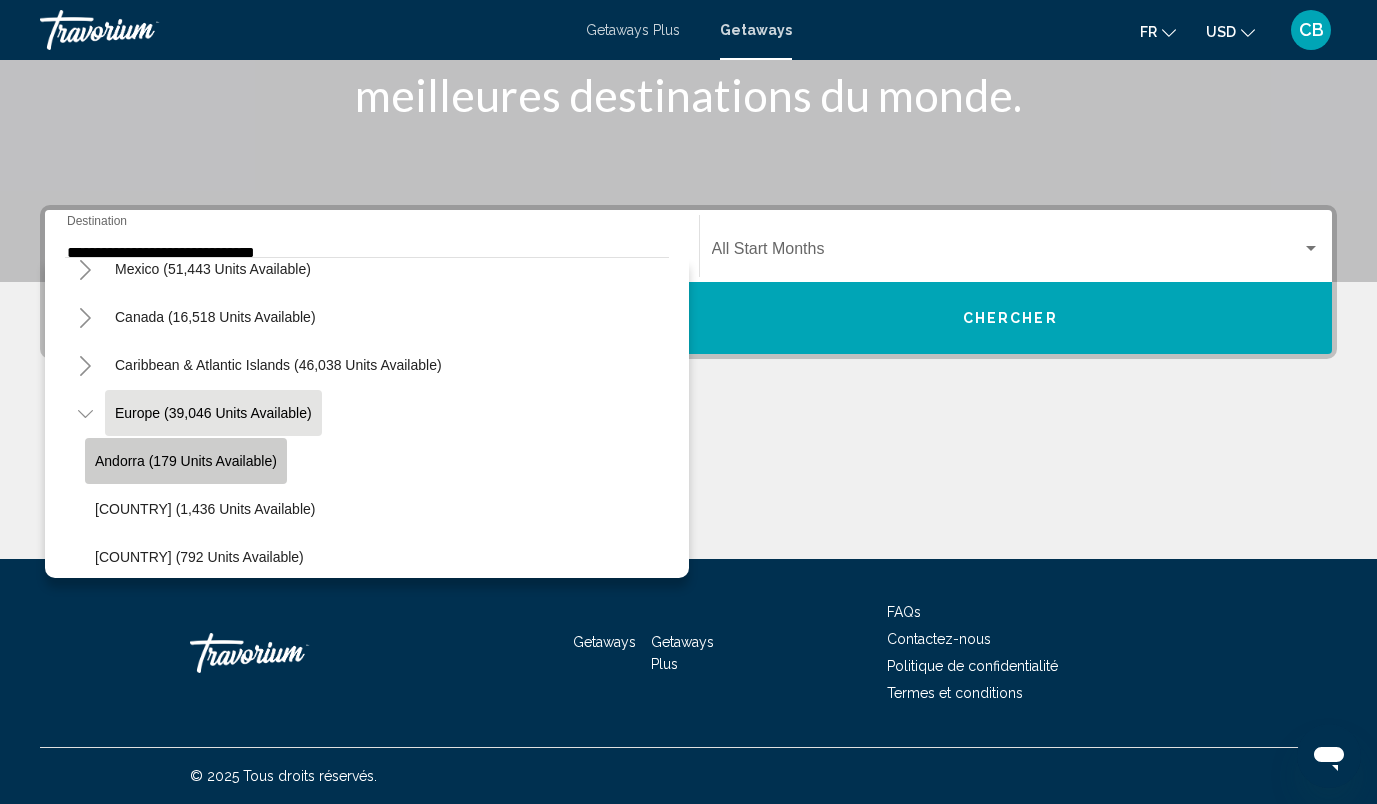 click on "Andorra (179 units available)" 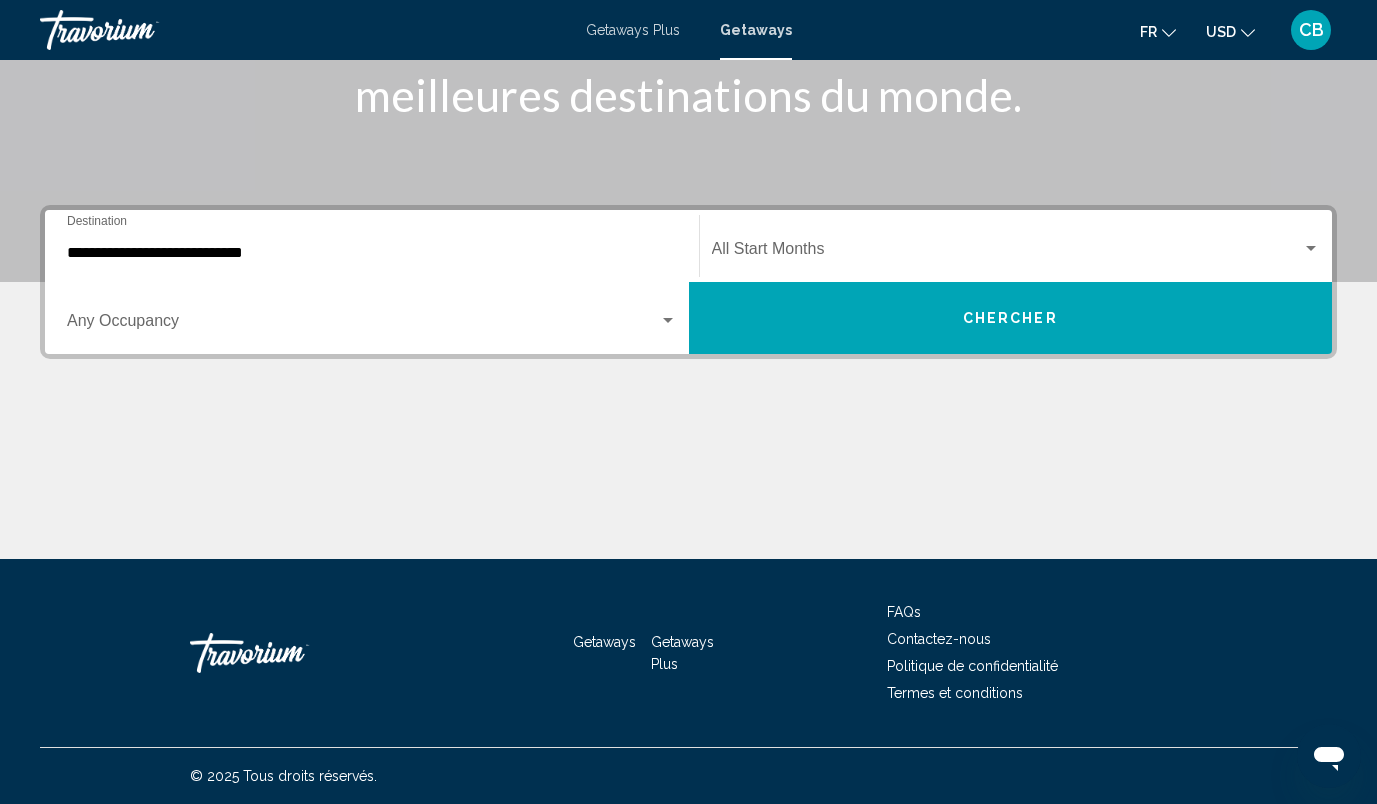 click on "Start Month All Start Months" 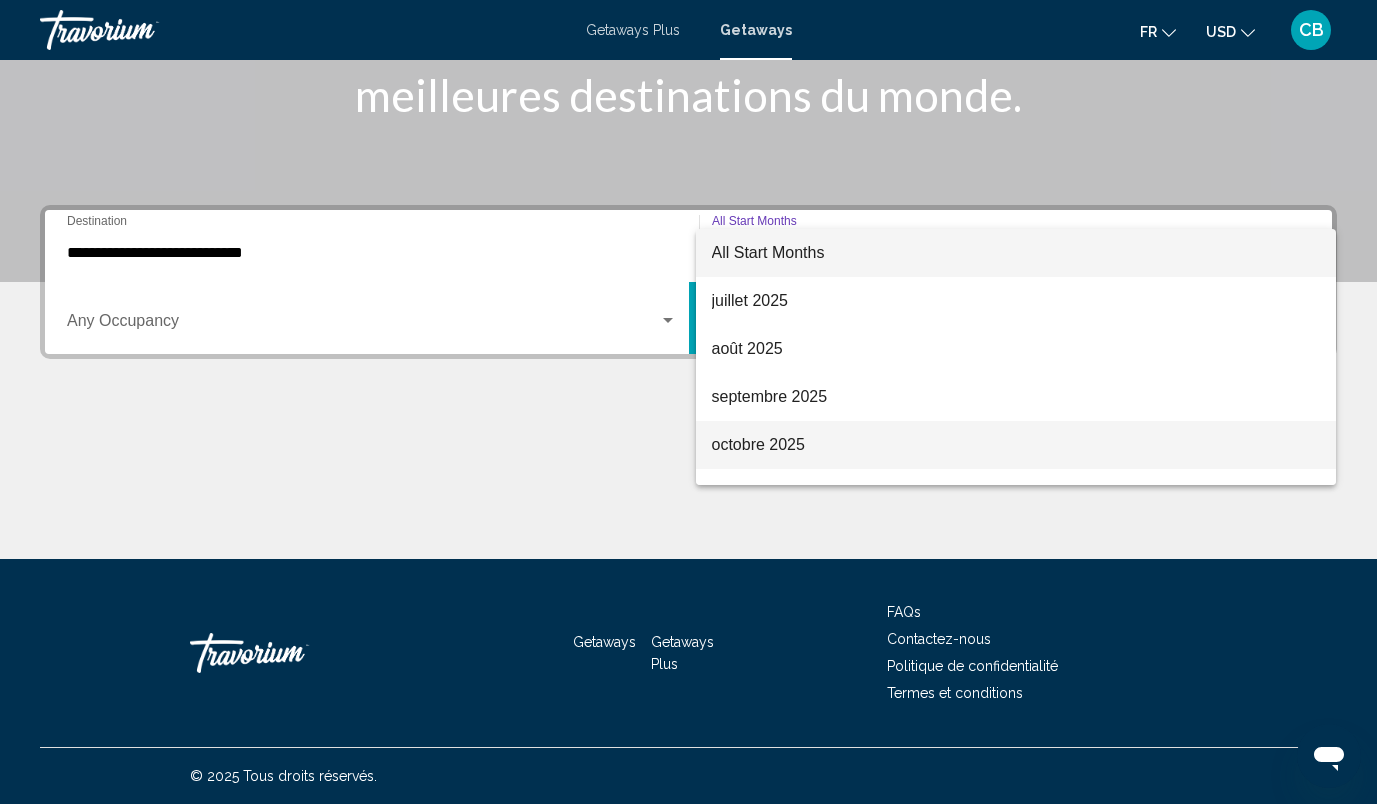 scroll, scrollTop: 118, scrollLeft: 0, axis: vertical 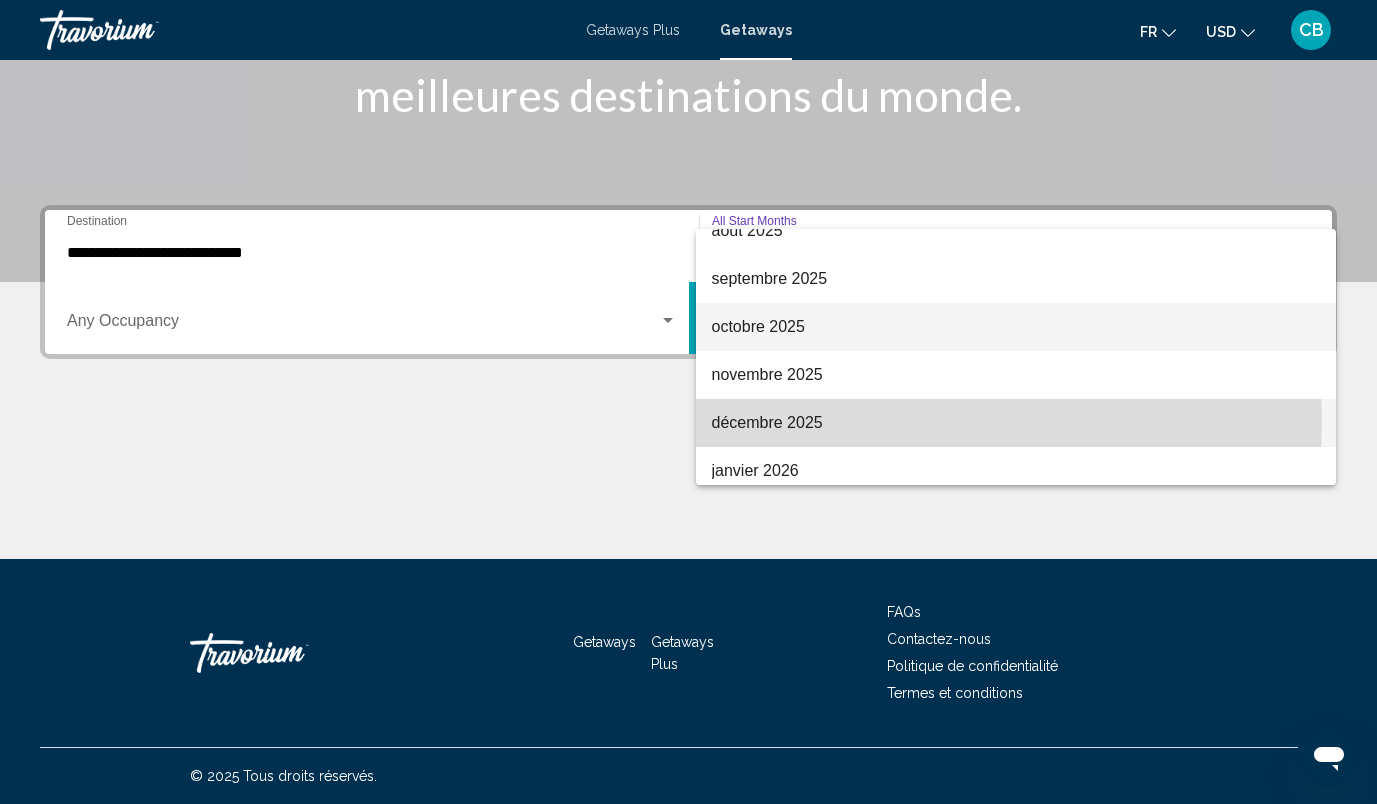 click on "décembre 2025" at bounding box center (1016, 423) 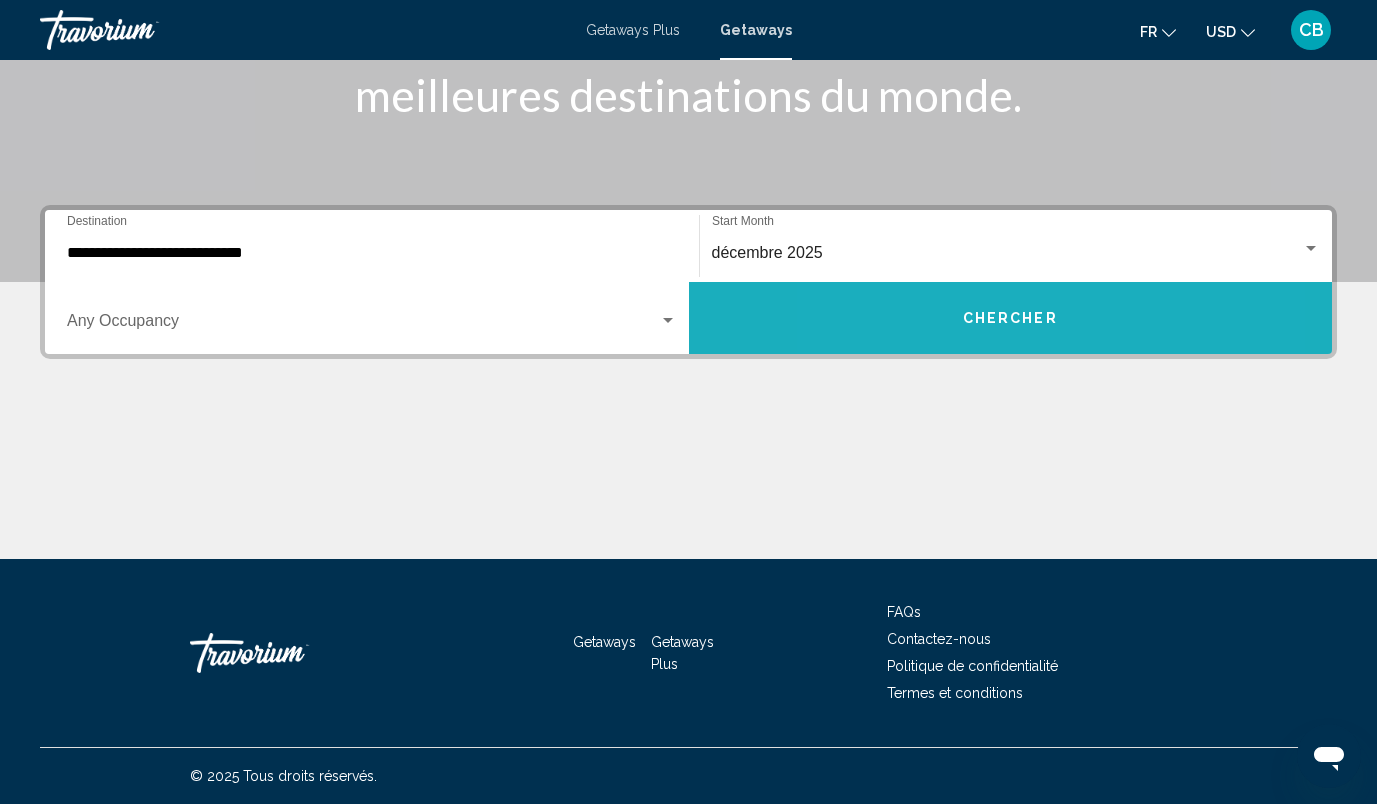 click on "Chercher" at bounding box center (1011, 318) 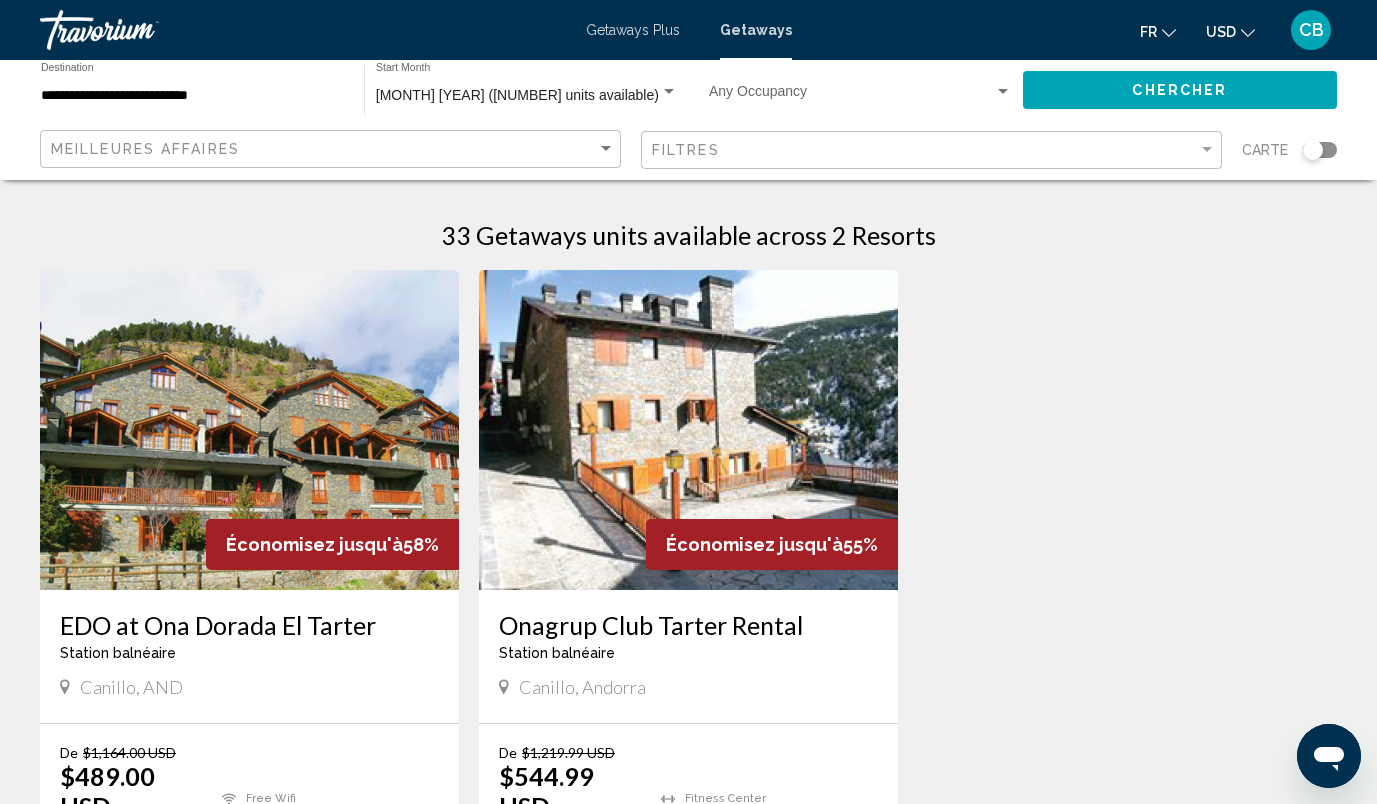 scroll, scrollTop: 184, scrollLeft: 0, axis: vertical 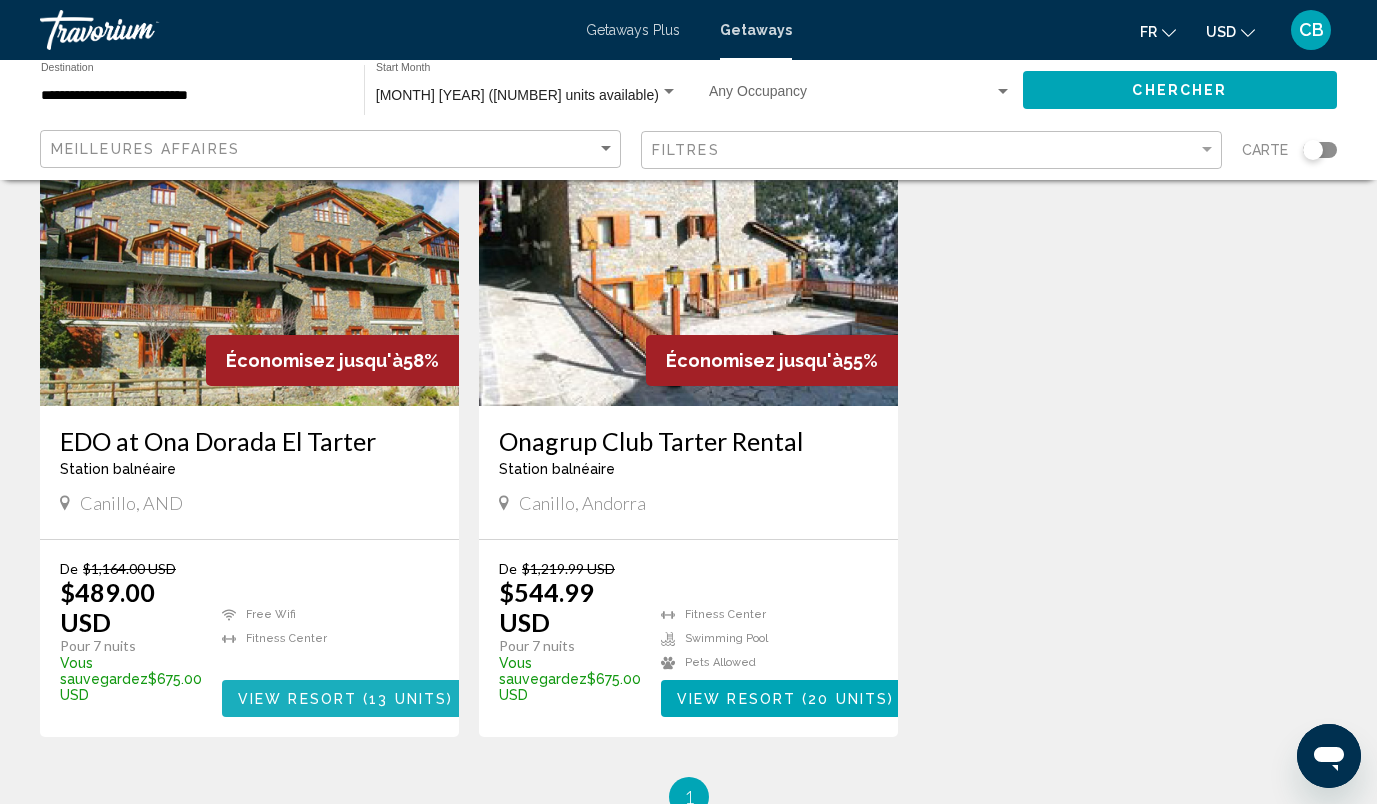 click on "13 units" at bounding box center [408, 699] 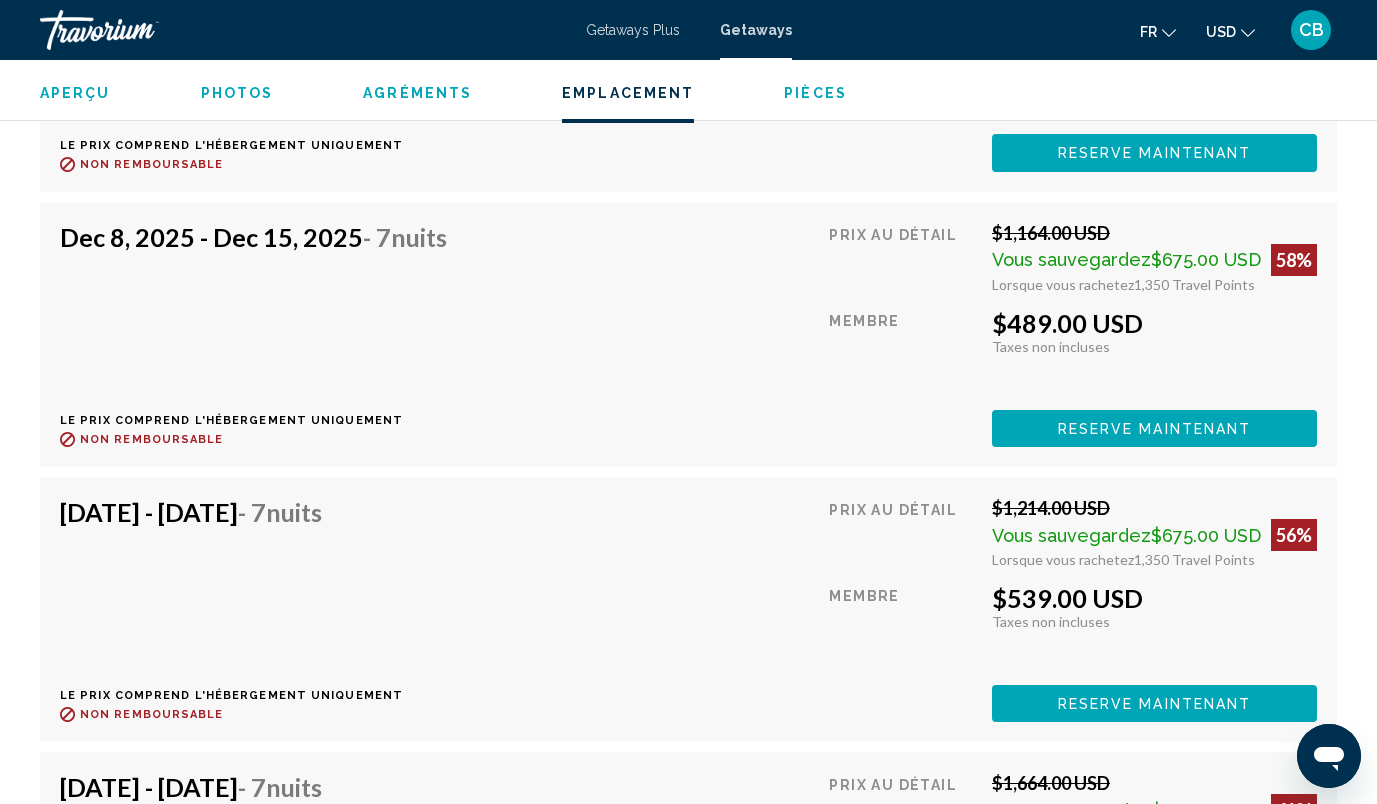 scroll, scrollTop: 3970, scrollLeft: 0, axis: vertical 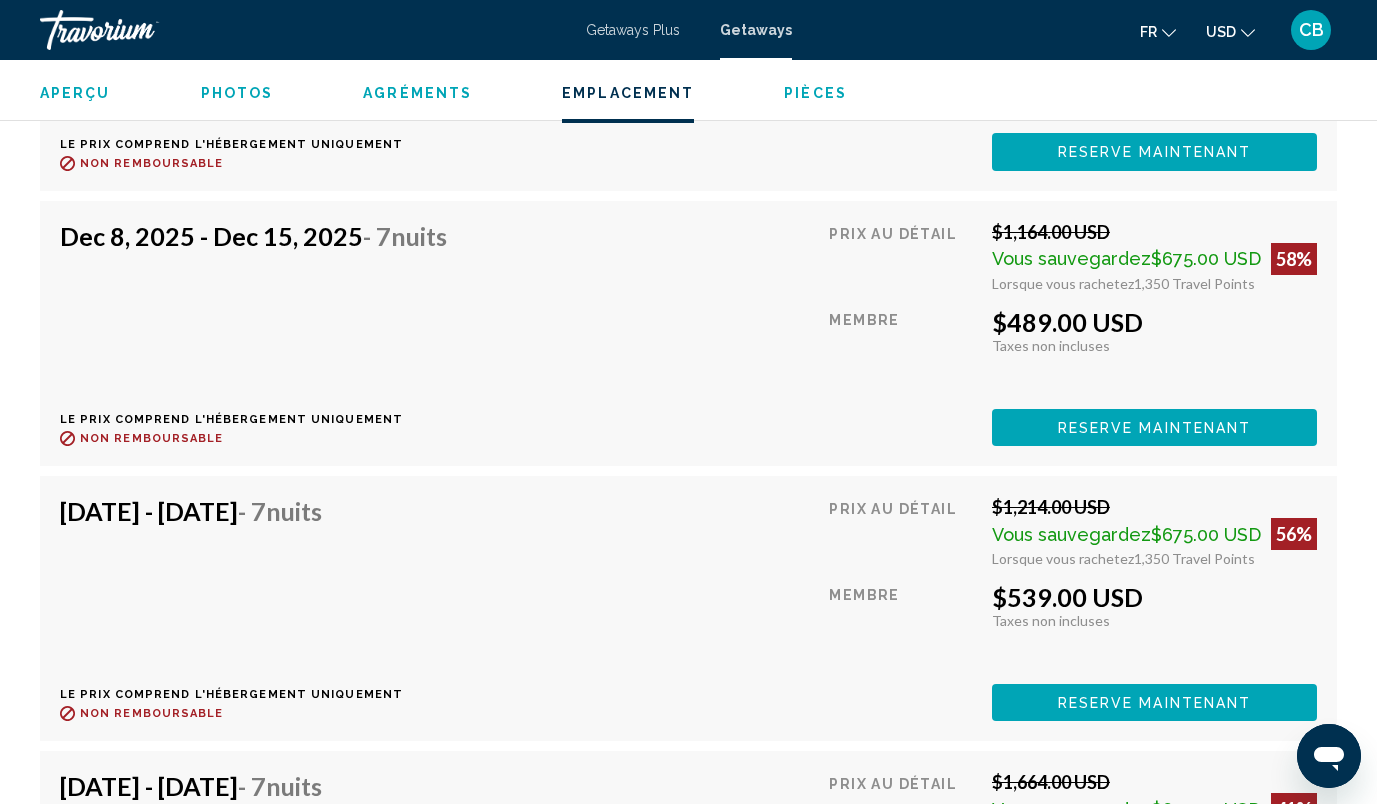 click 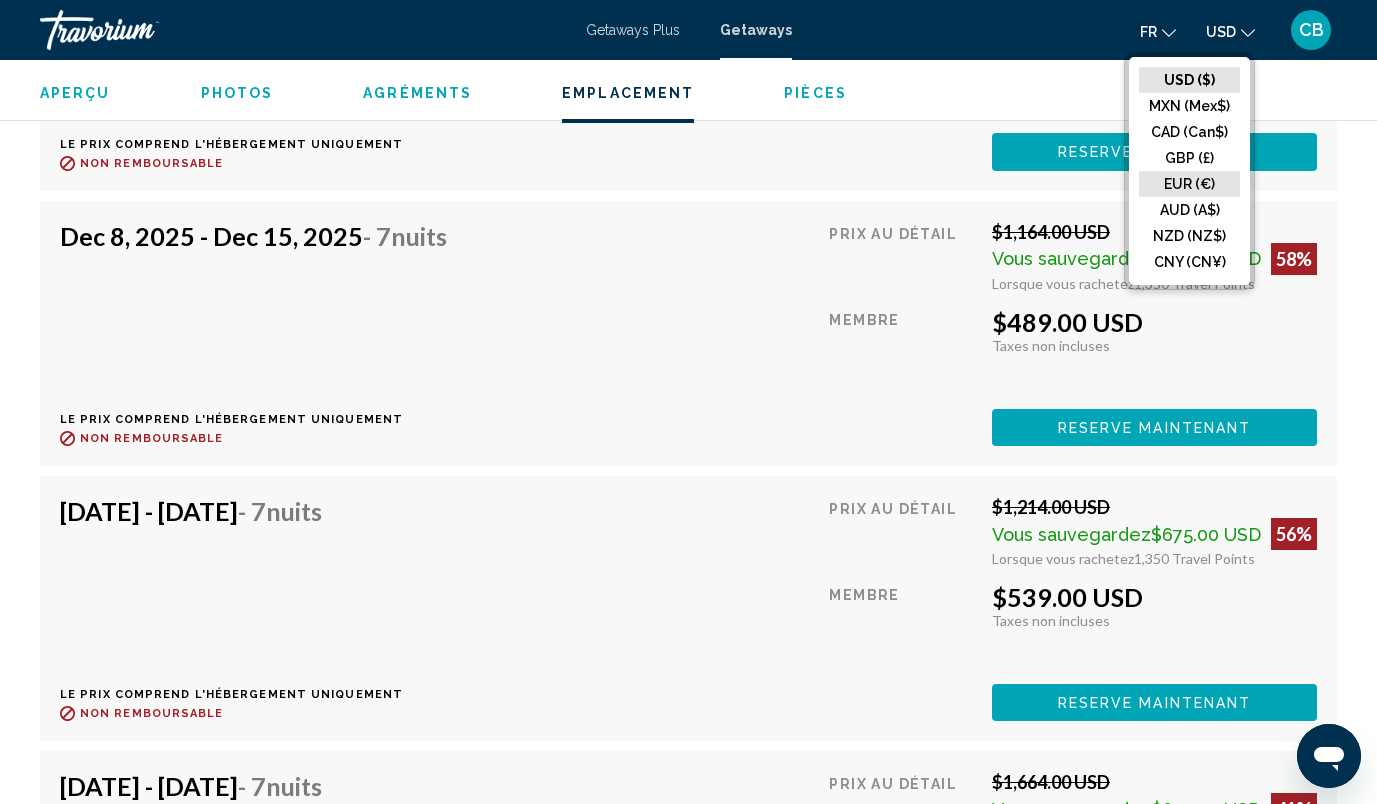 click on "EUR (€)" 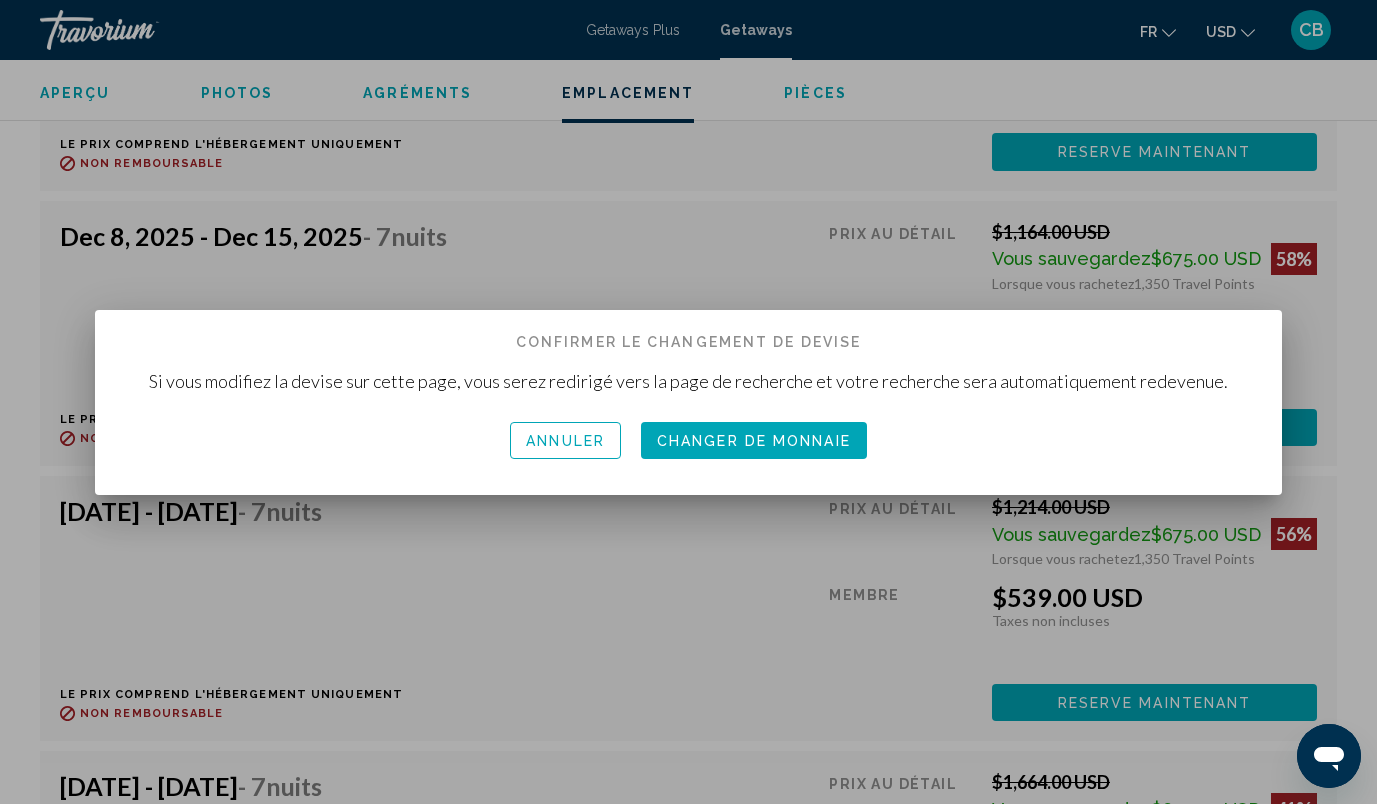 scroll, scrollTop: 0, scrollLeft: 0, axis: both 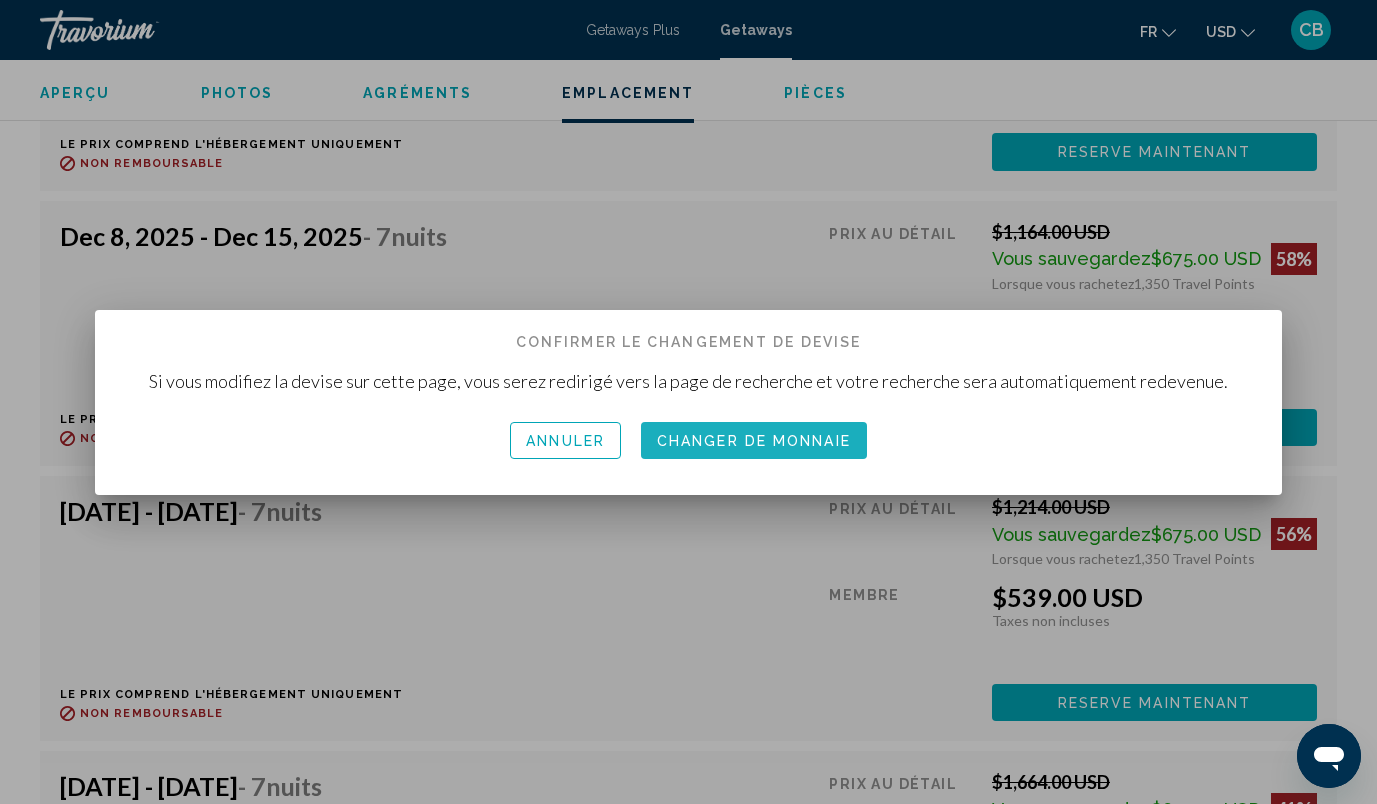 click on "Changer de monnaie" at bounding box center (754, 441) 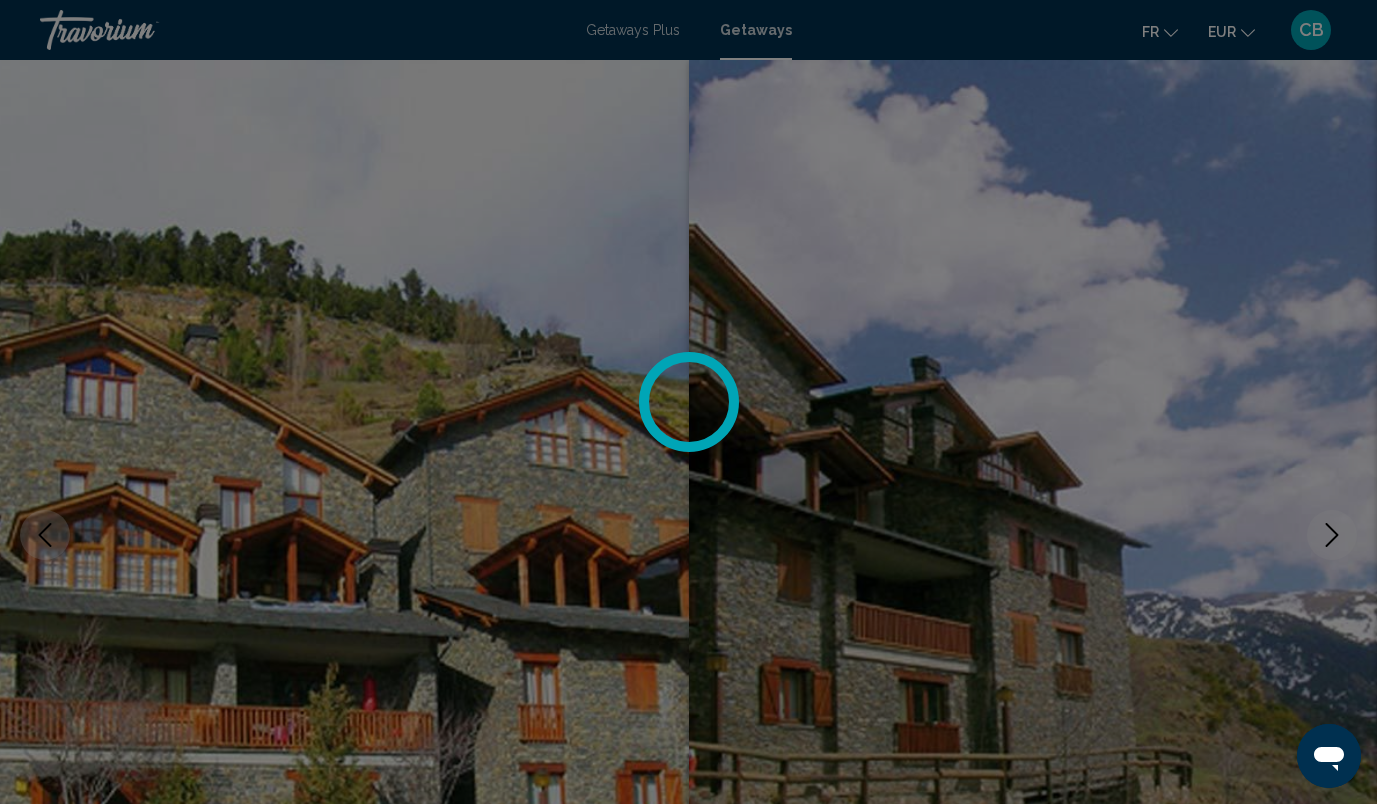 scroll, scrollTop: 3970, scrollLeft: 0, axis: vertical 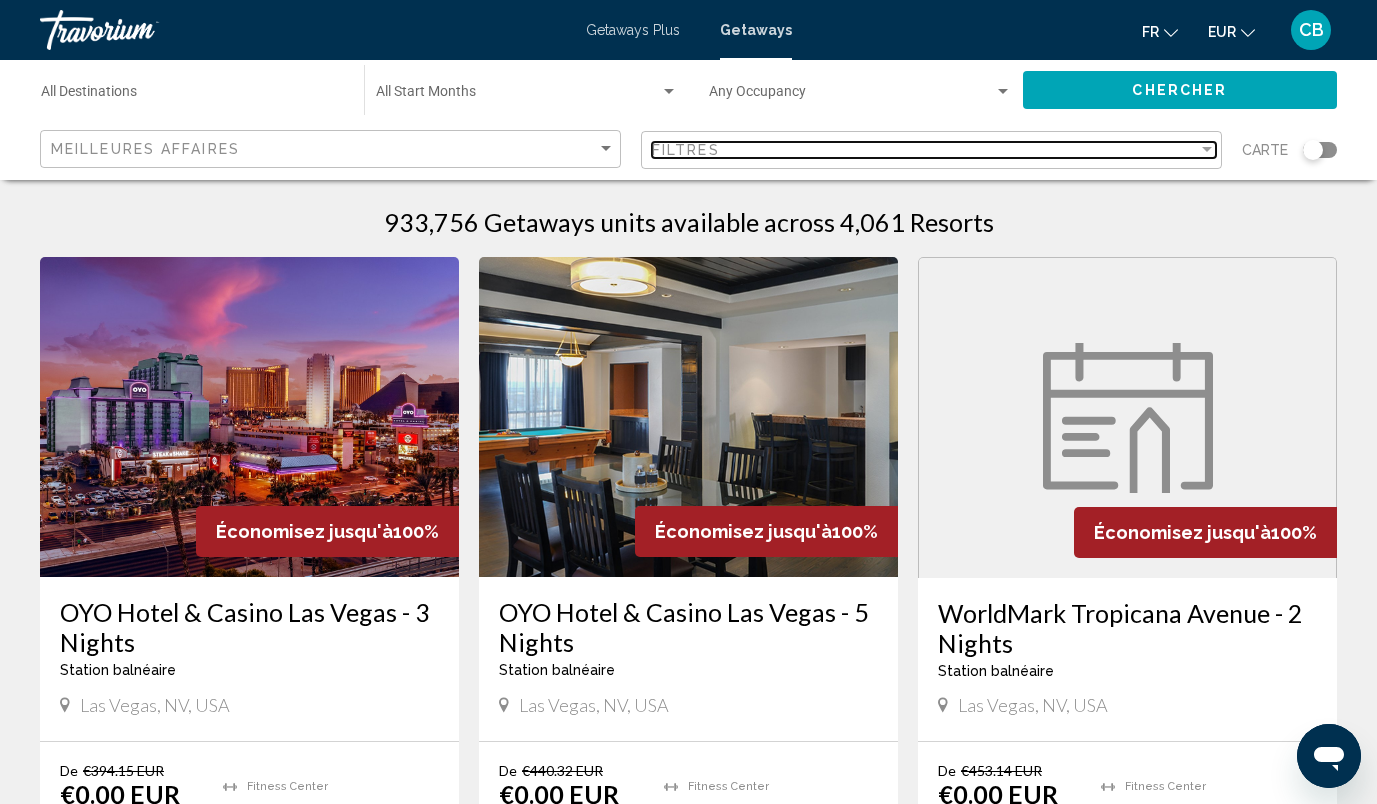 click on "Filtres" at bounding box center (925, 150) 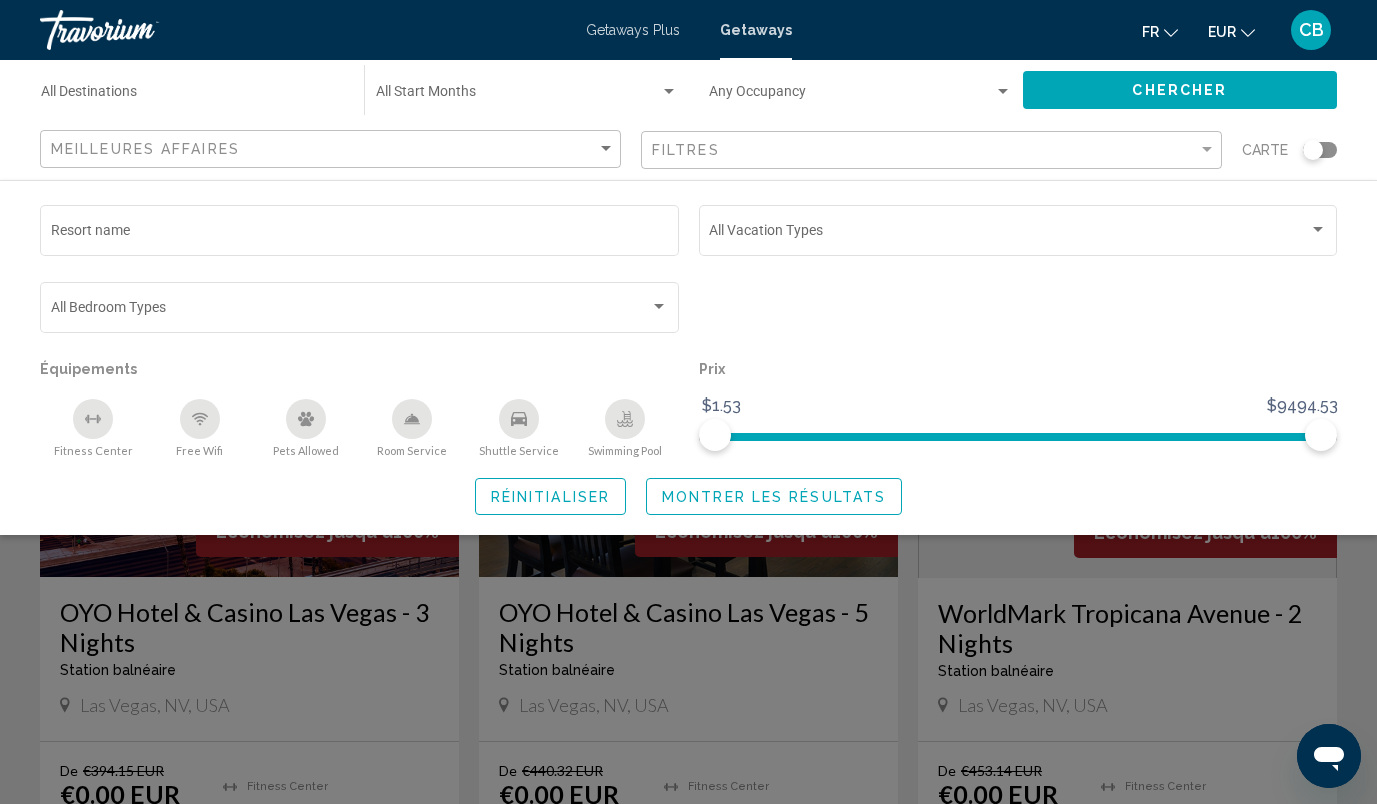 click on "Destination All Destinations" 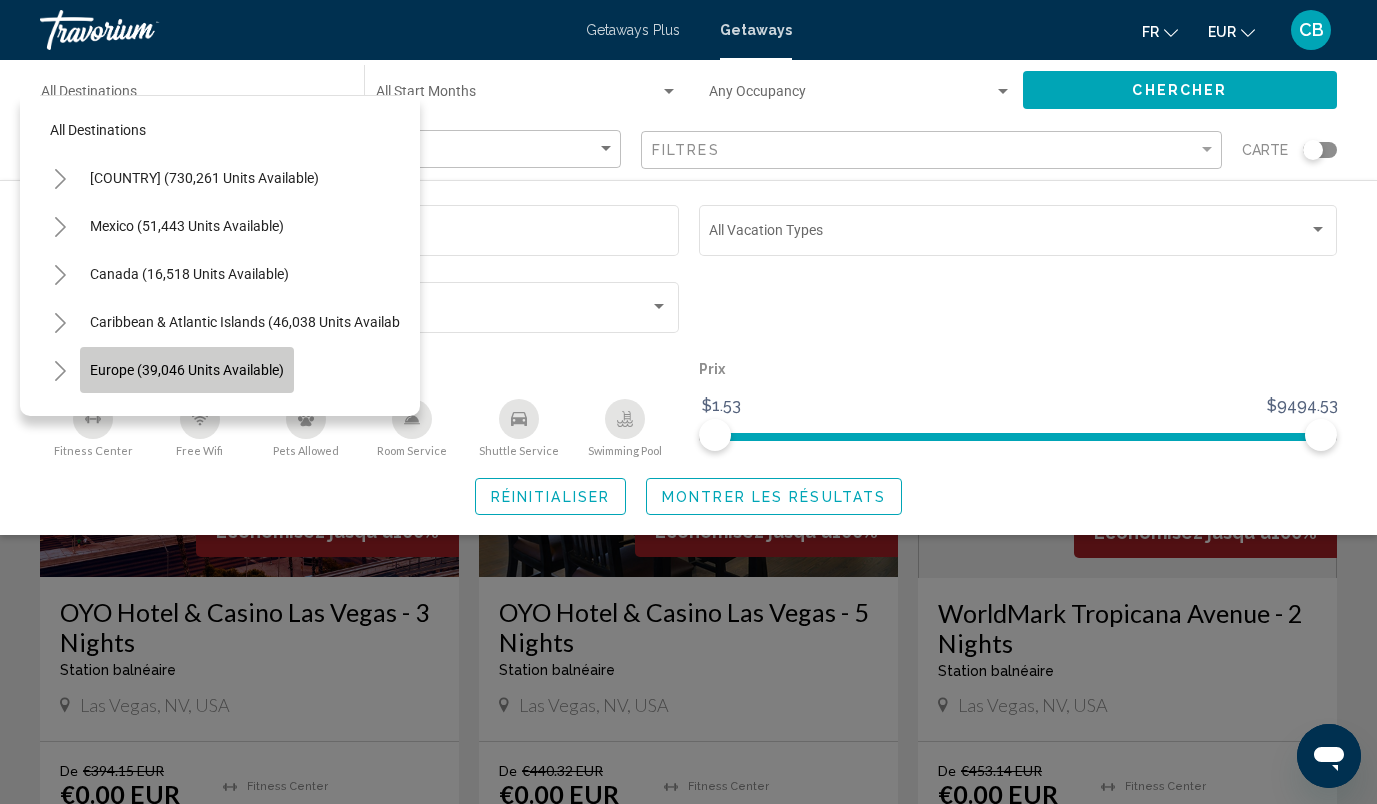 click on "Europe (39,046 units available)" 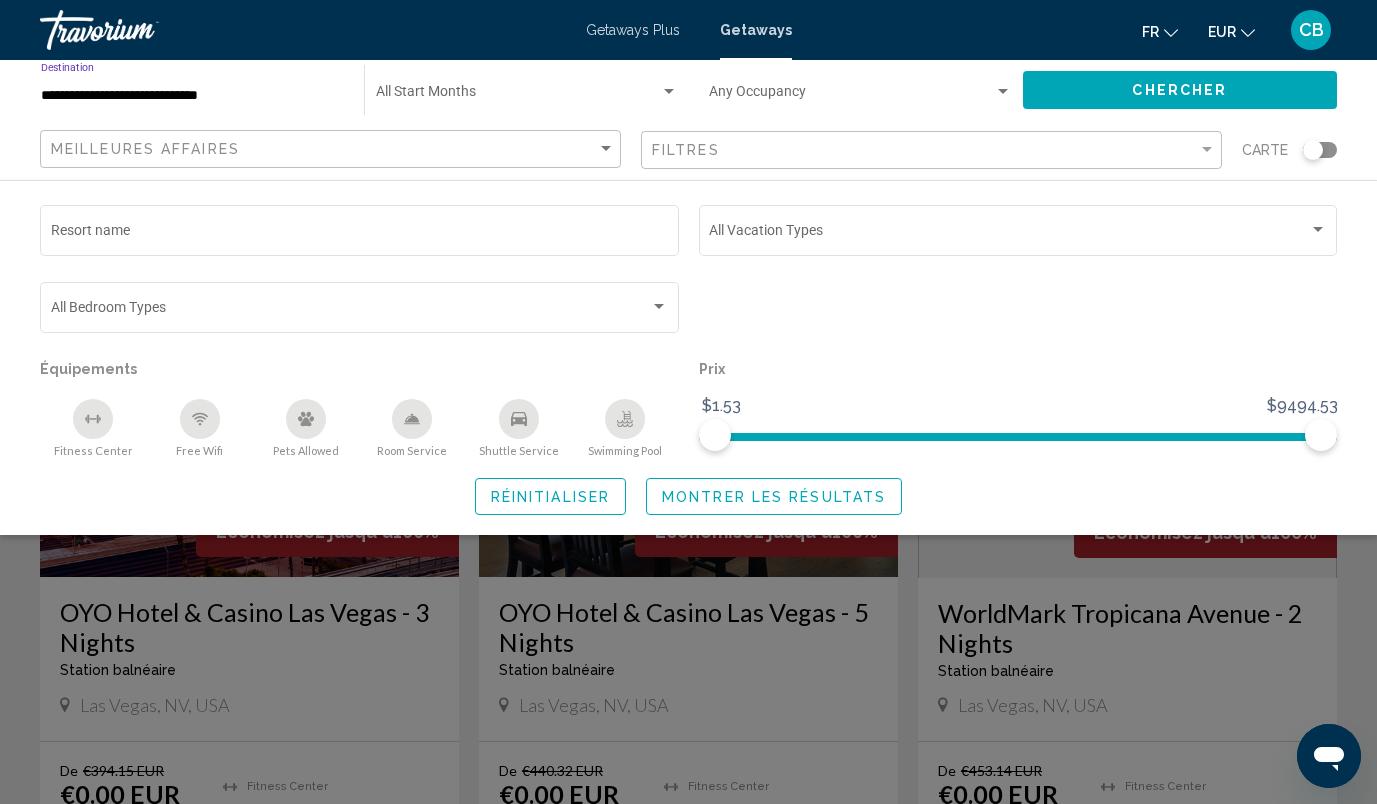 click on "**********" at bounding box center [192, 96] 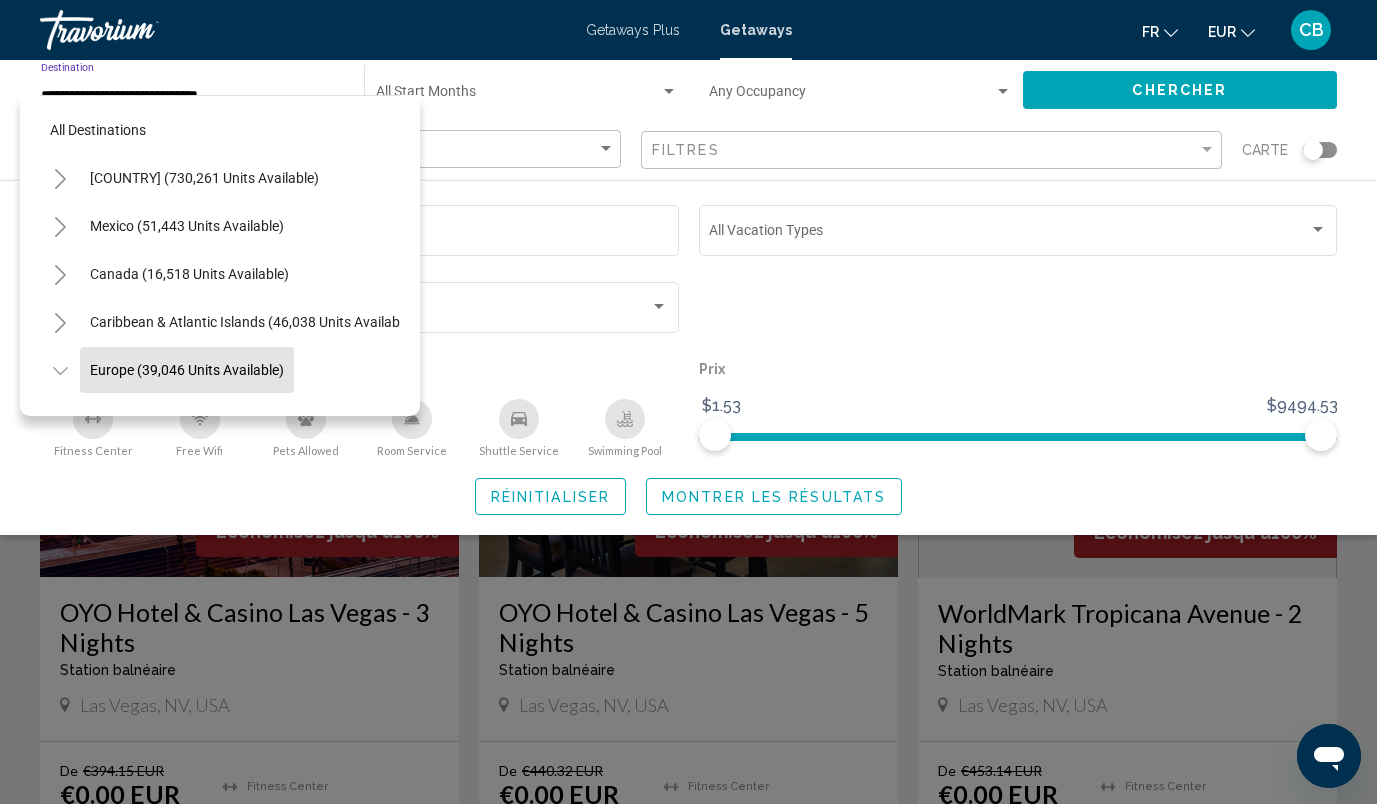 scroll, scrollTop: 126, scrollLeft: 0, axis: vertical 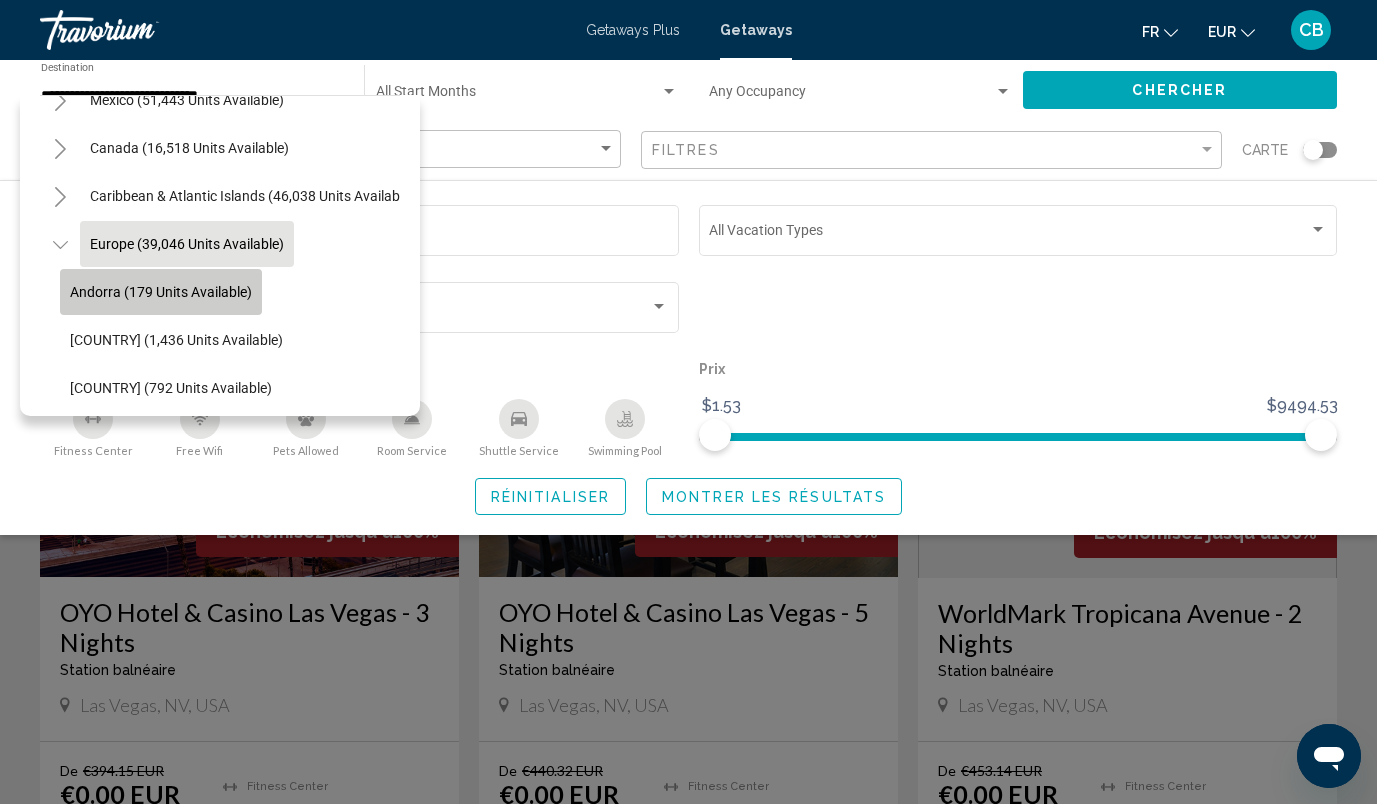 click on "Andorra (179 units available)" 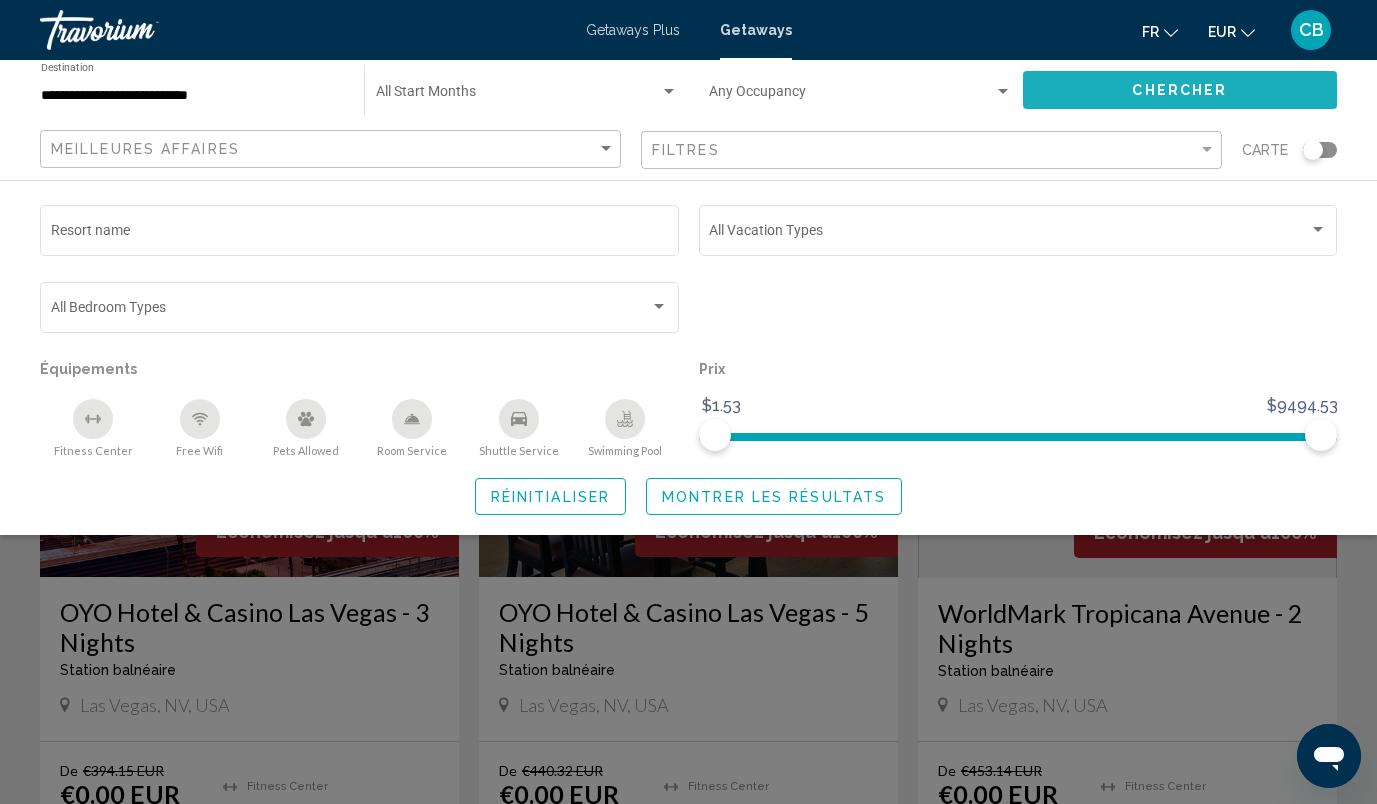 click on "Chercher" 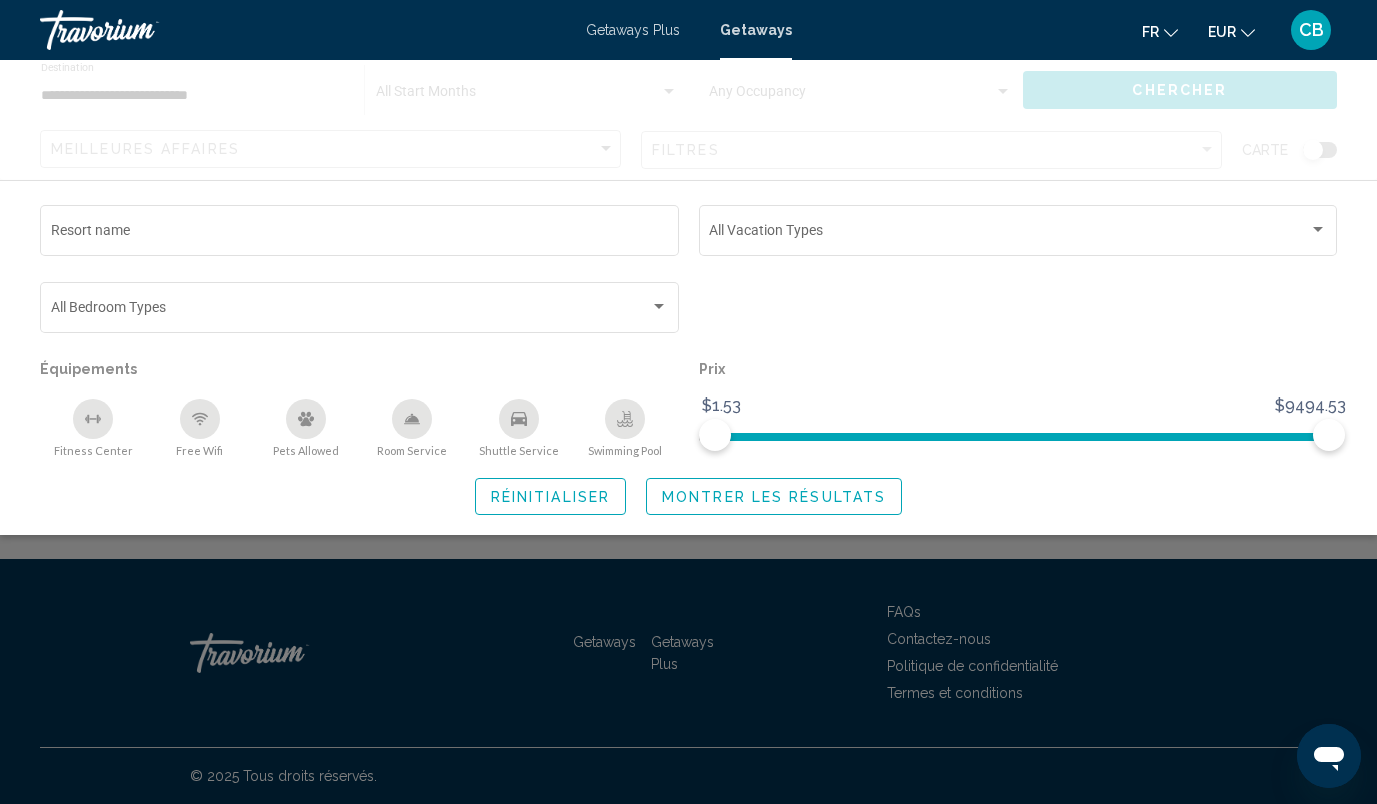 scroll, scrollTop: 0, scrollLeft: 0, axis: both 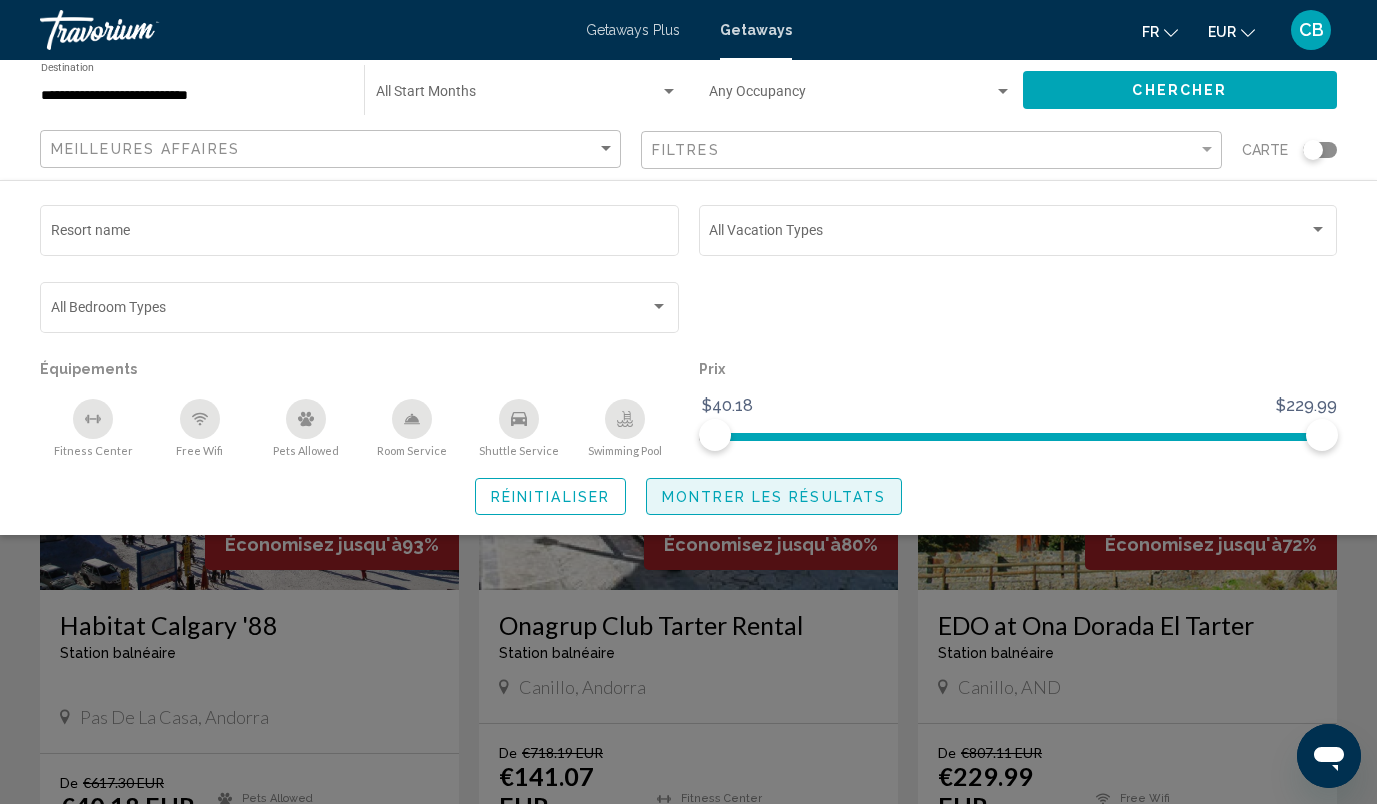 click on "Montrer les résultats" 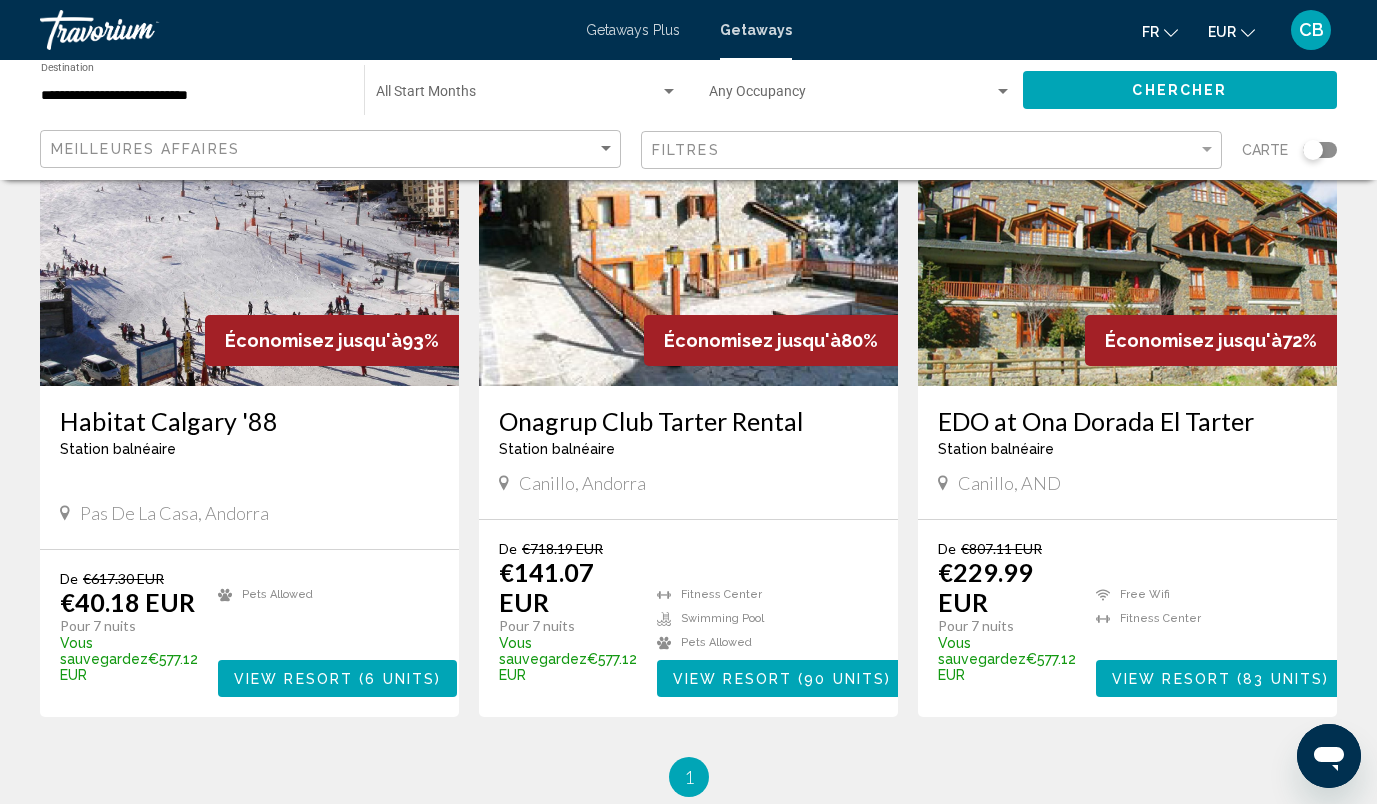scroll, scrollTop: 225, scrollLeft: 0, axis: vertical 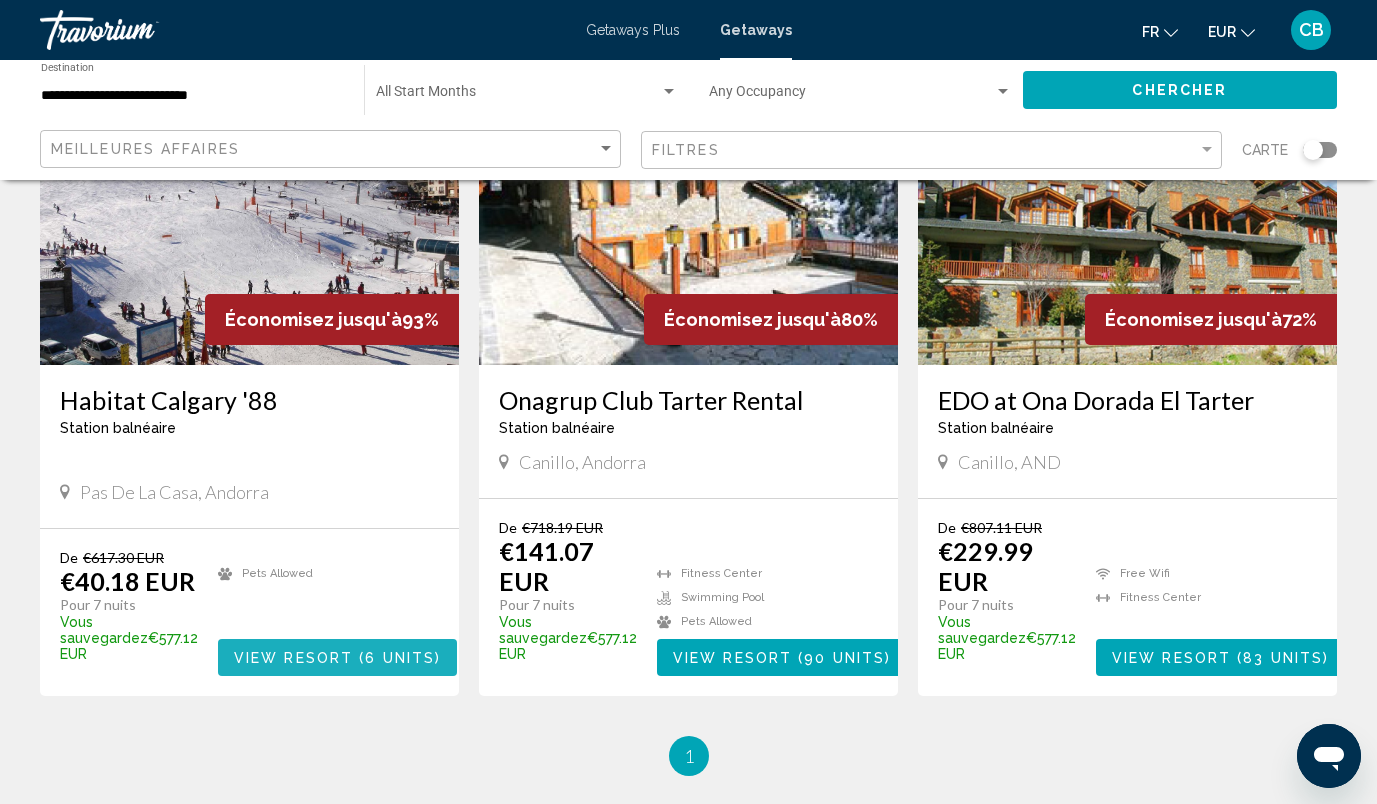 click on "6 units" at bounding box center [400, 658] 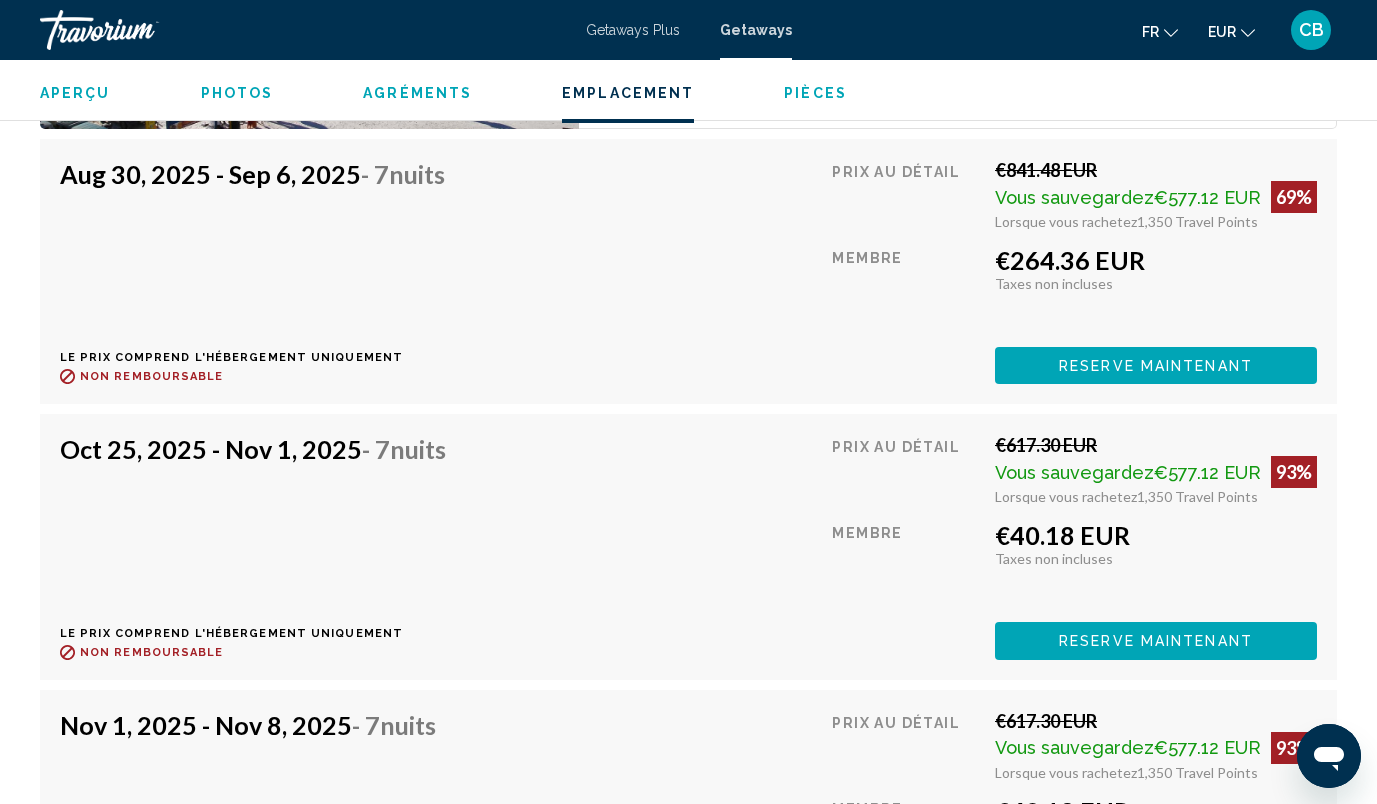 scroll, scrollTop: 4059, scrollLeft: 0, axis: vertical 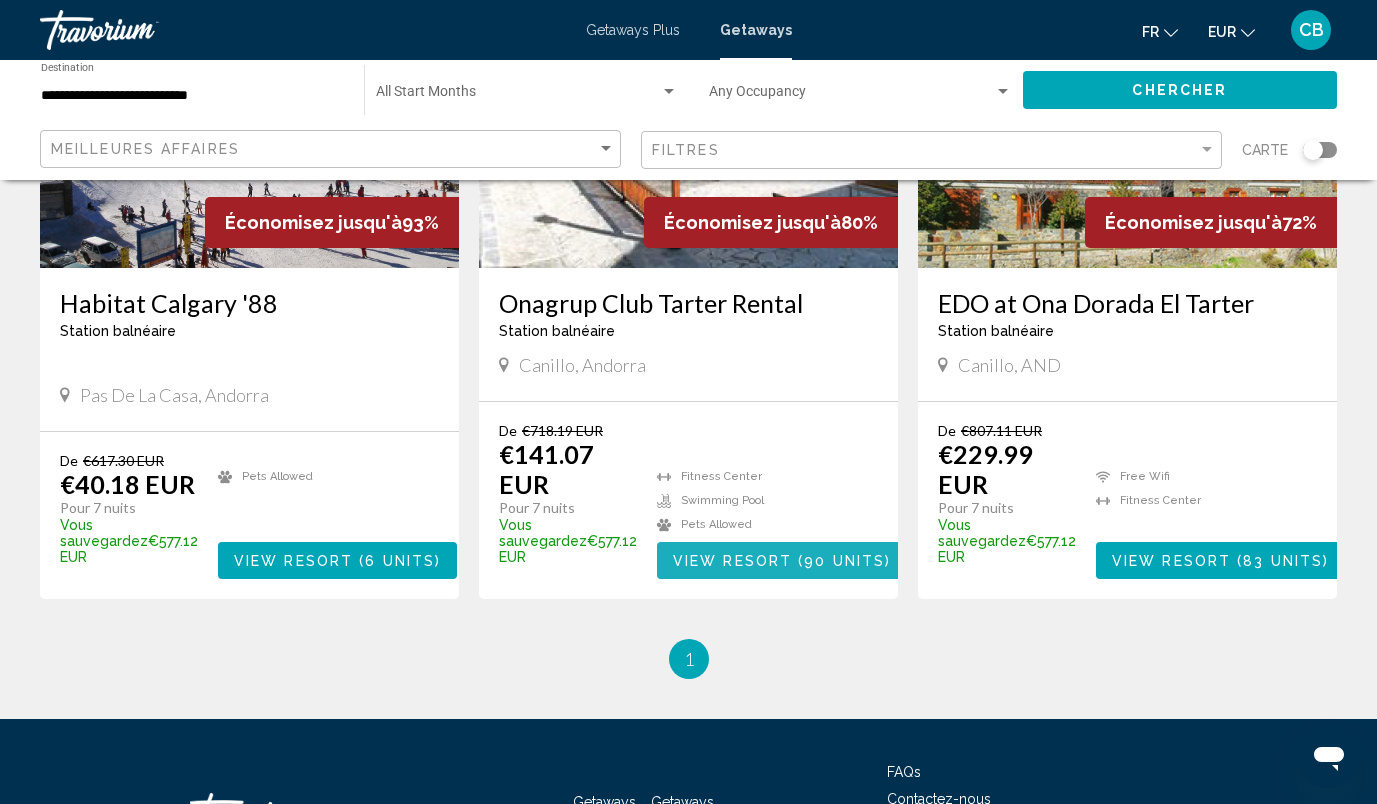 click on "View Resort" at bounding box center [732, 561] 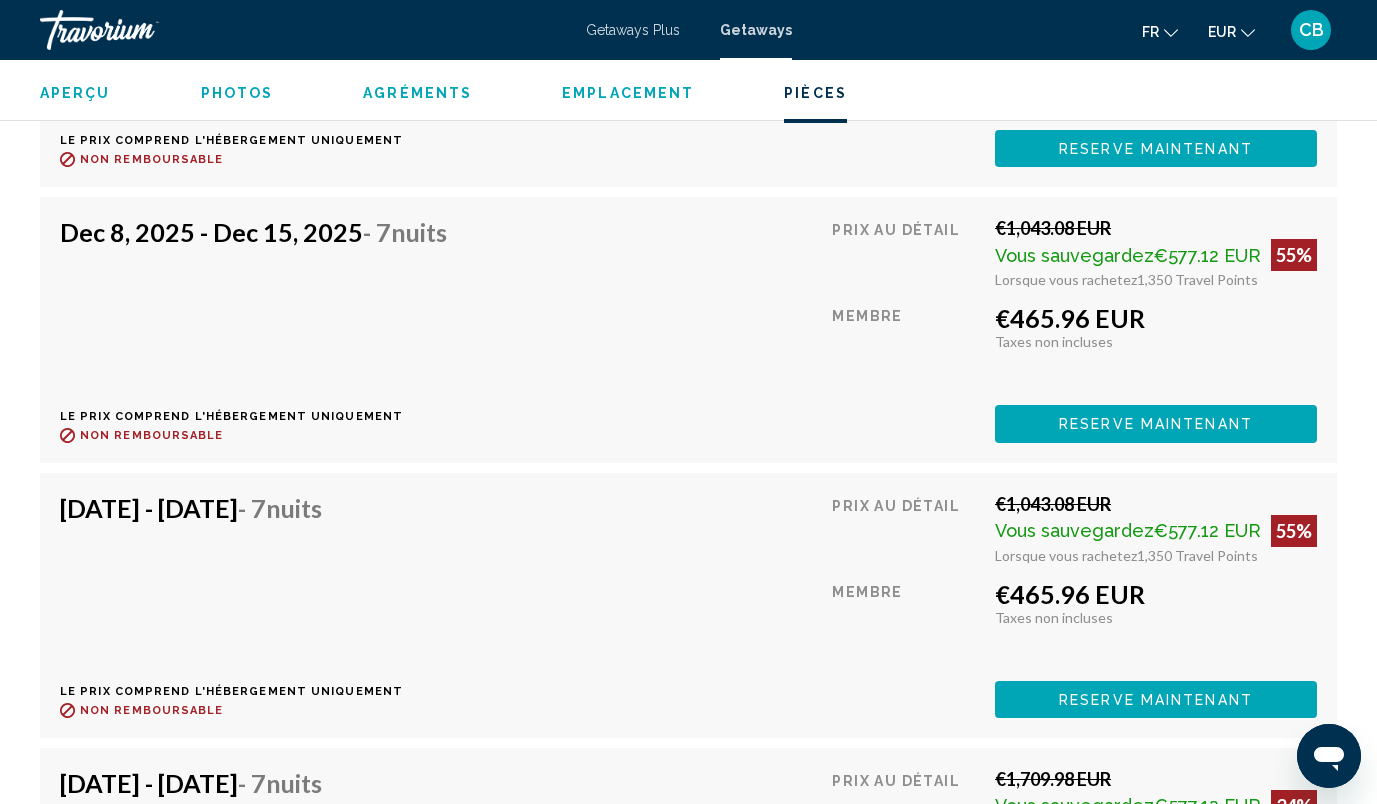 scroll, scrollTop: 8947, scrollLeft: 0, axis: vertical 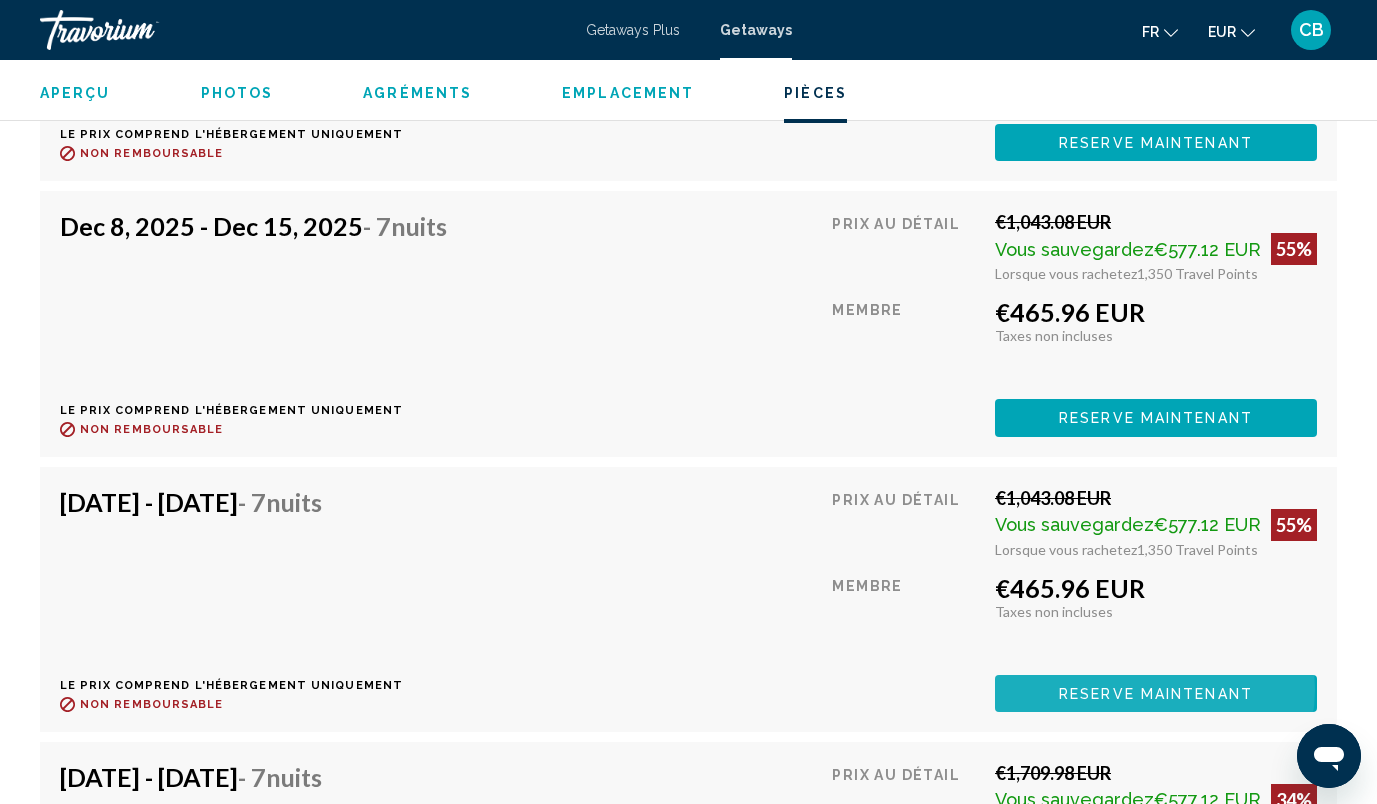 click on "Reserve maintenant" at bounding box center [1156, 694] 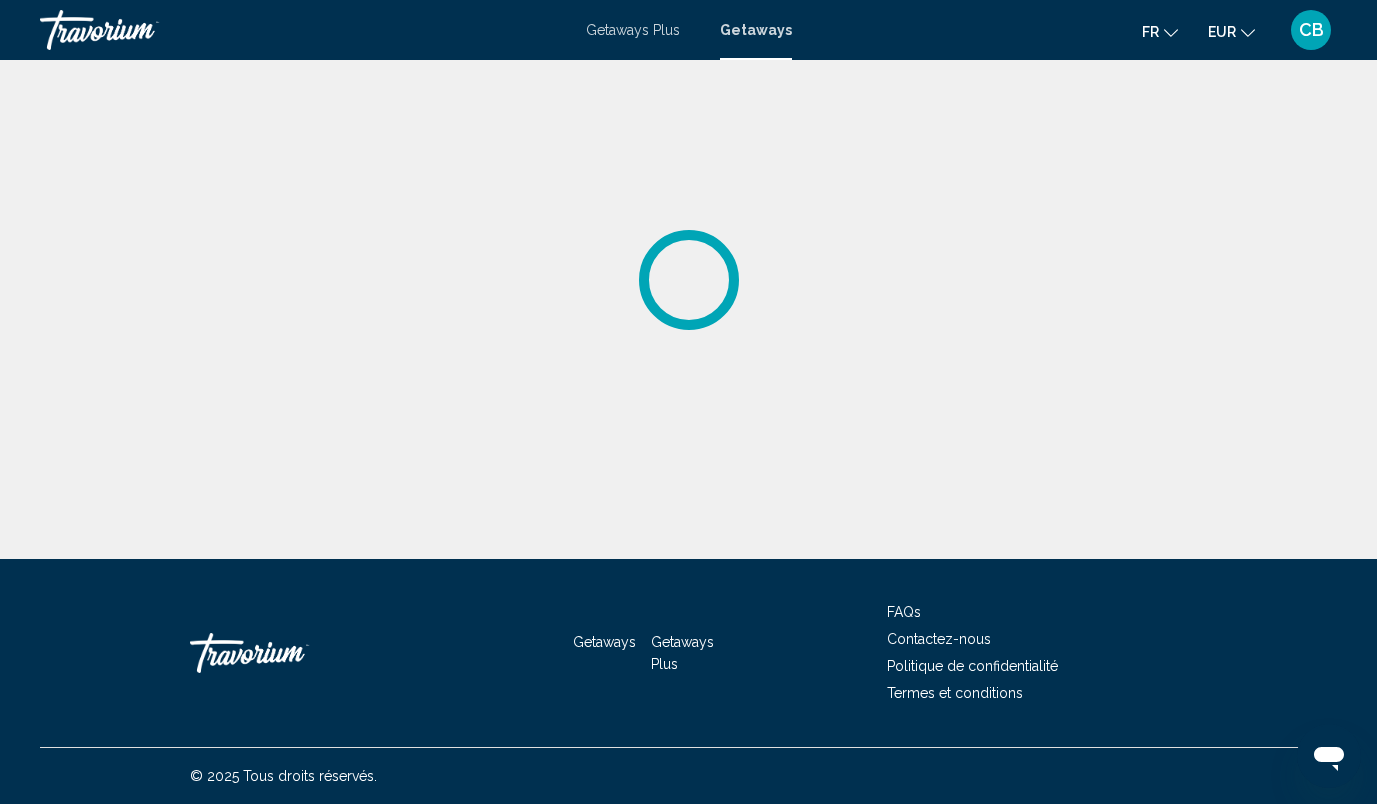 scroll, scrollTop: 0, scrollLeft: 0, axis: both 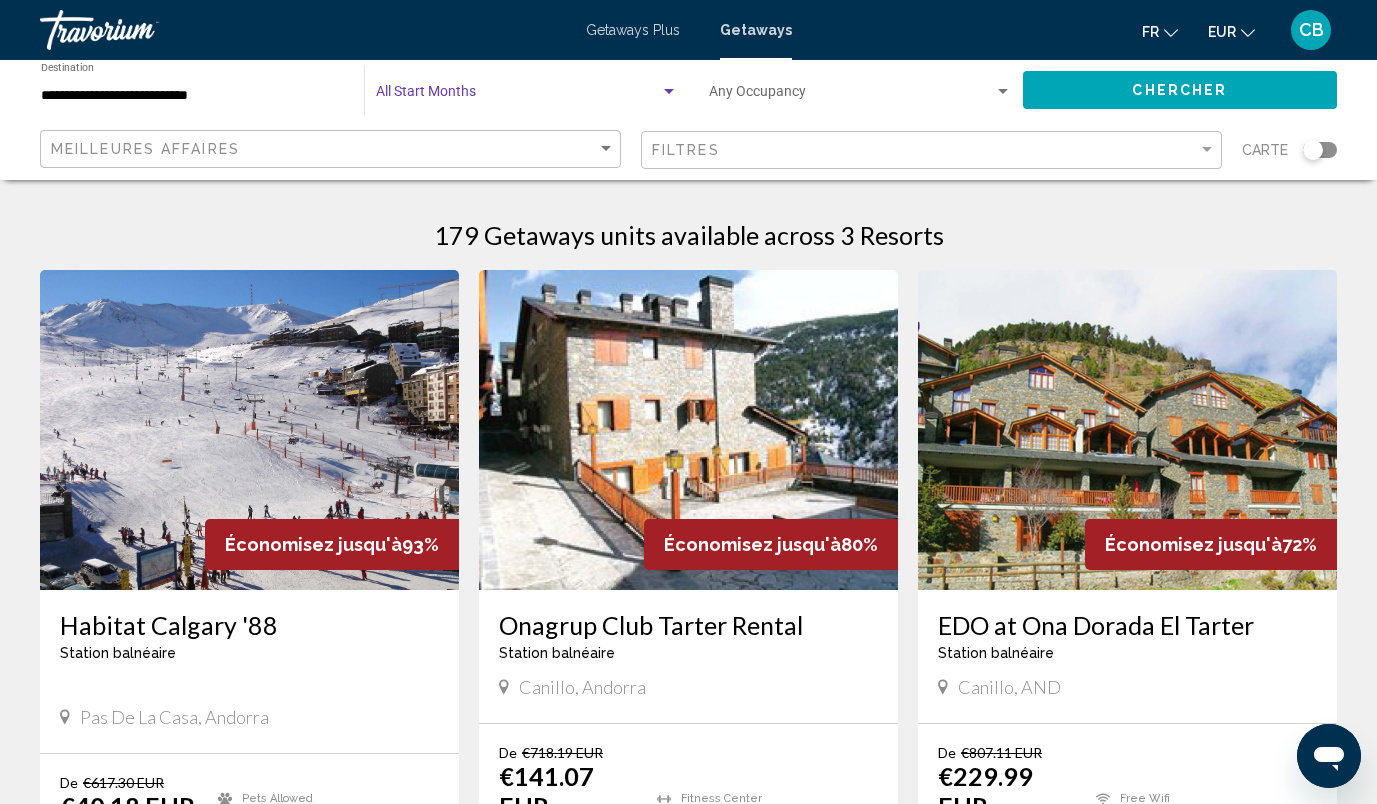 click at bounding box center [669, 92] 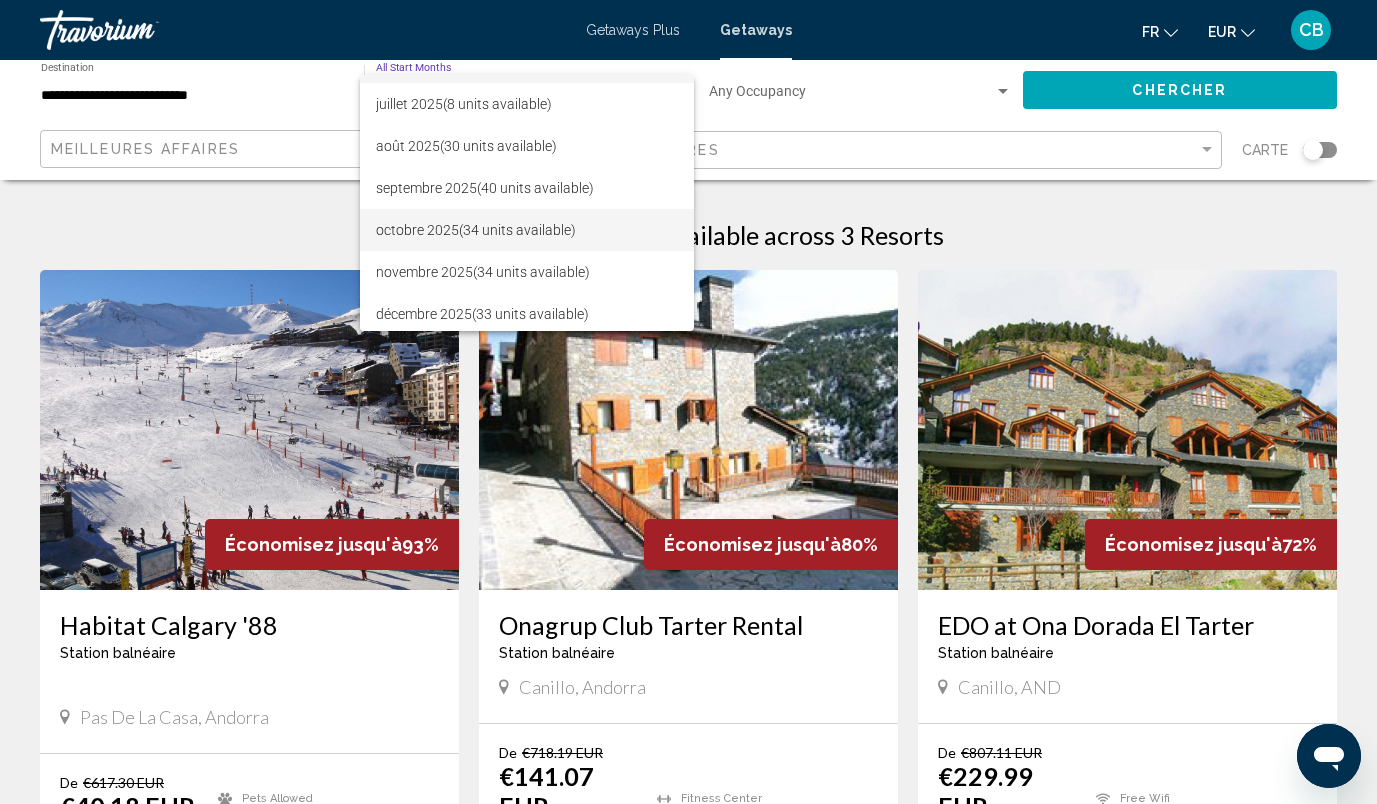 scroll, scrollTop: 35, scrollLeft: 0, axis: vertical 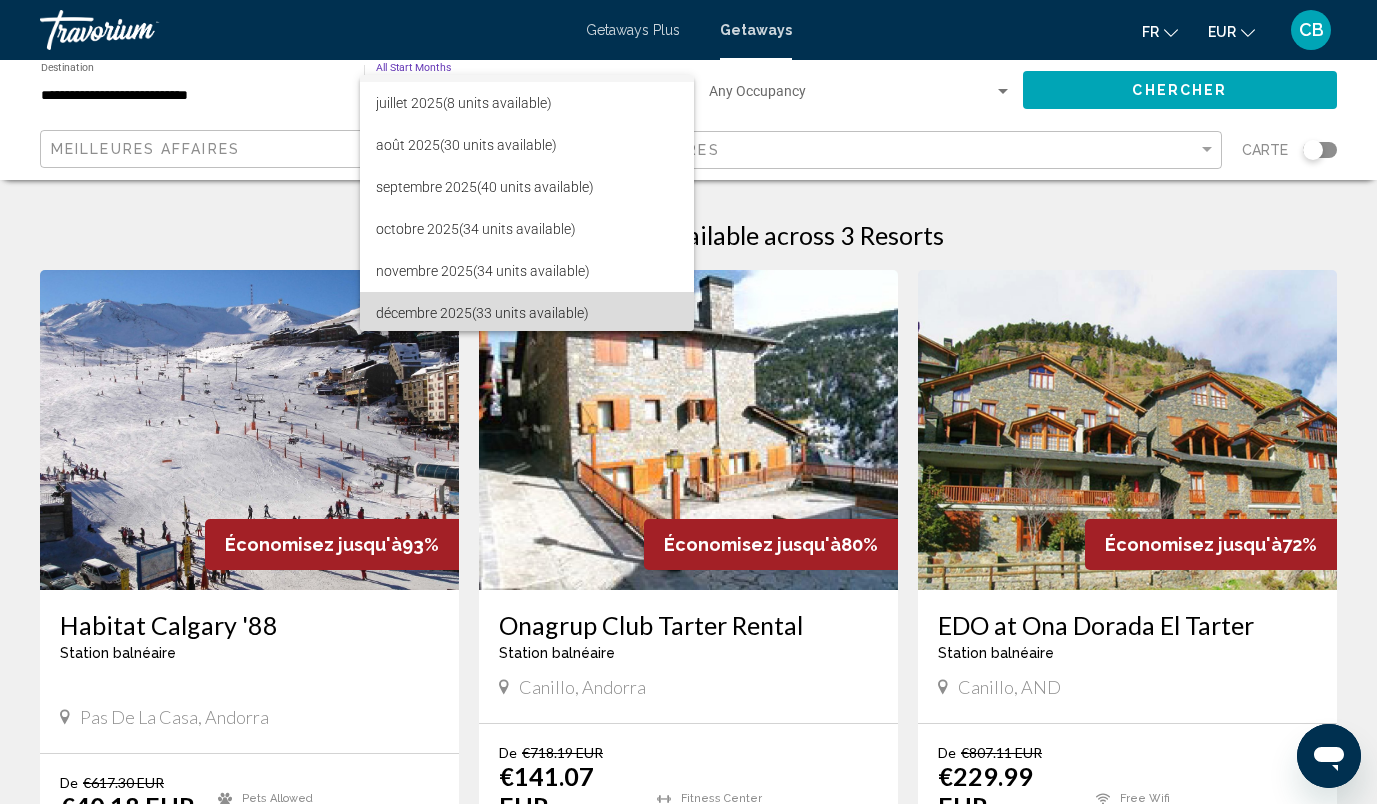 click on "décembre 2025  (33 units available)" at bounding box center [527, 313] 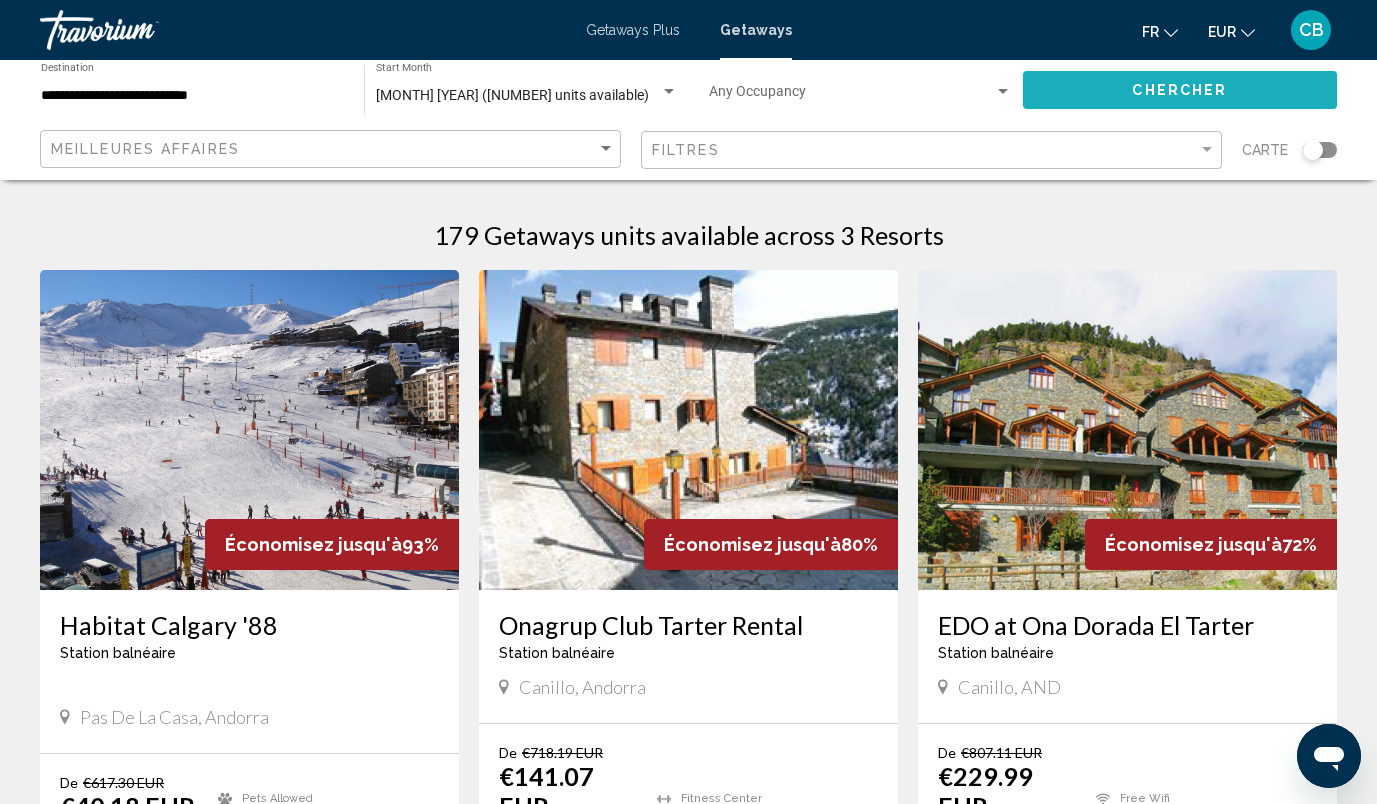 click on "Chercher" 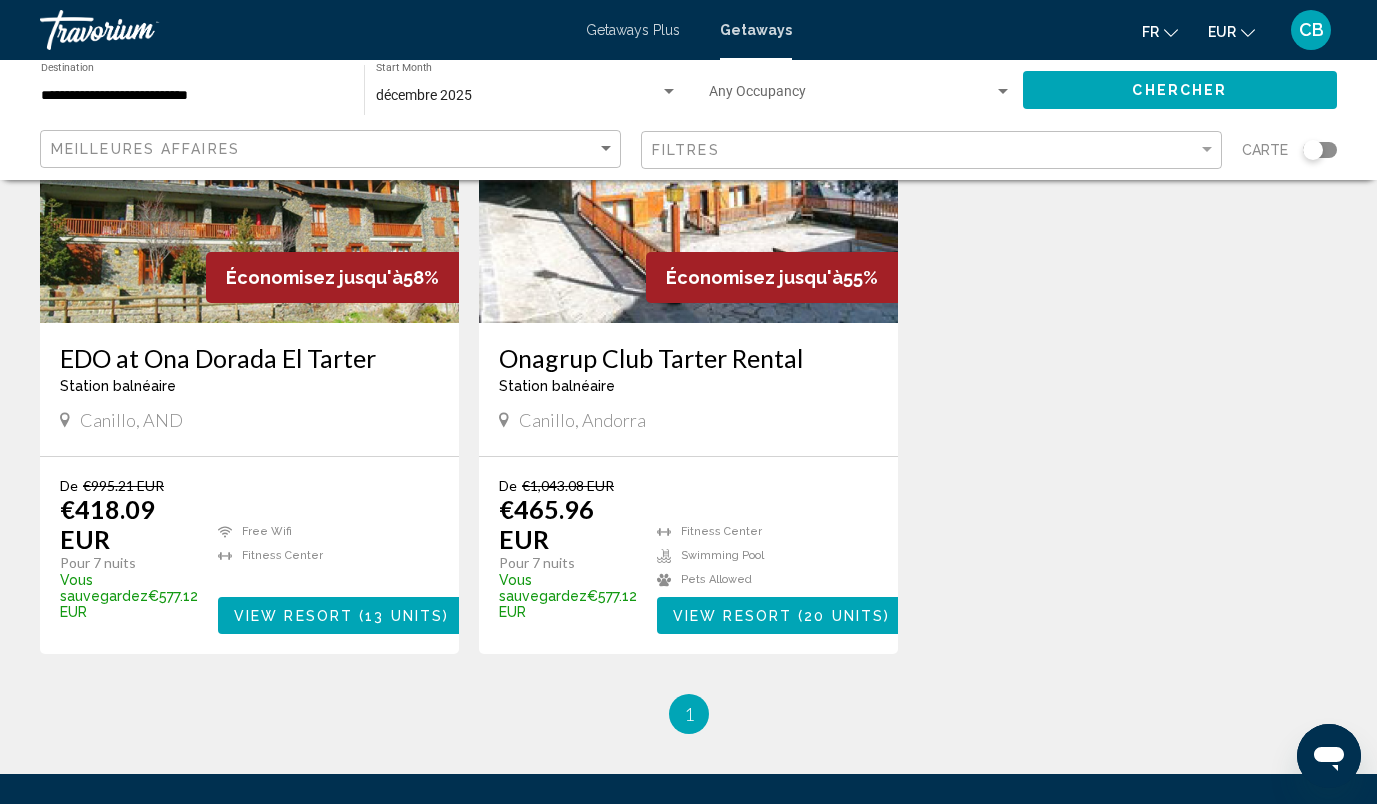 scroll, scrollTop: 272, scrollLeft: 0, axis: vertical 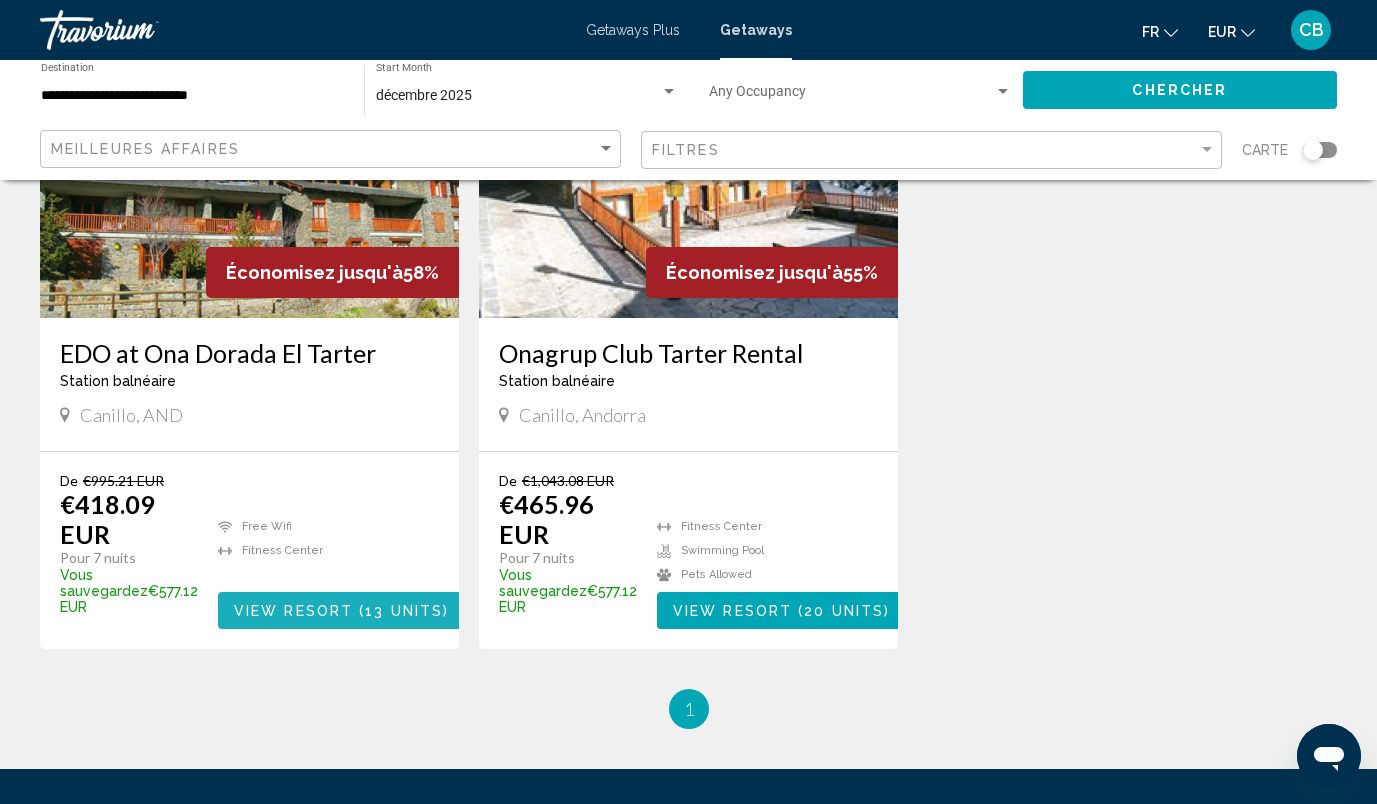click on "View Resort    ( 13 units )" at bounding box center (341, 610) 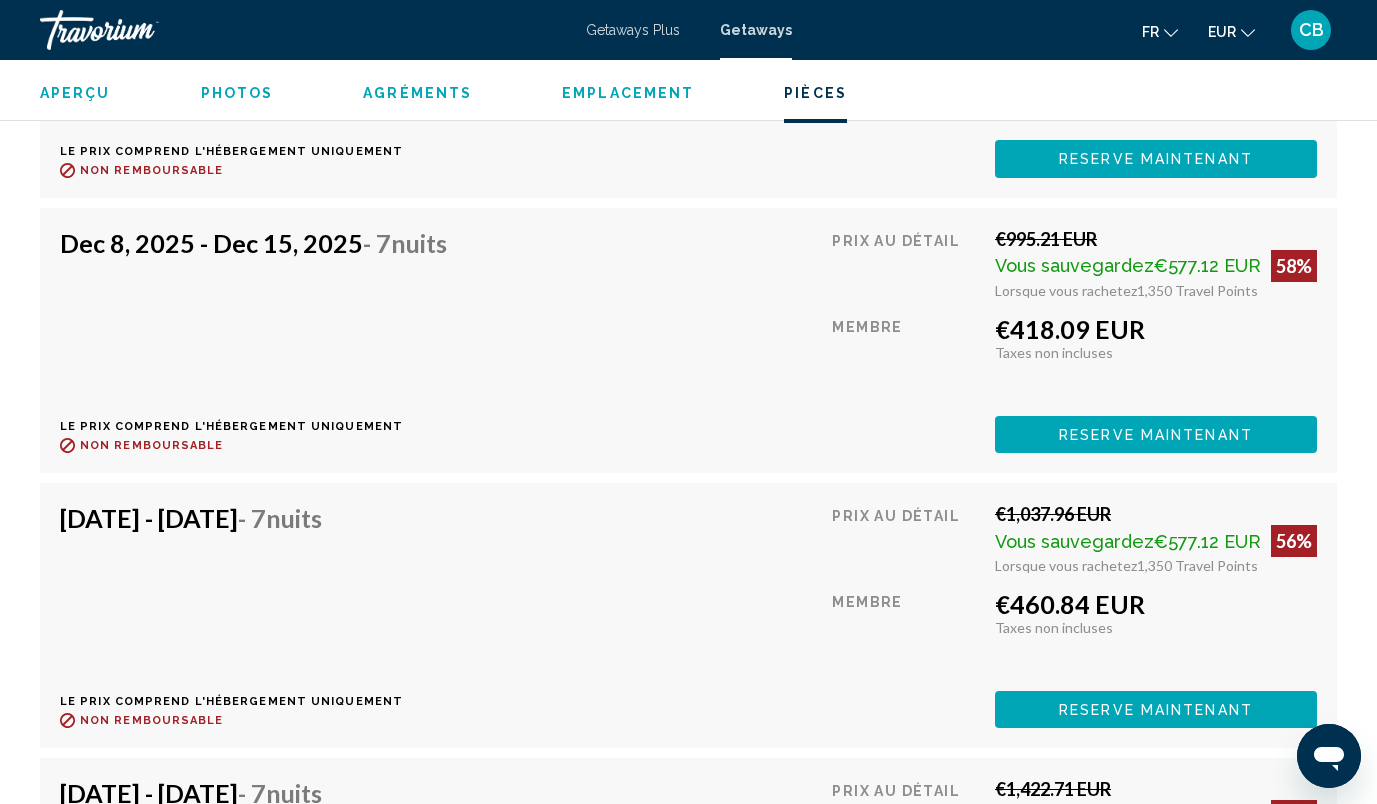 scroll, scrollTop: 3994, scrollLeft: 0, axis: vertical 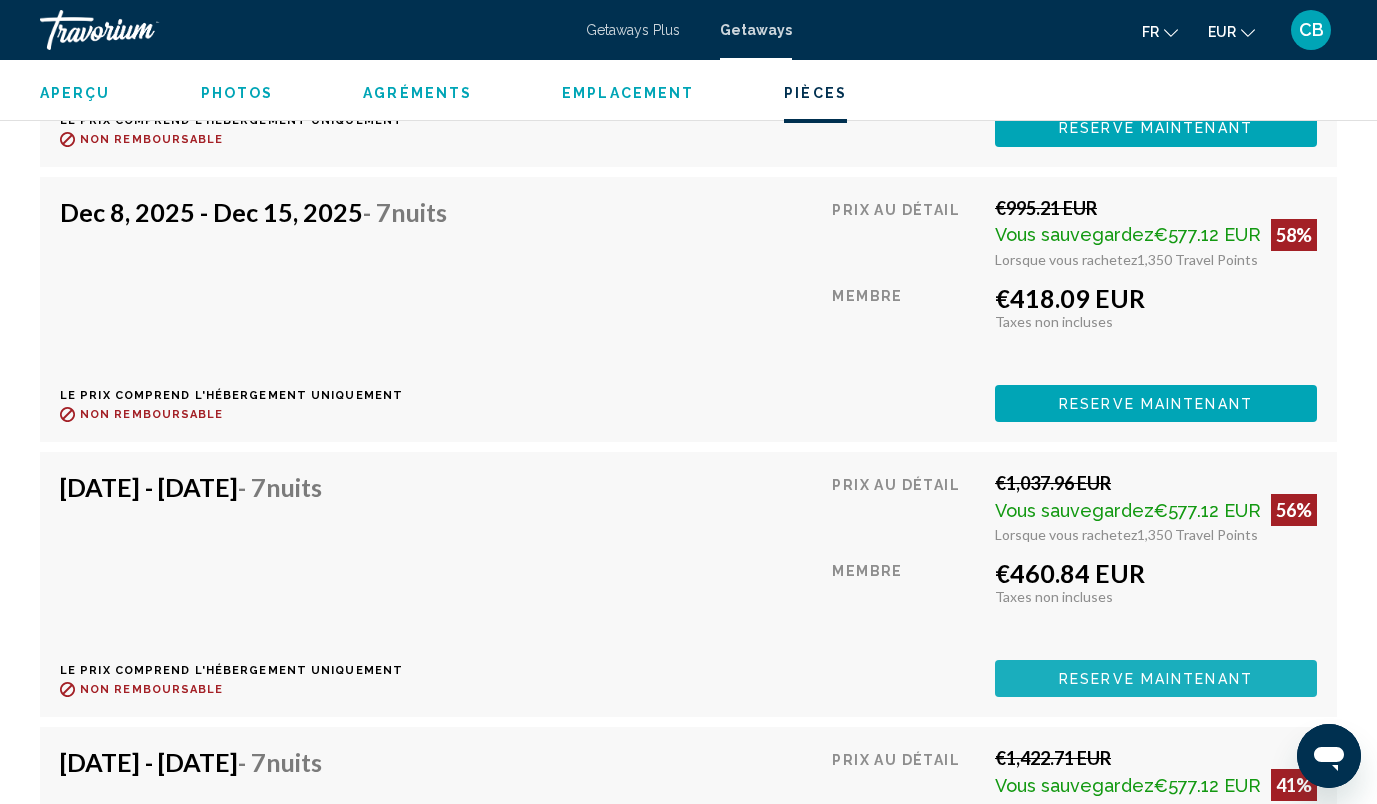 click on "Reserve maintenant" at bounding box center [1156, 679] 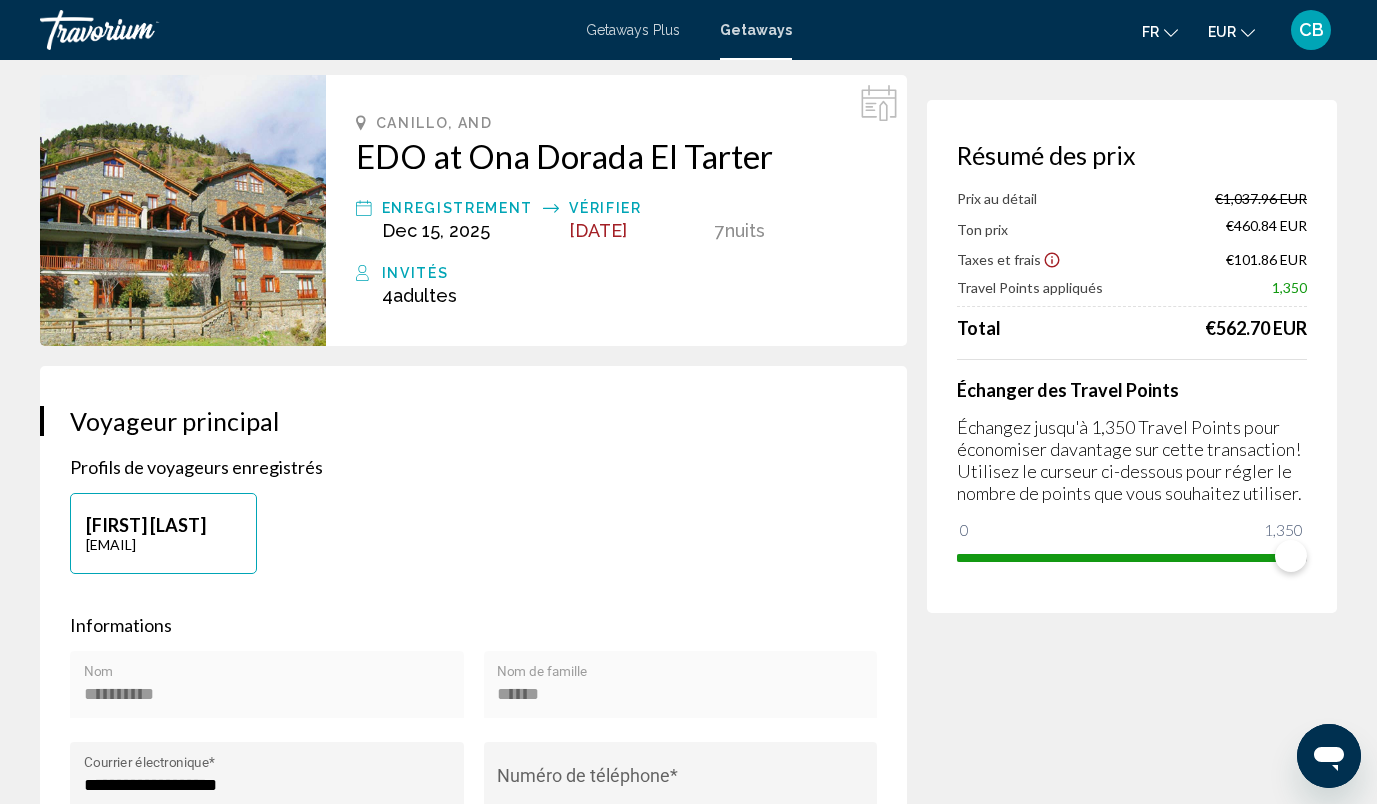 scroll, scrollTop: 0, scrollLeft: 0, axis: both 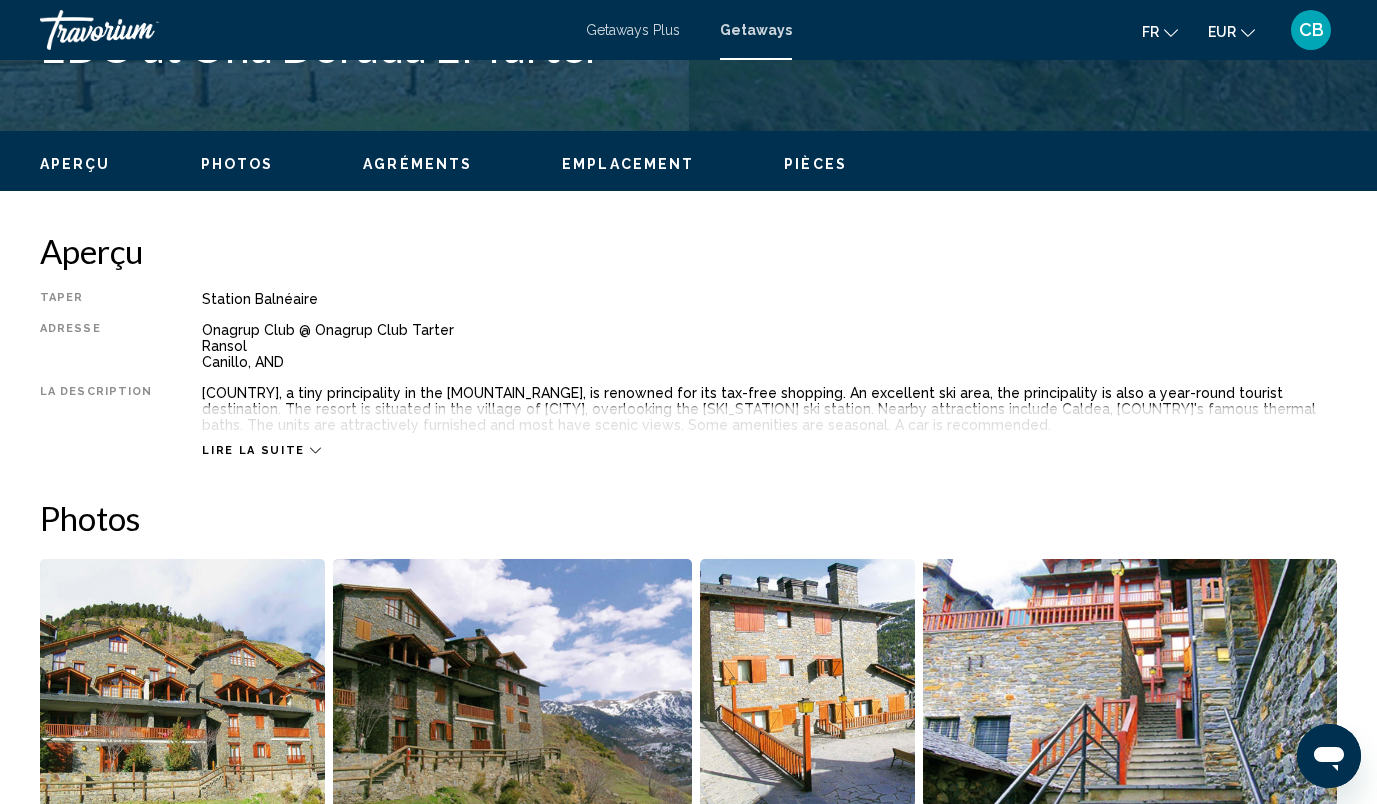 click on "Lire la suite" at bounding box center [253, 450] 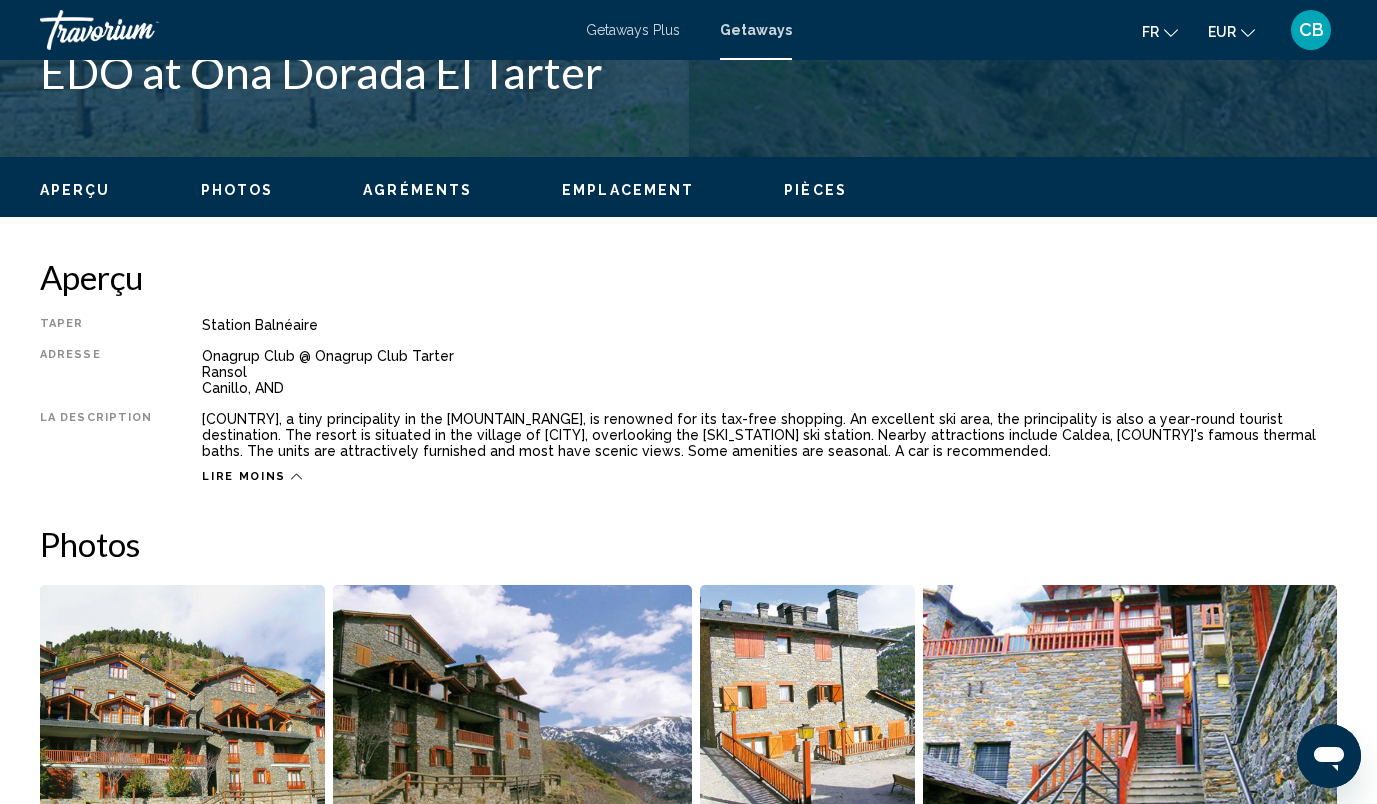 scroll, scrollTop: 881, scrollLeft: 0, axis: vertical 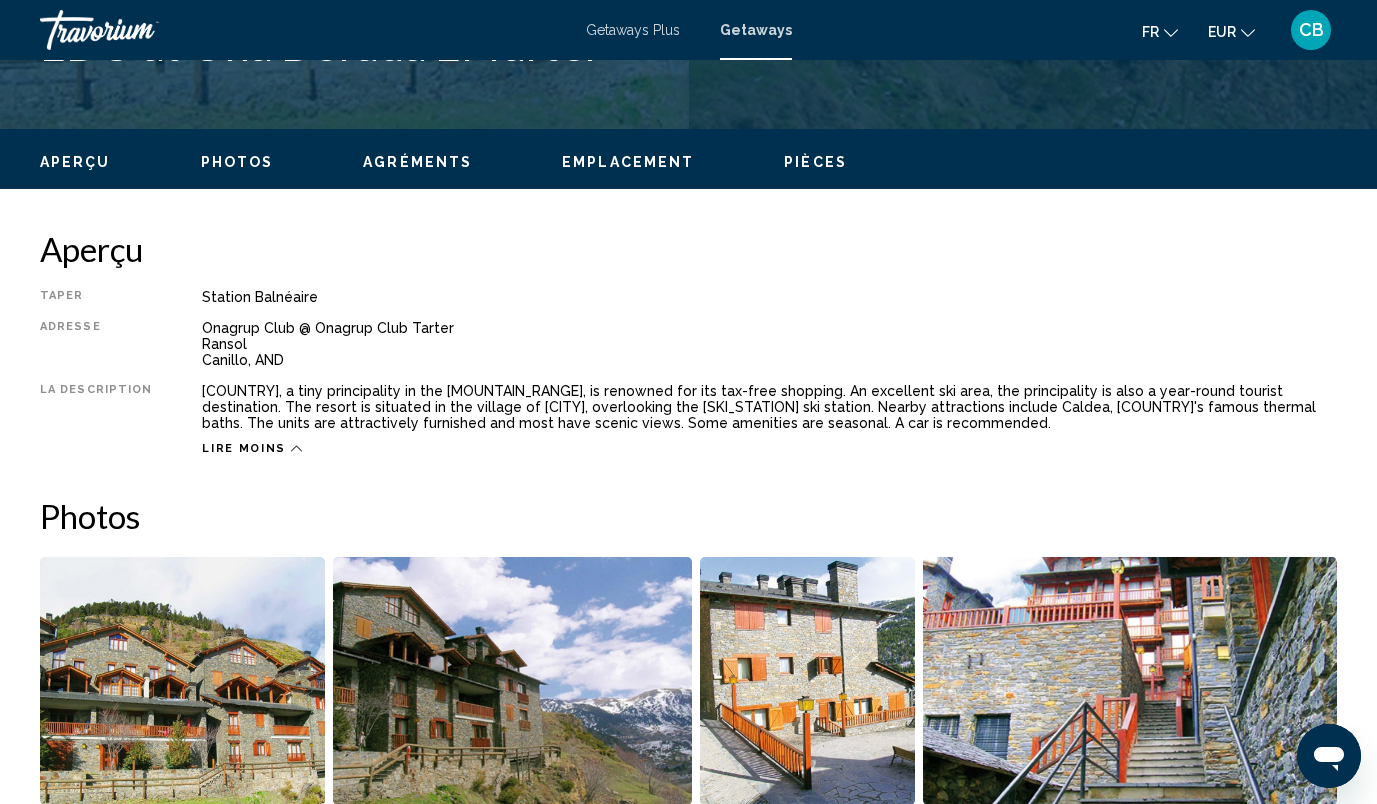 click on "Pièces" at bounding box center (815, 162) 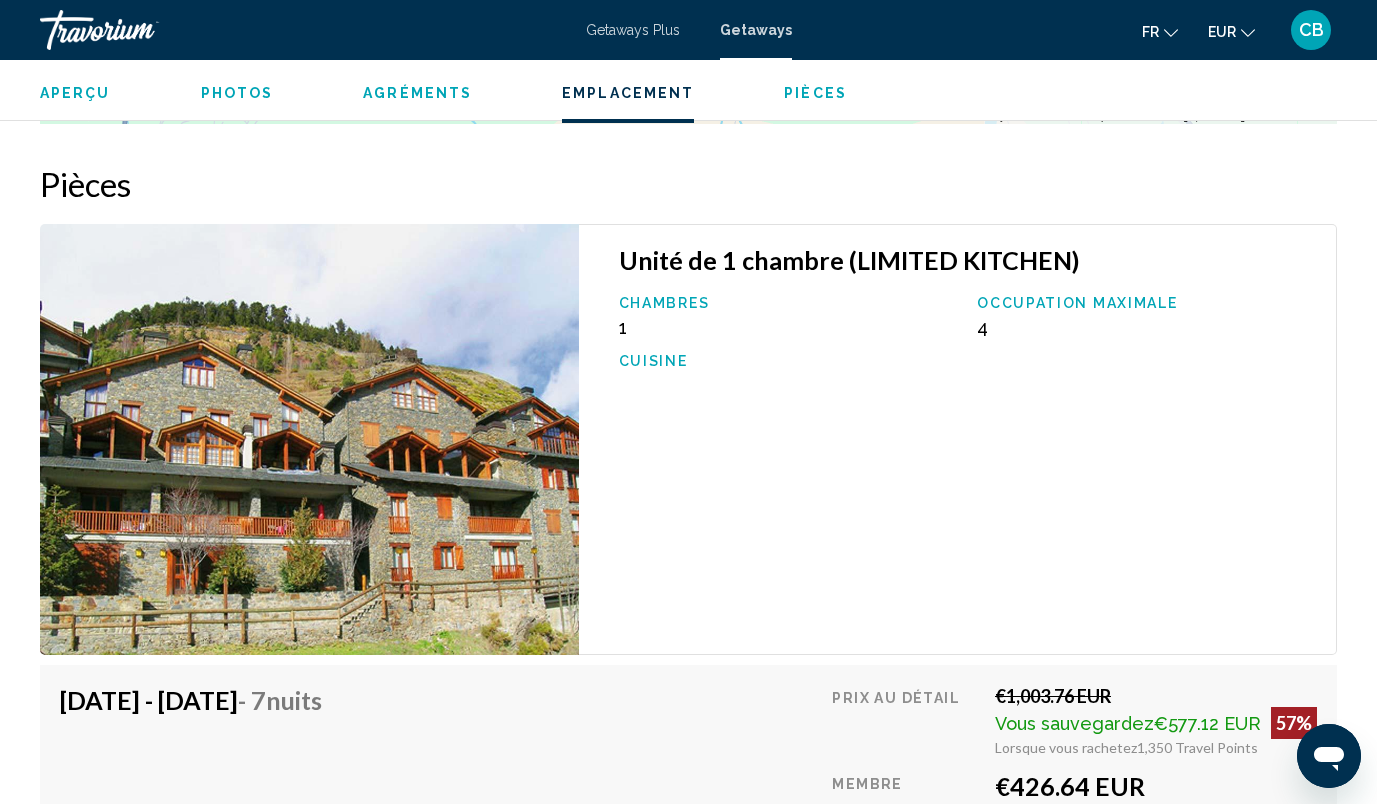scroll, scrollTop: 3273, scrollLeft: 0, axis: vertical 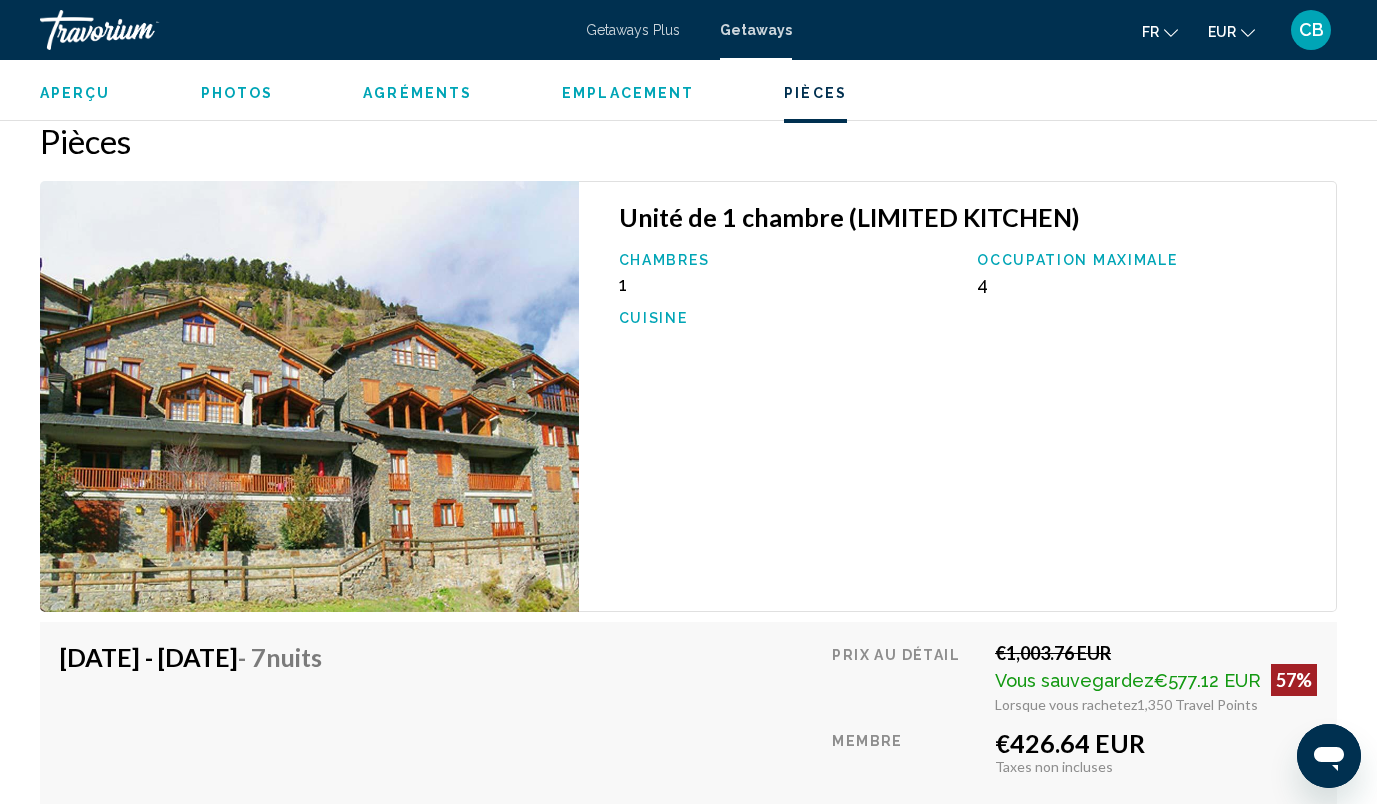click at bounding box center [309, 396] 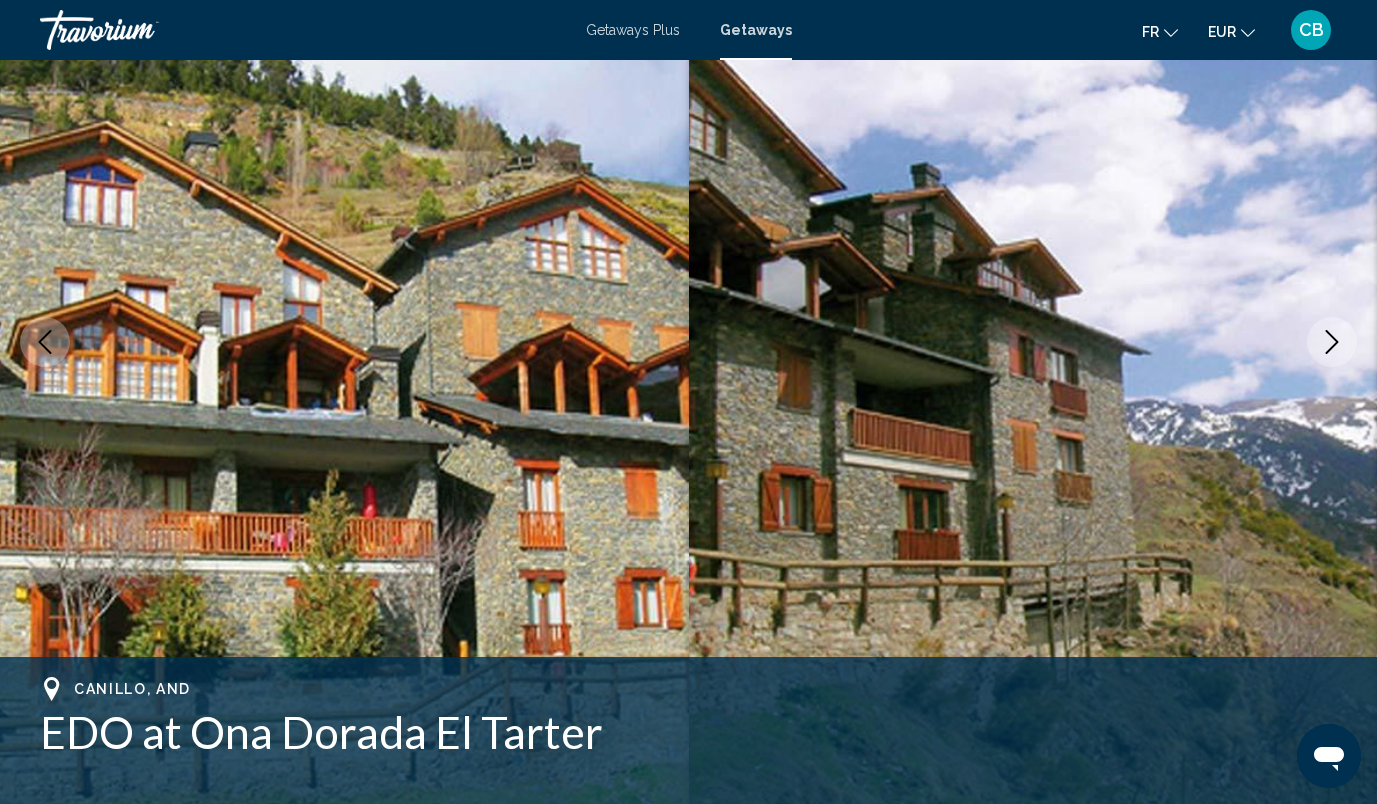 scroll, scrollTop: 0, scrollLeft: 0, axis: both 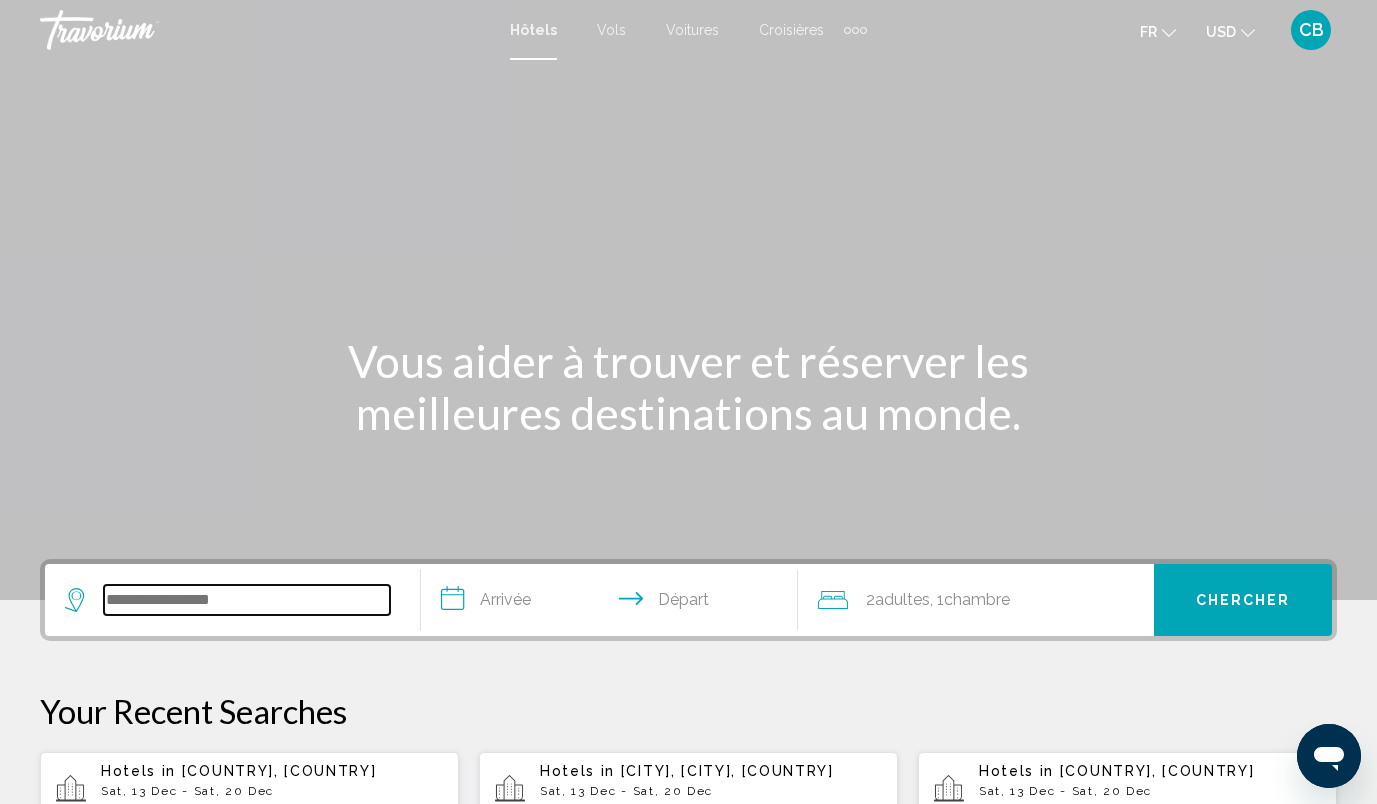 click at bounding box center (247, 600) 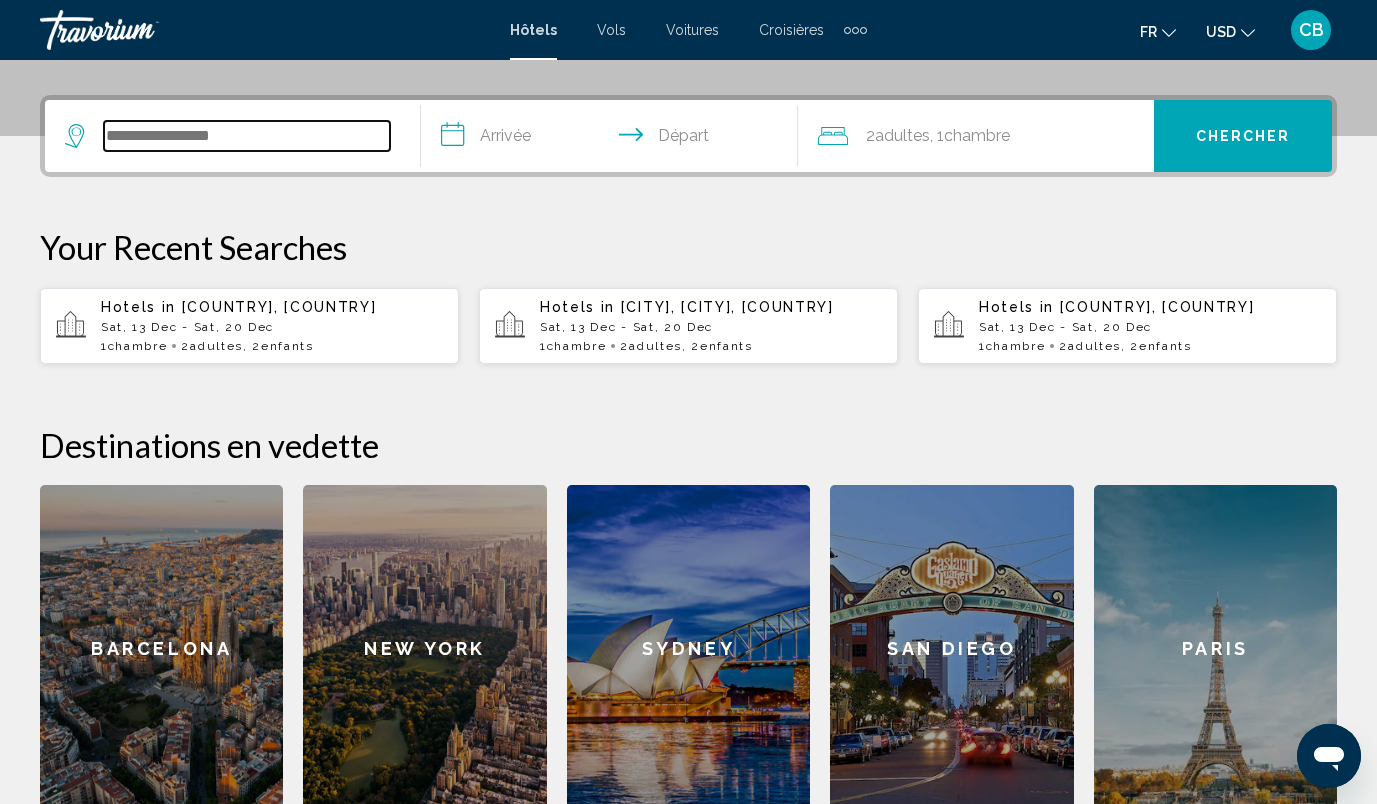 scroll, scrollTop: 494, scrollLeft: 0, axis: vertical 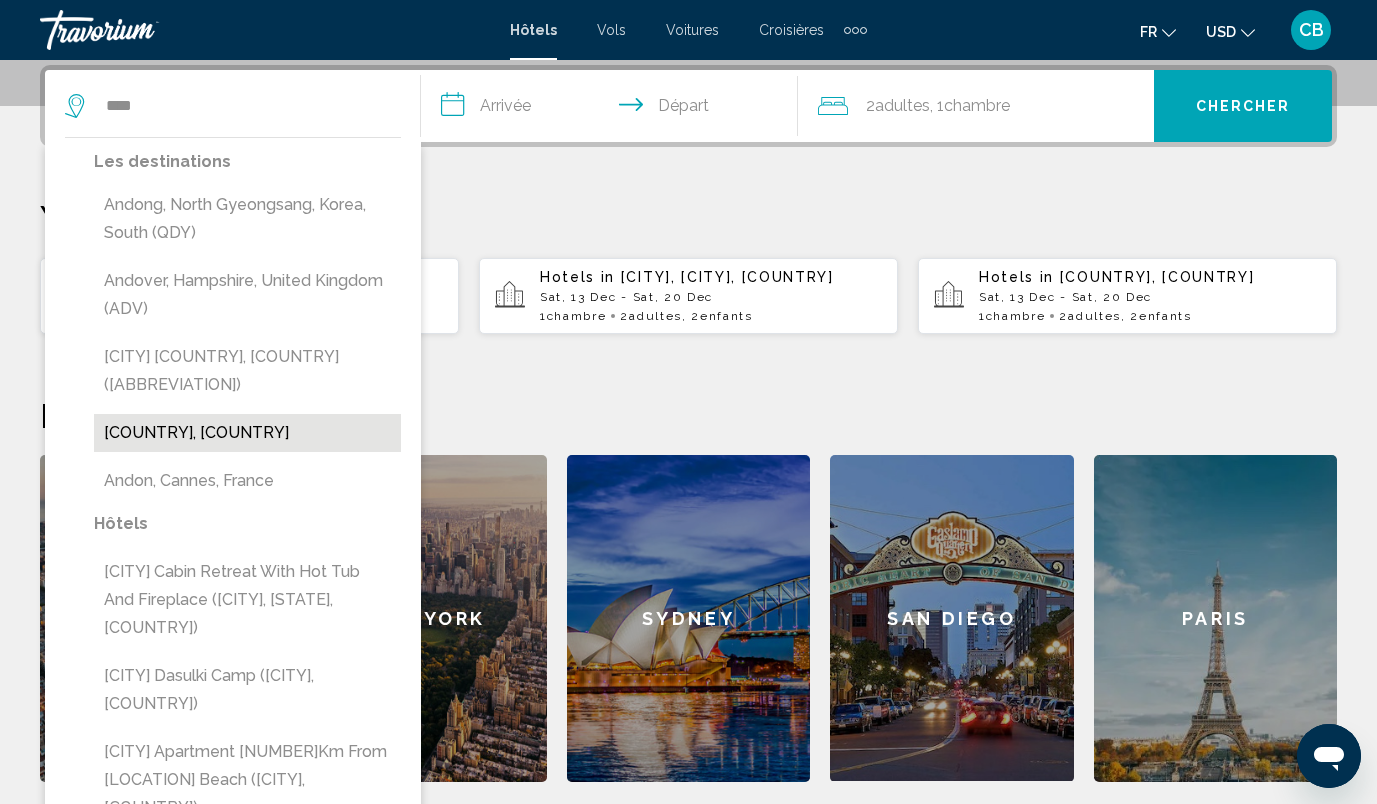 click on "Andorra, Andorra" at bounding box center (247, 433) 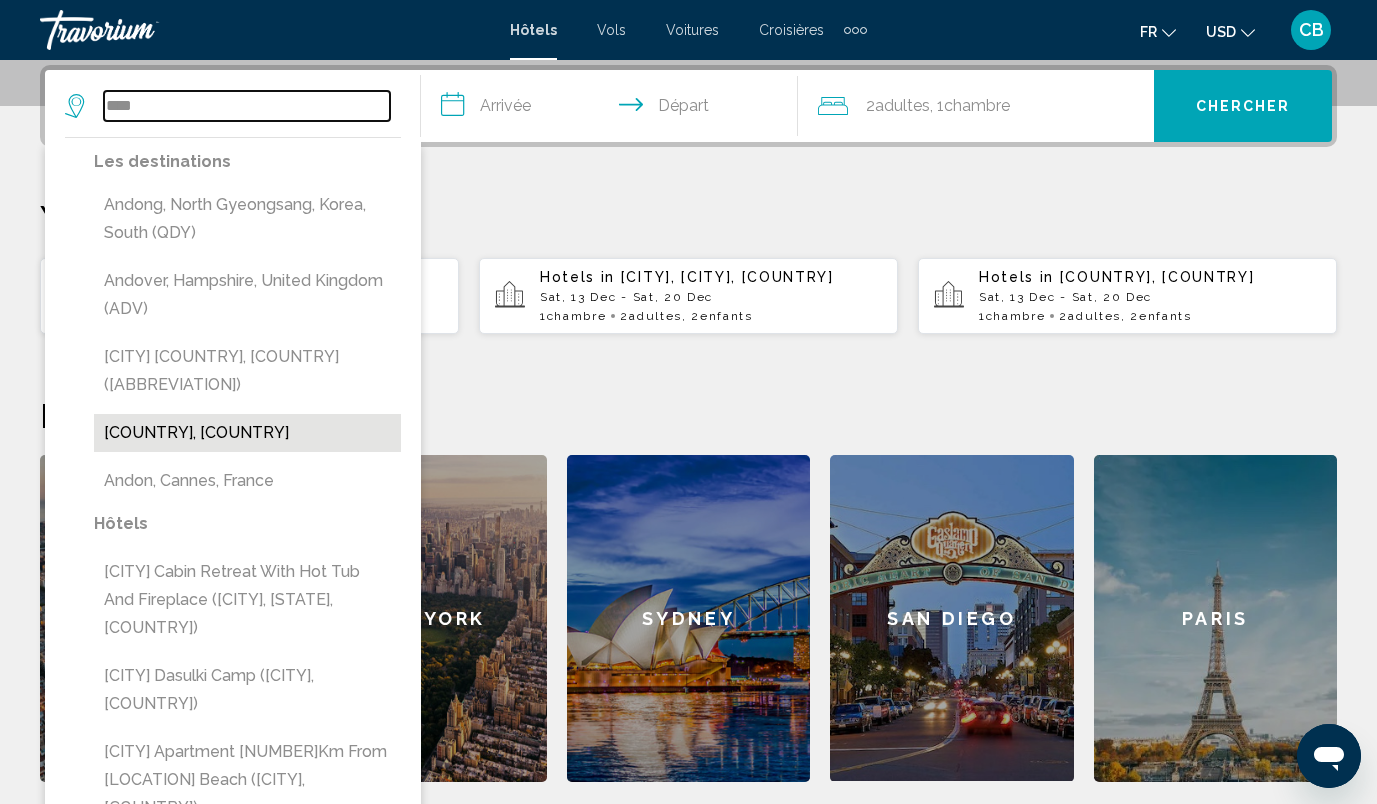 type on "**********" 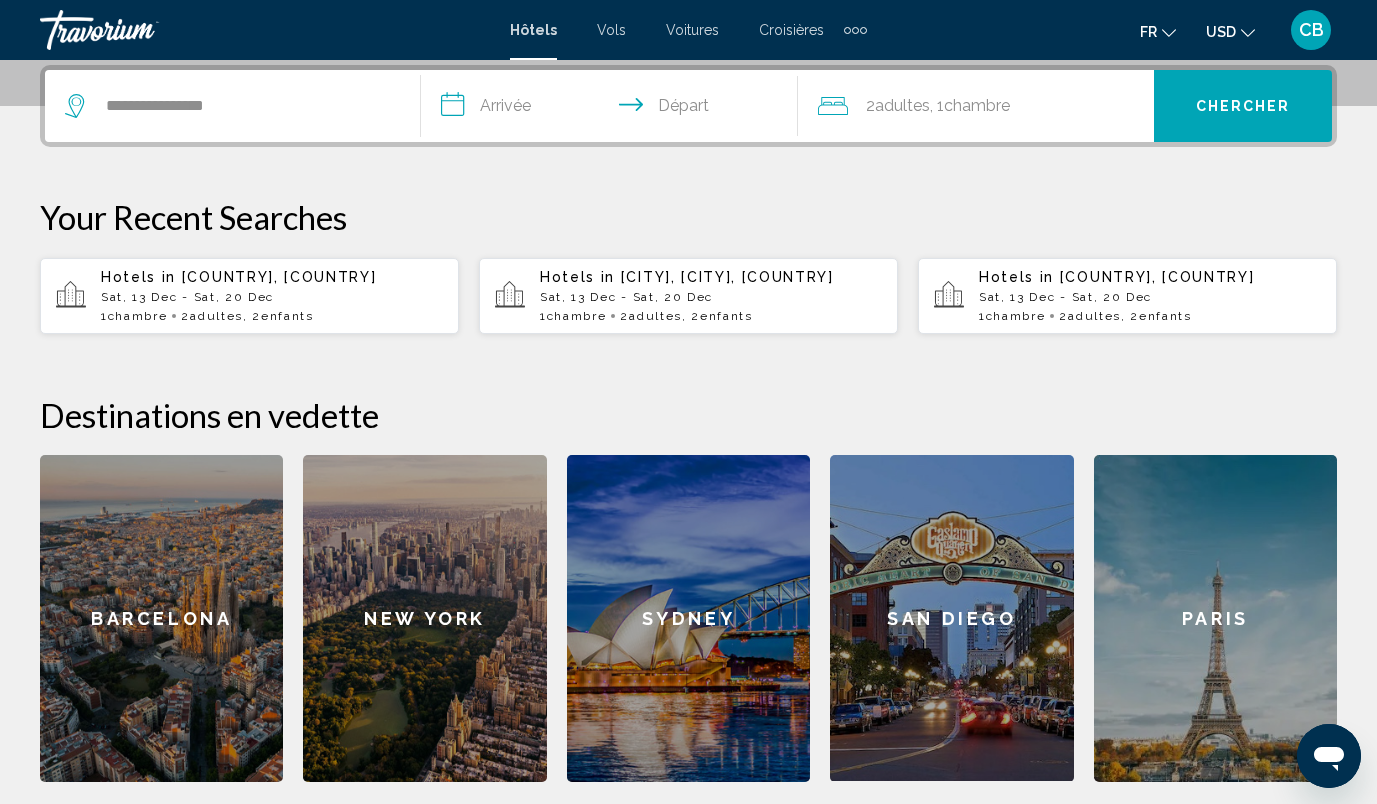 click on "**********" at bounding box center (613, 109) 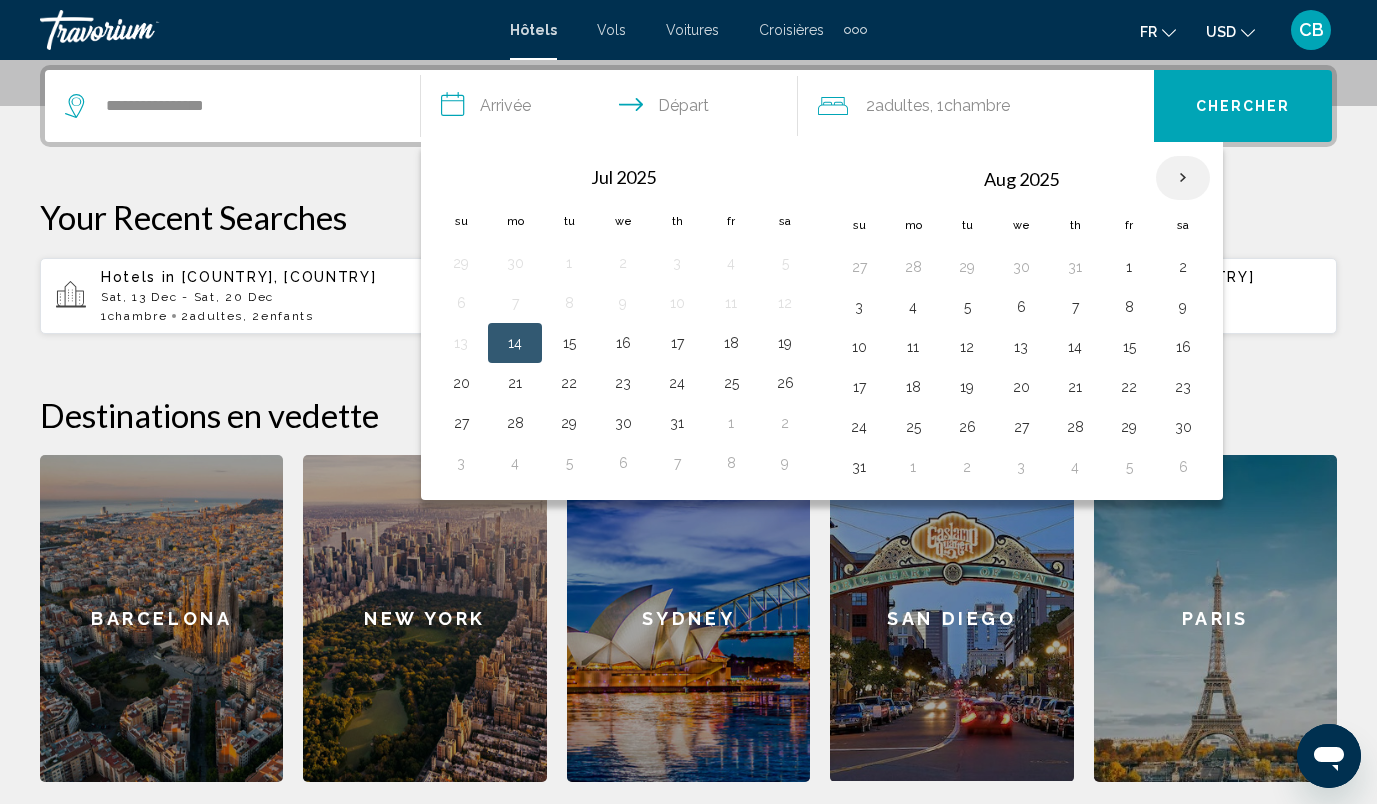 click at bounding box center [1183, 178] 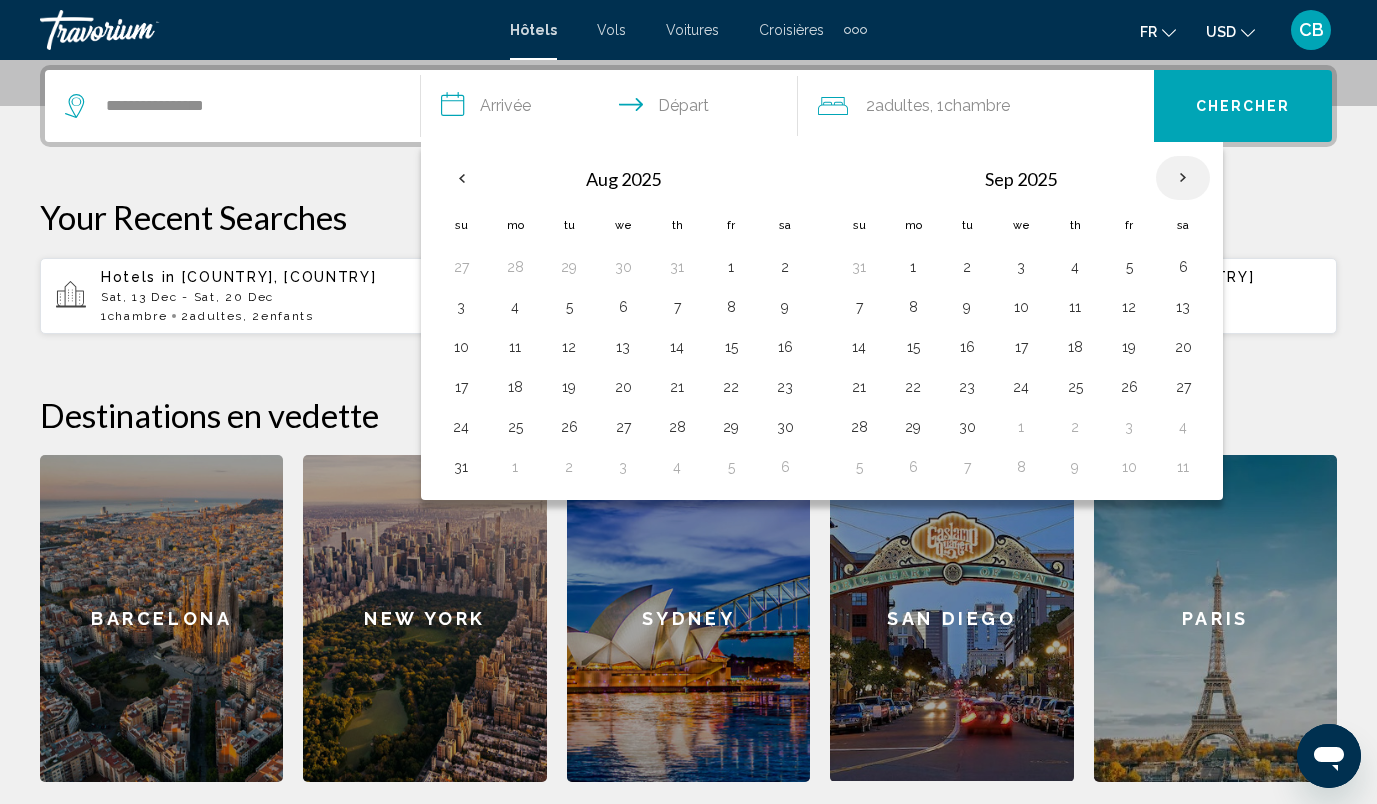 click at bounding box center (1183, 178) 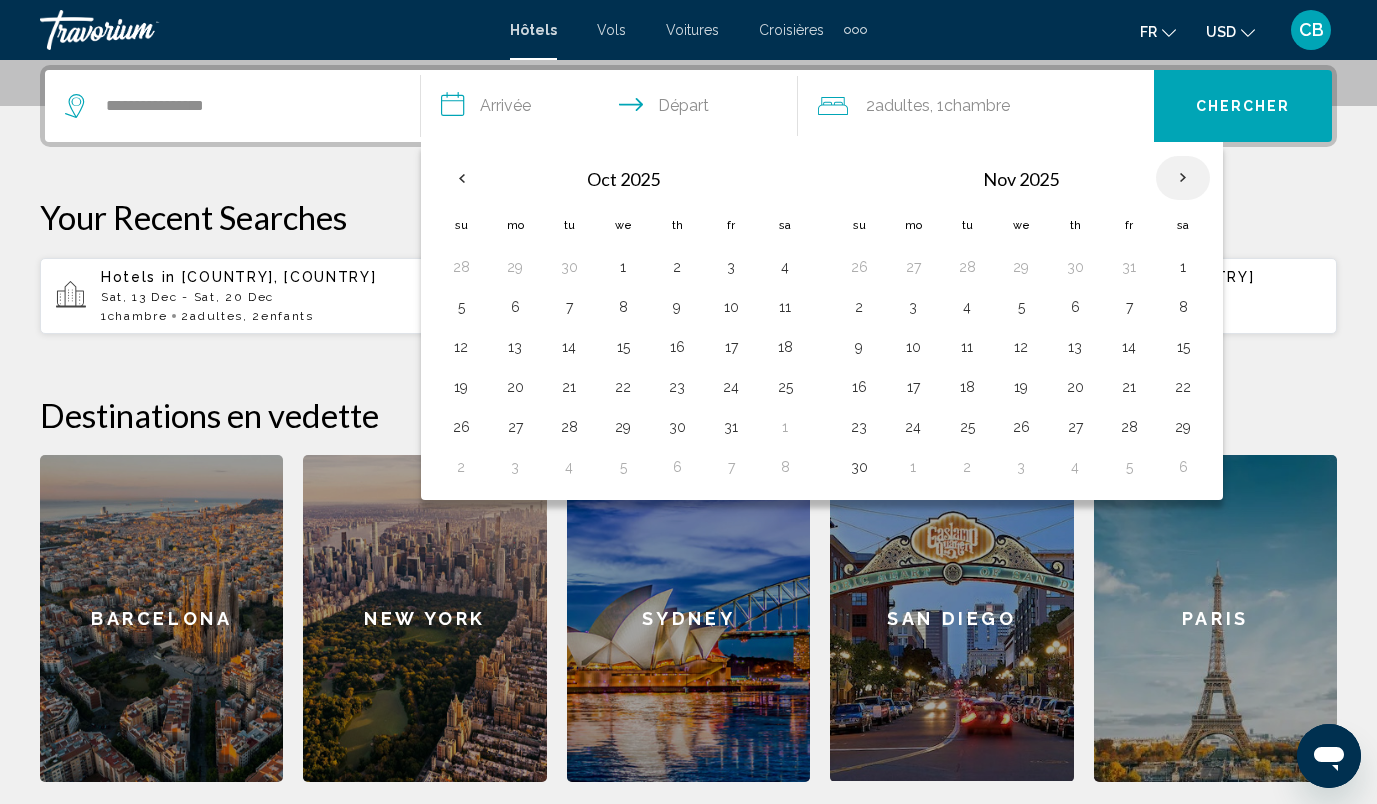 click at bounding box center [1183, 178] 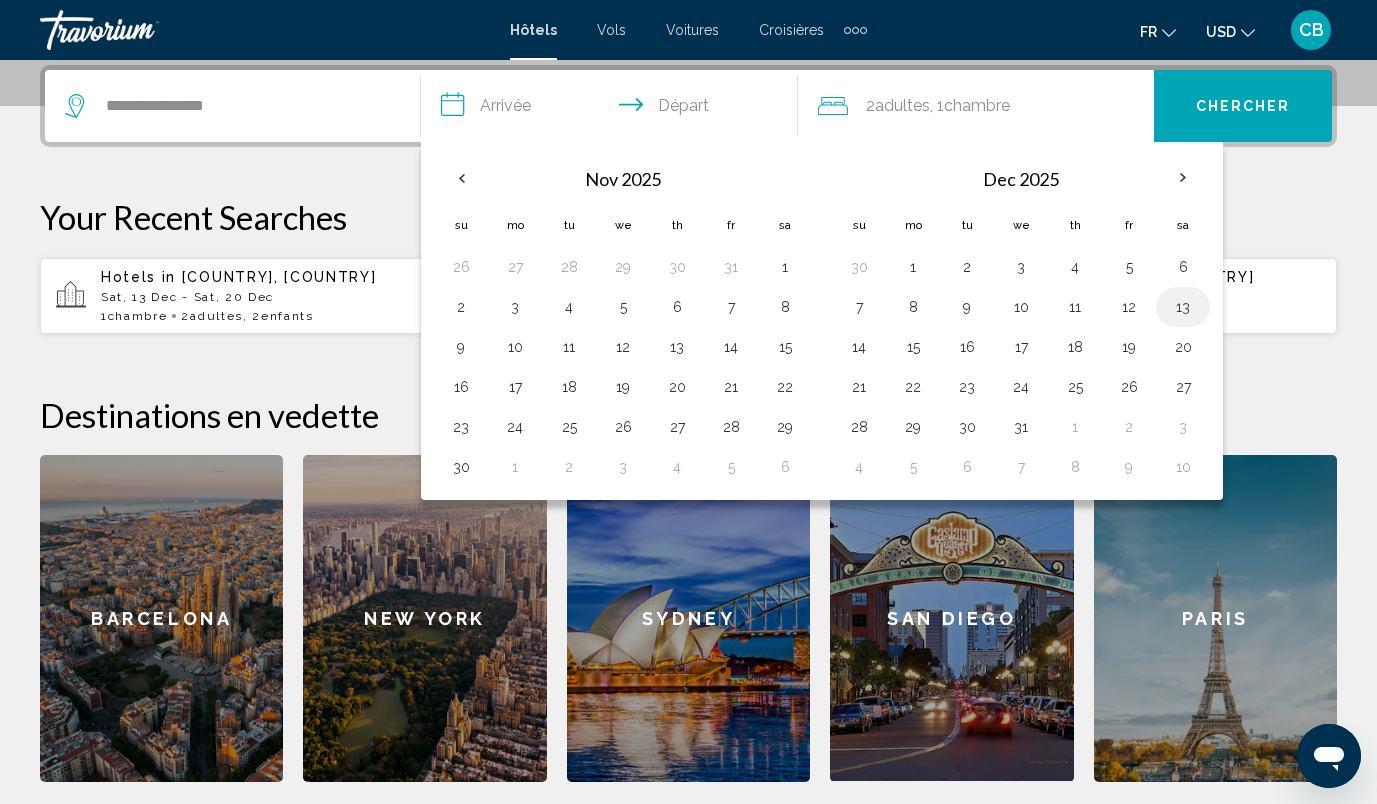 click on "13" at bounding box center (1183, 307) 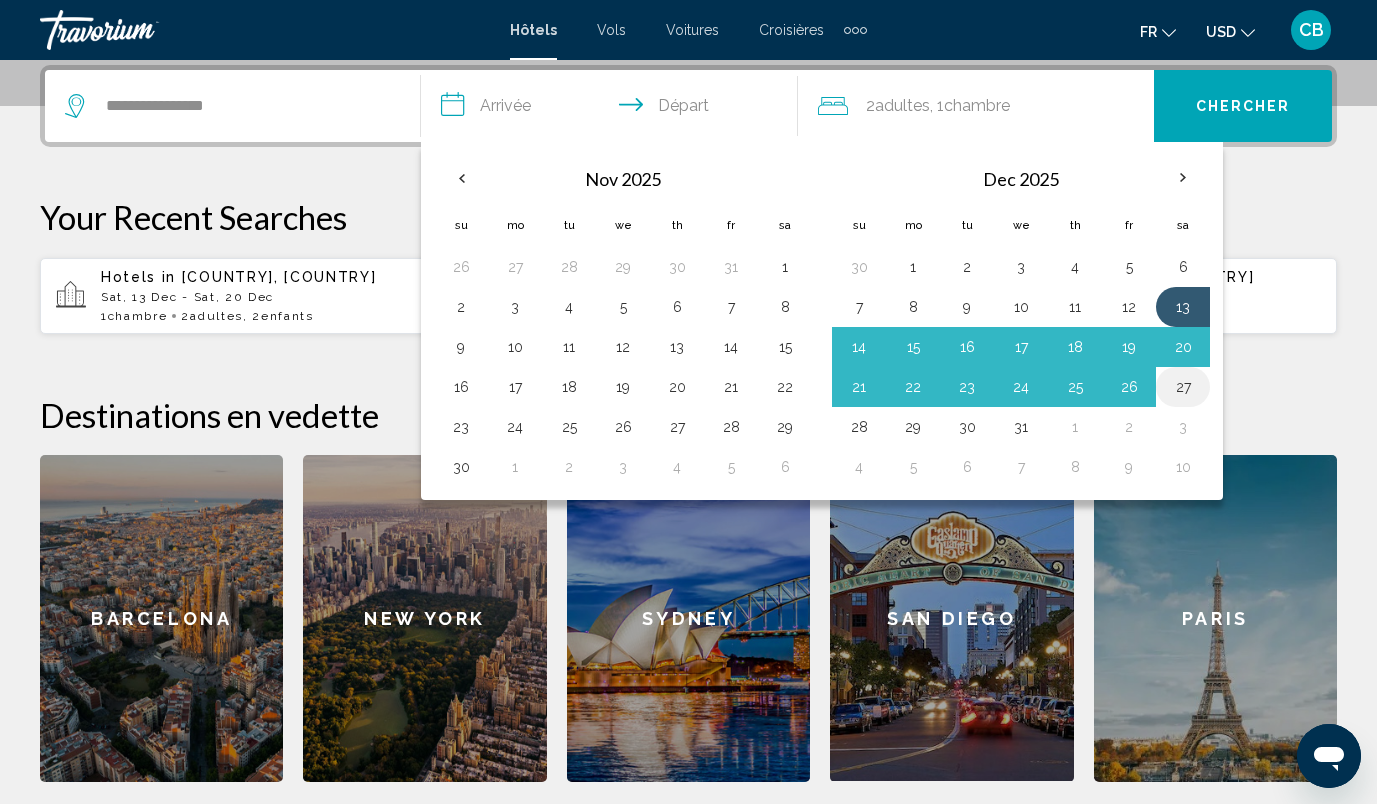click on "27" at bounding box center (1183, 387) 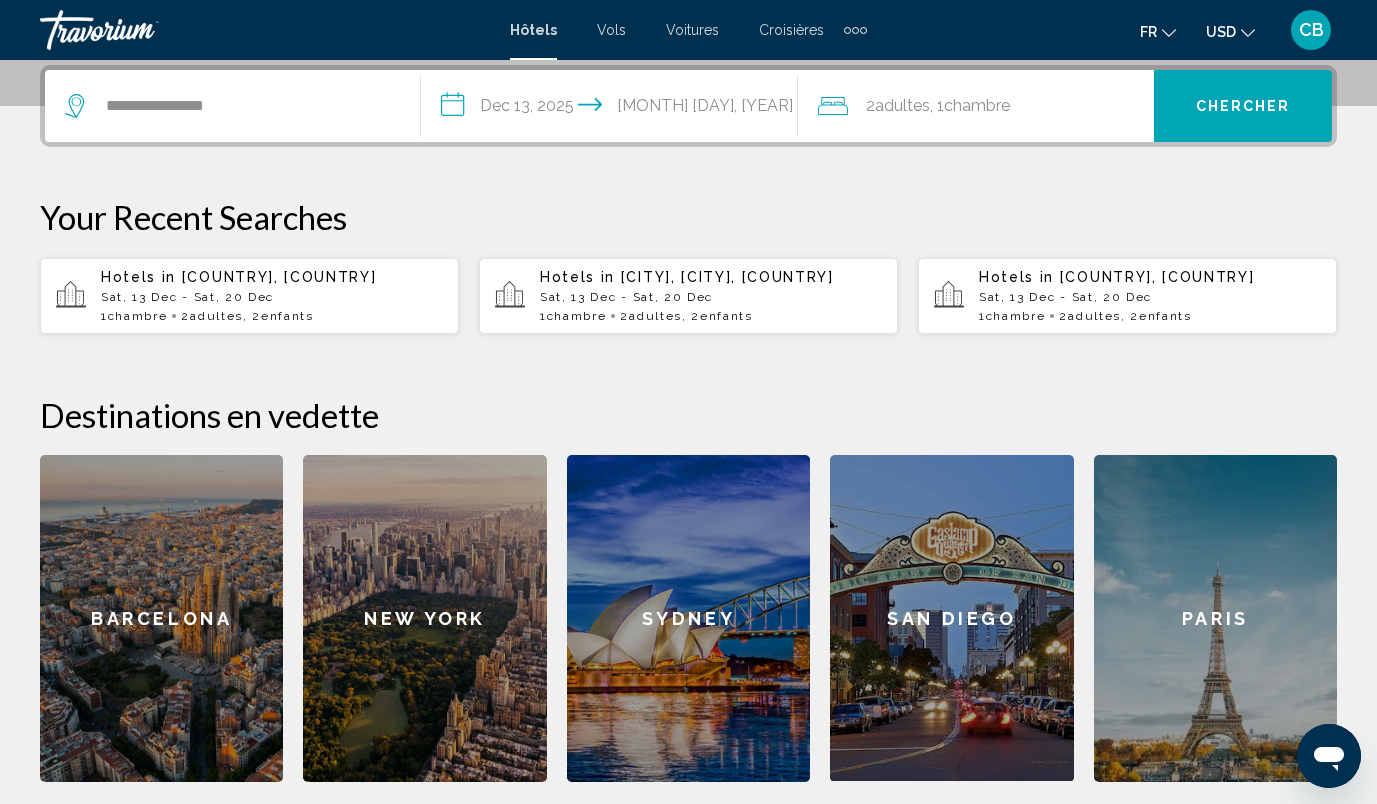 click on "2  Adulte Adultes , 1  Chambre pièces" 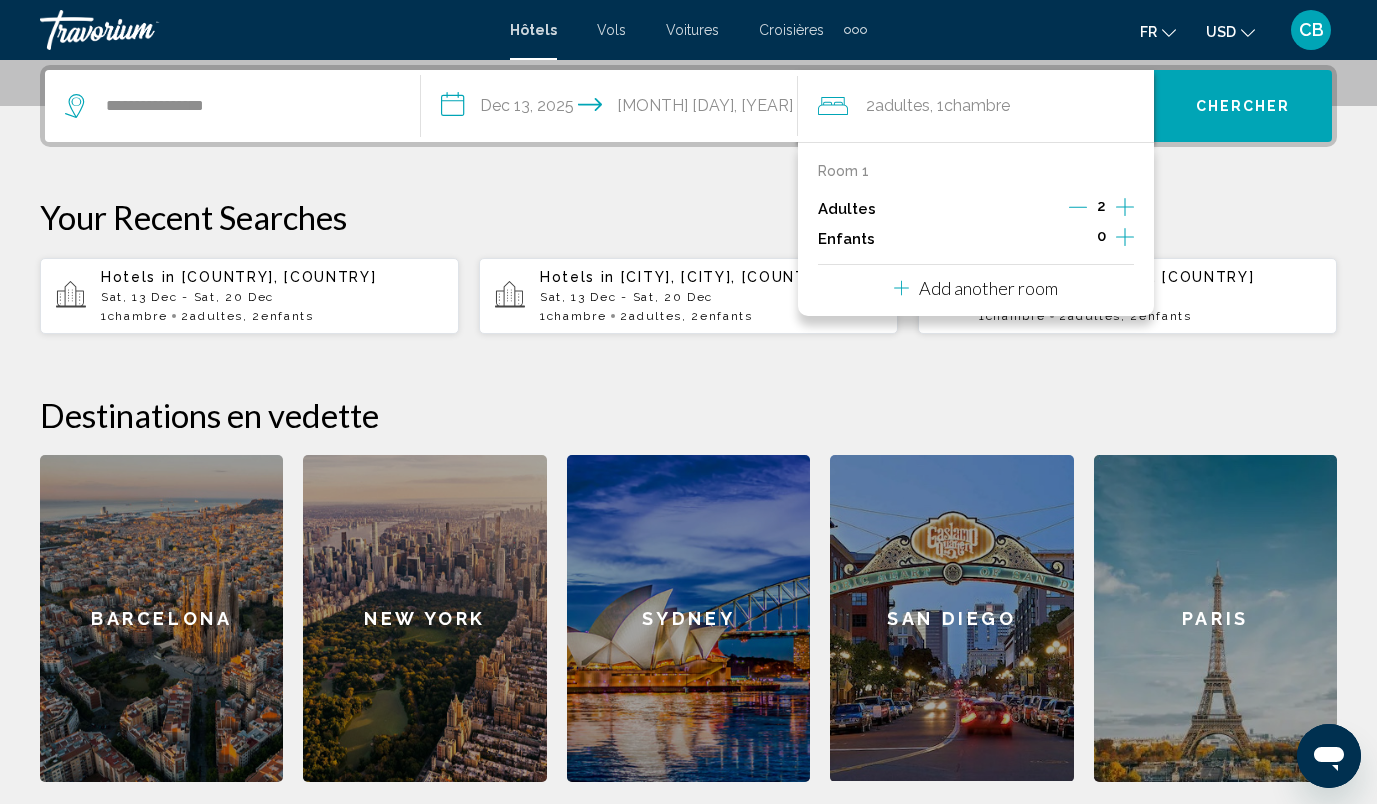 click 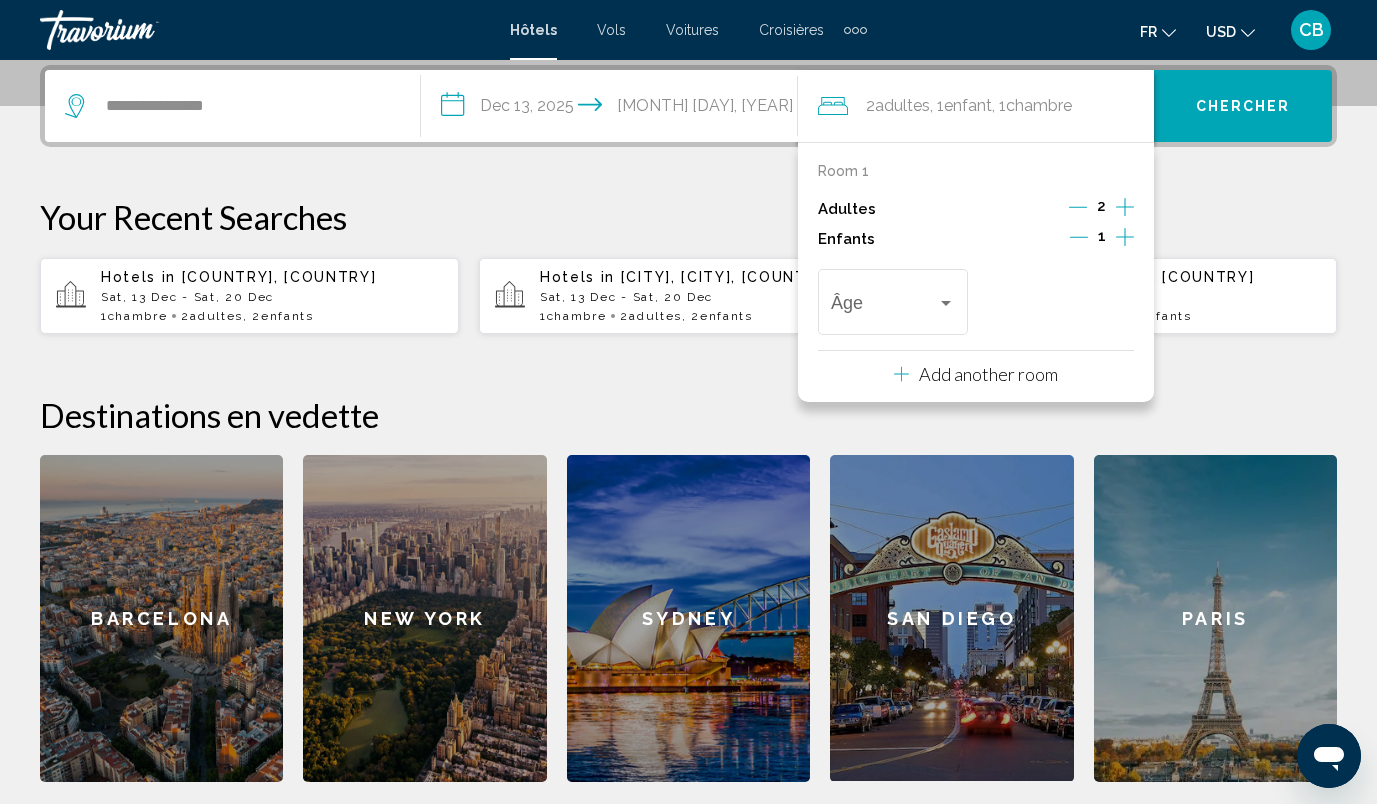 click 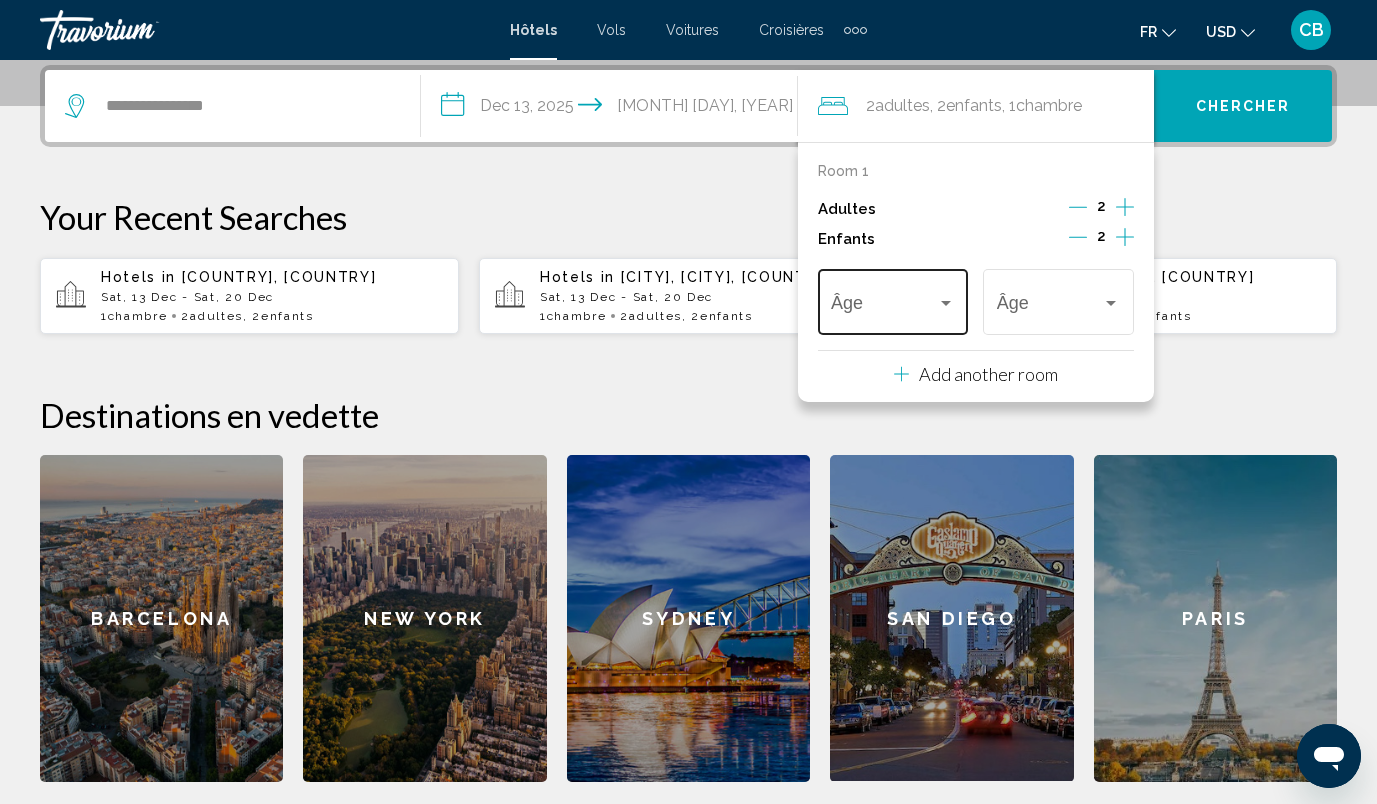 click on "Âge" at bounding box center (893, 299) 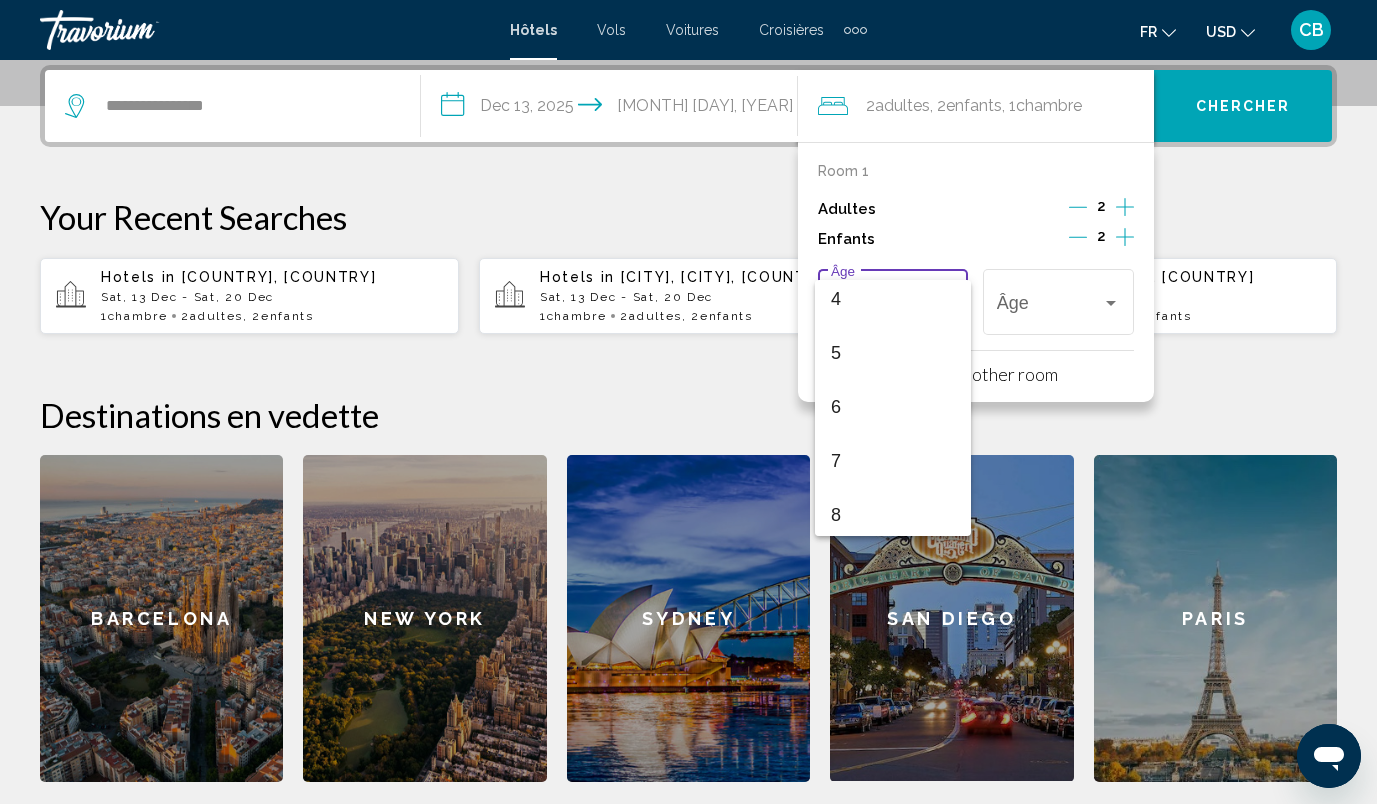 scroll, scrollTop: 448, scrollLeft: 0, axis: vertical 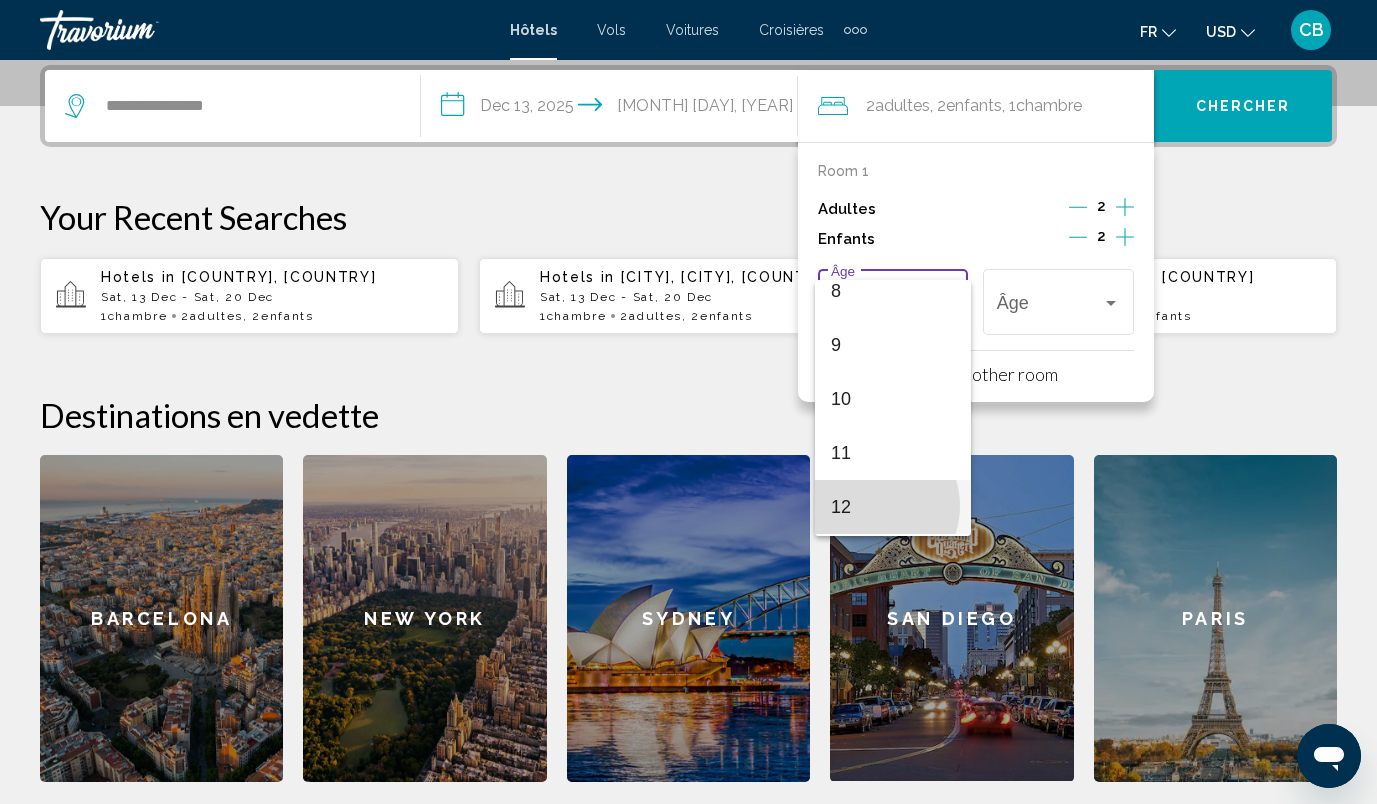 click on "12" at bounding box center [893, 507] 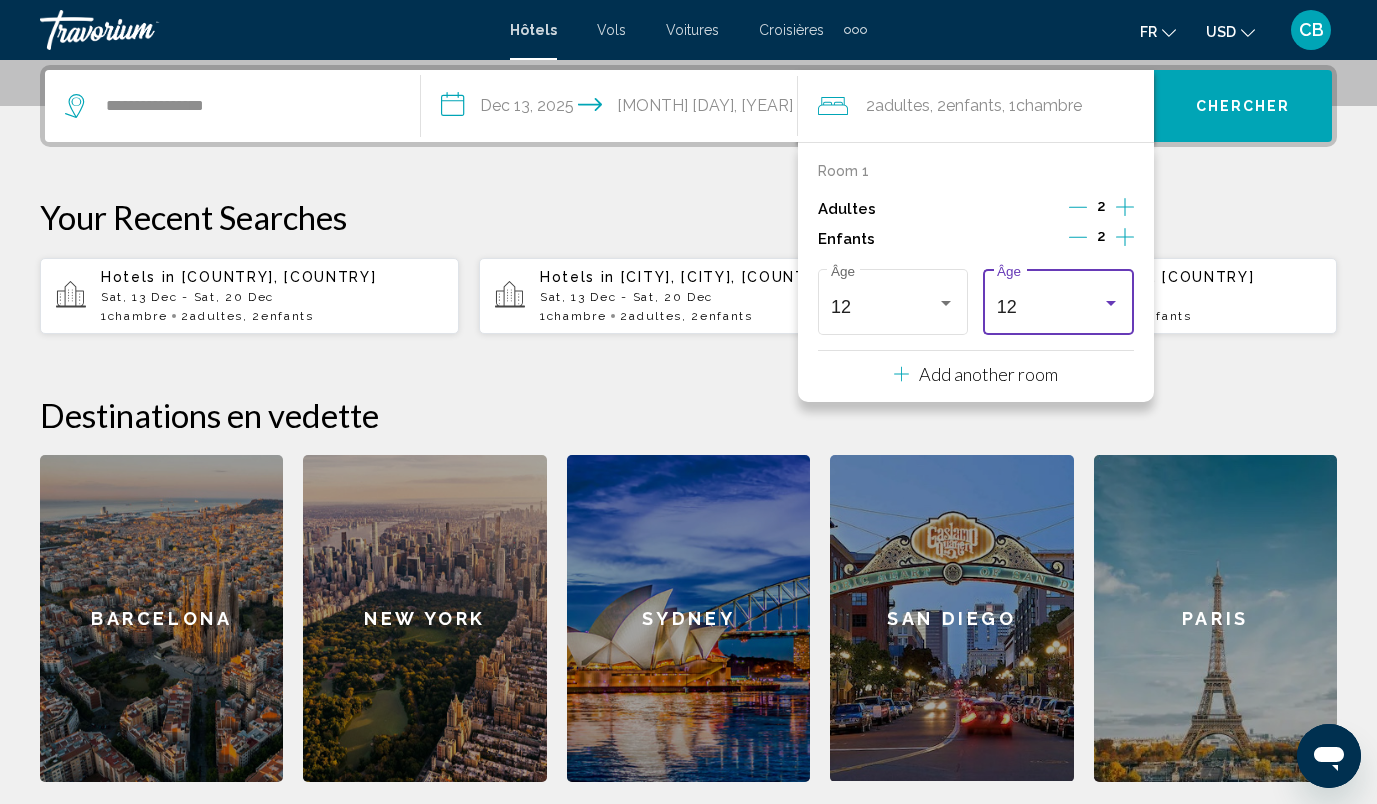click on "12" at bounding box center (1050, 307) 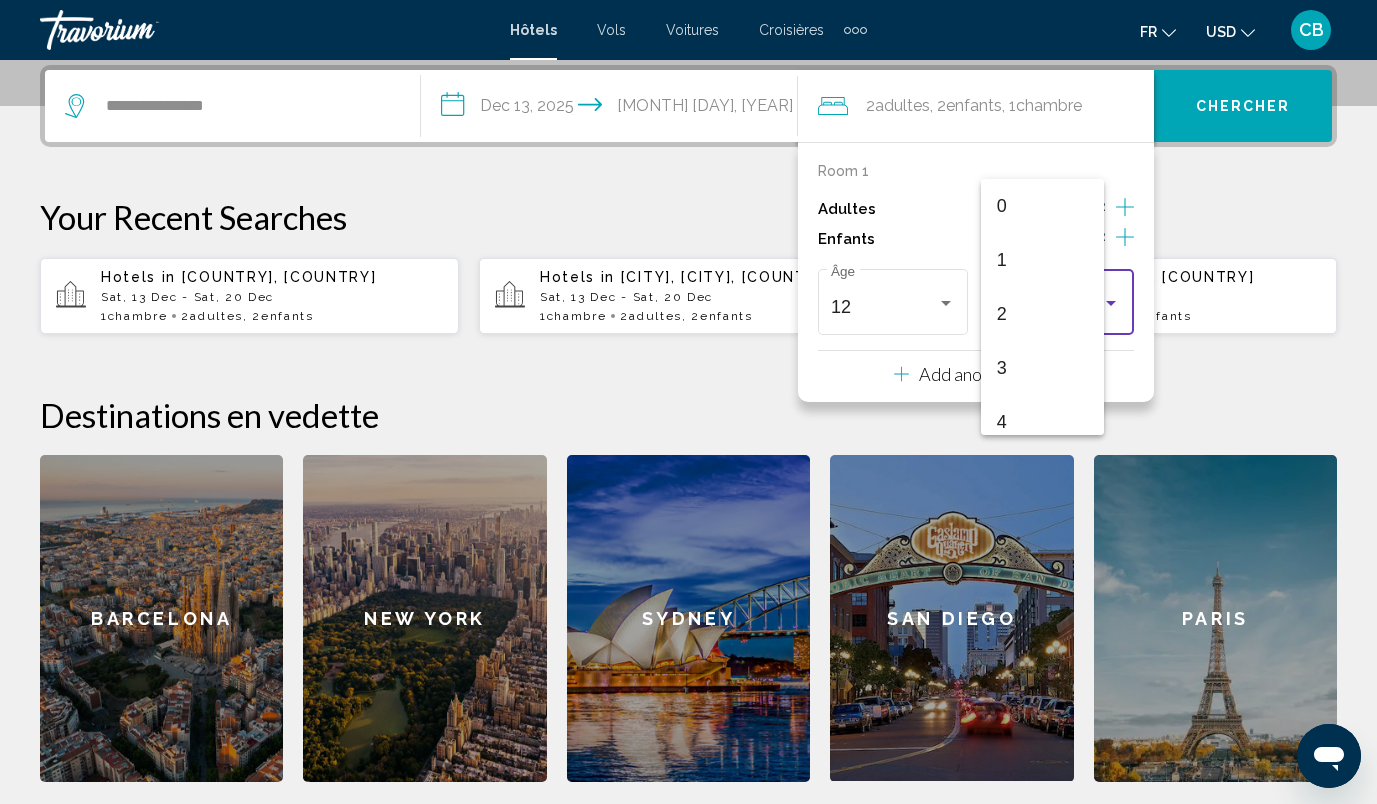scroll, scrollTop: 547, scrollLeft: 0, axis: vertical 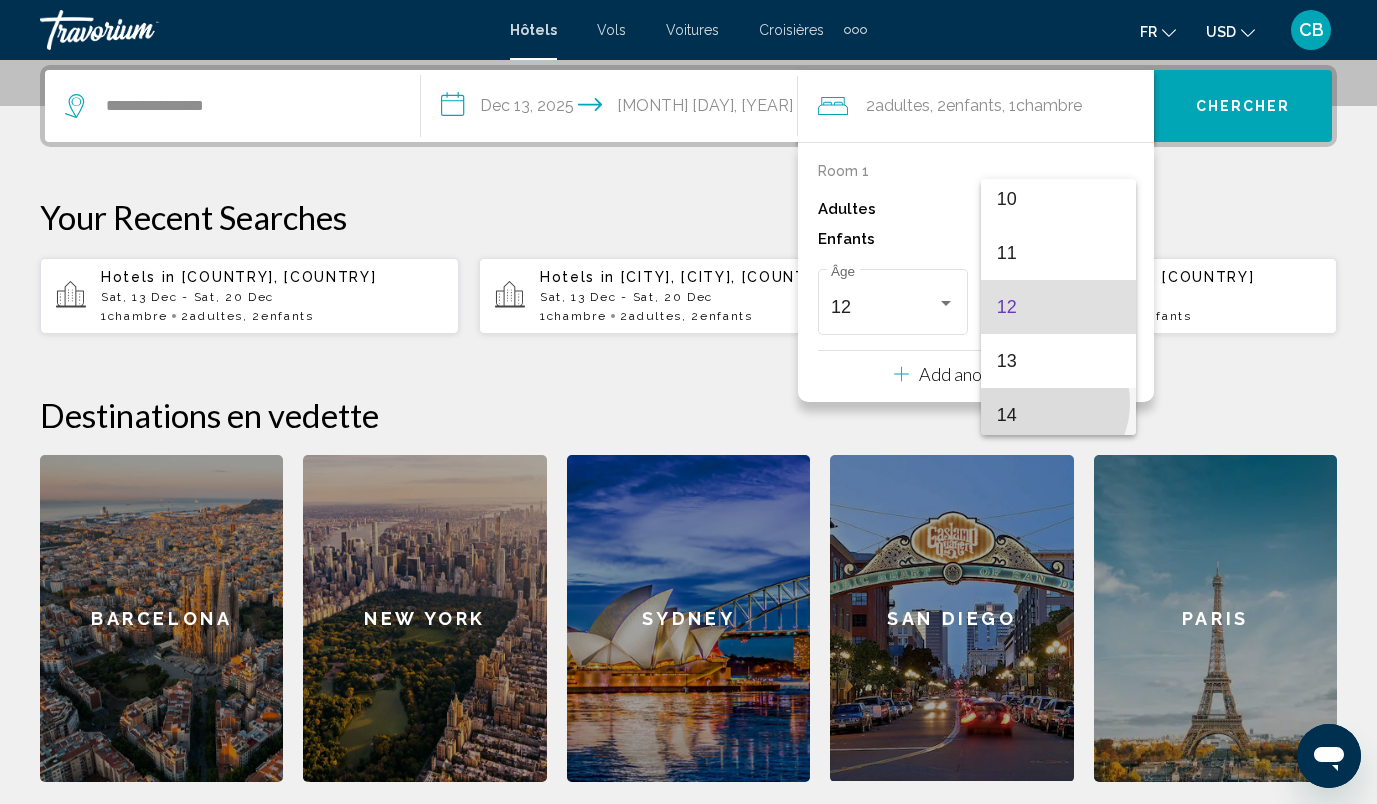 click on "14" at bounding box center [1059, 415] 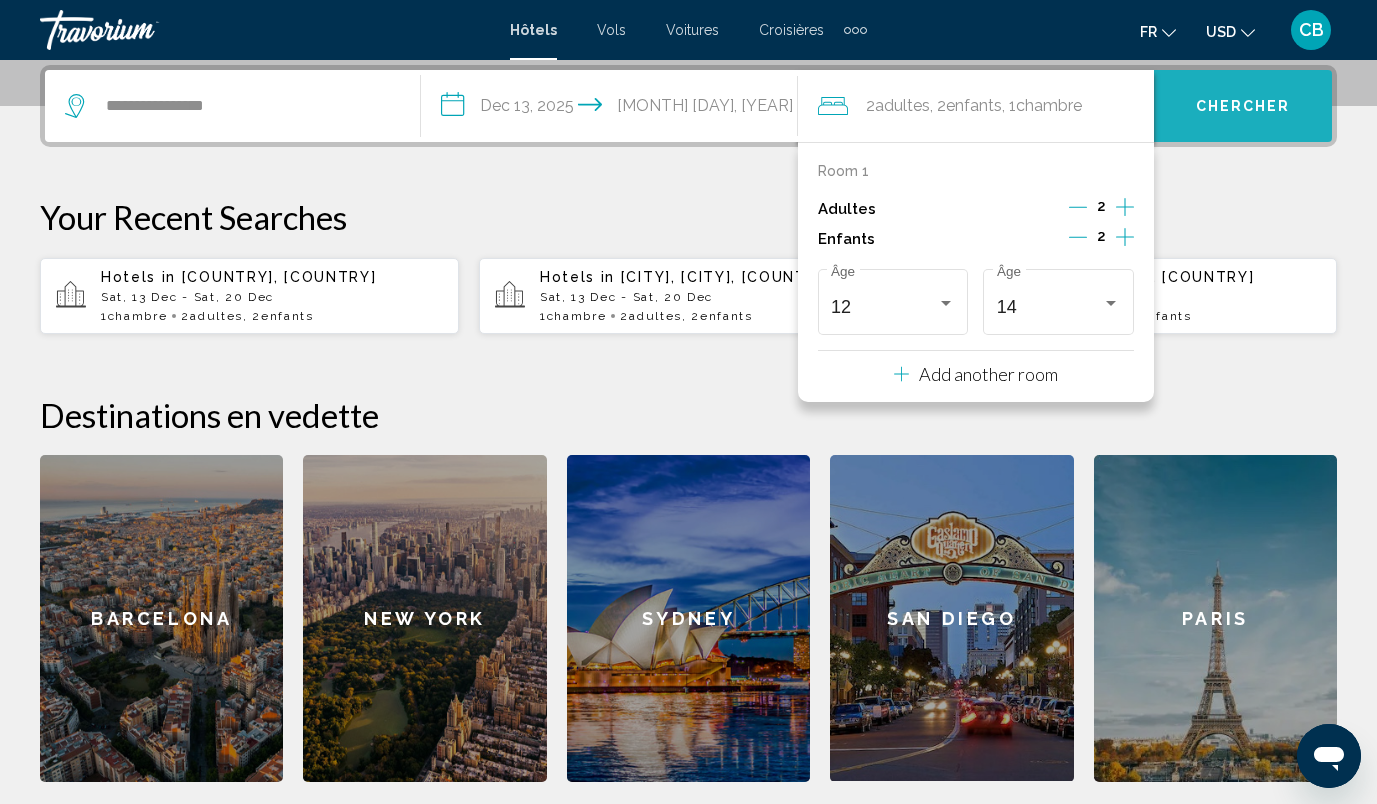 click on "Chercher" at bounding box center [1243, 107] 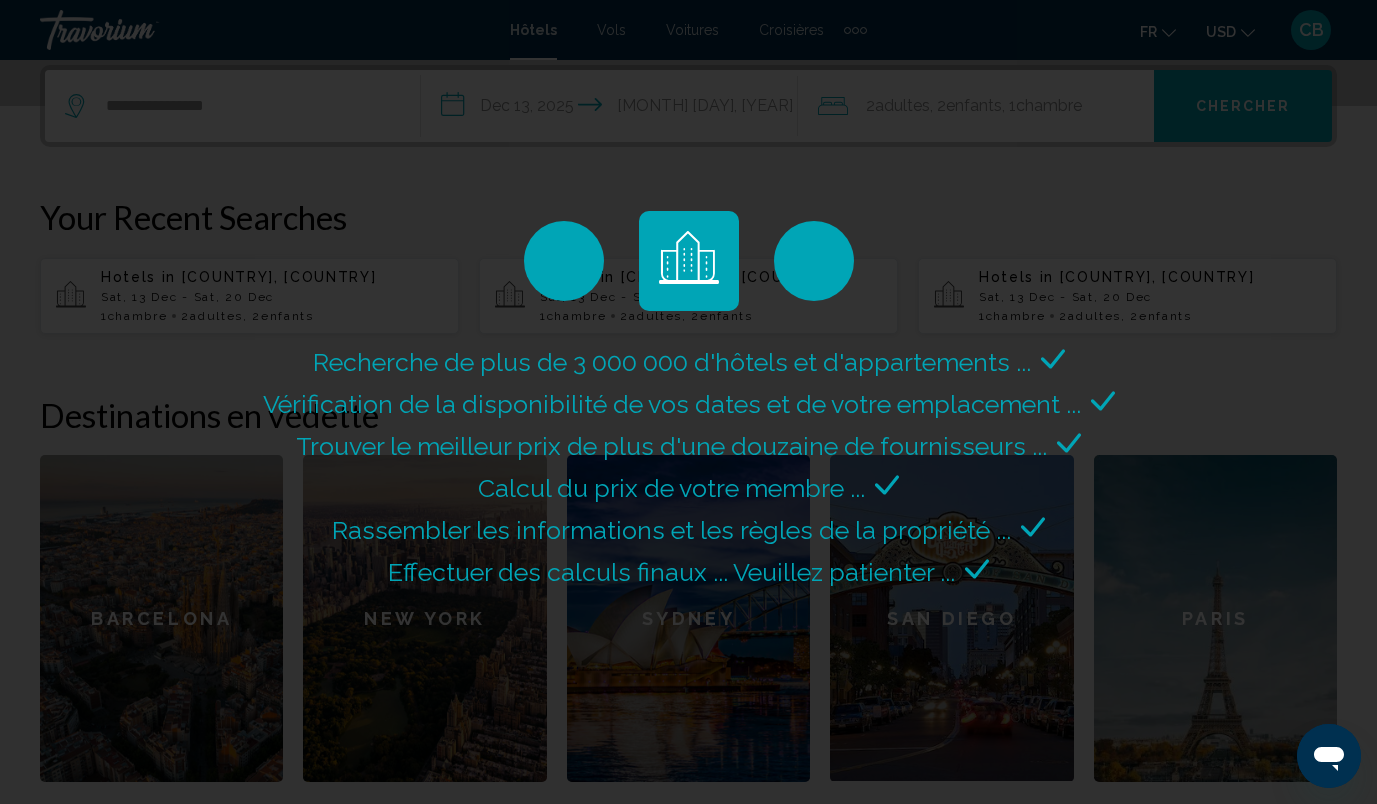 scroll, scrollTop: 0, scrollLeft: 0, axis: both 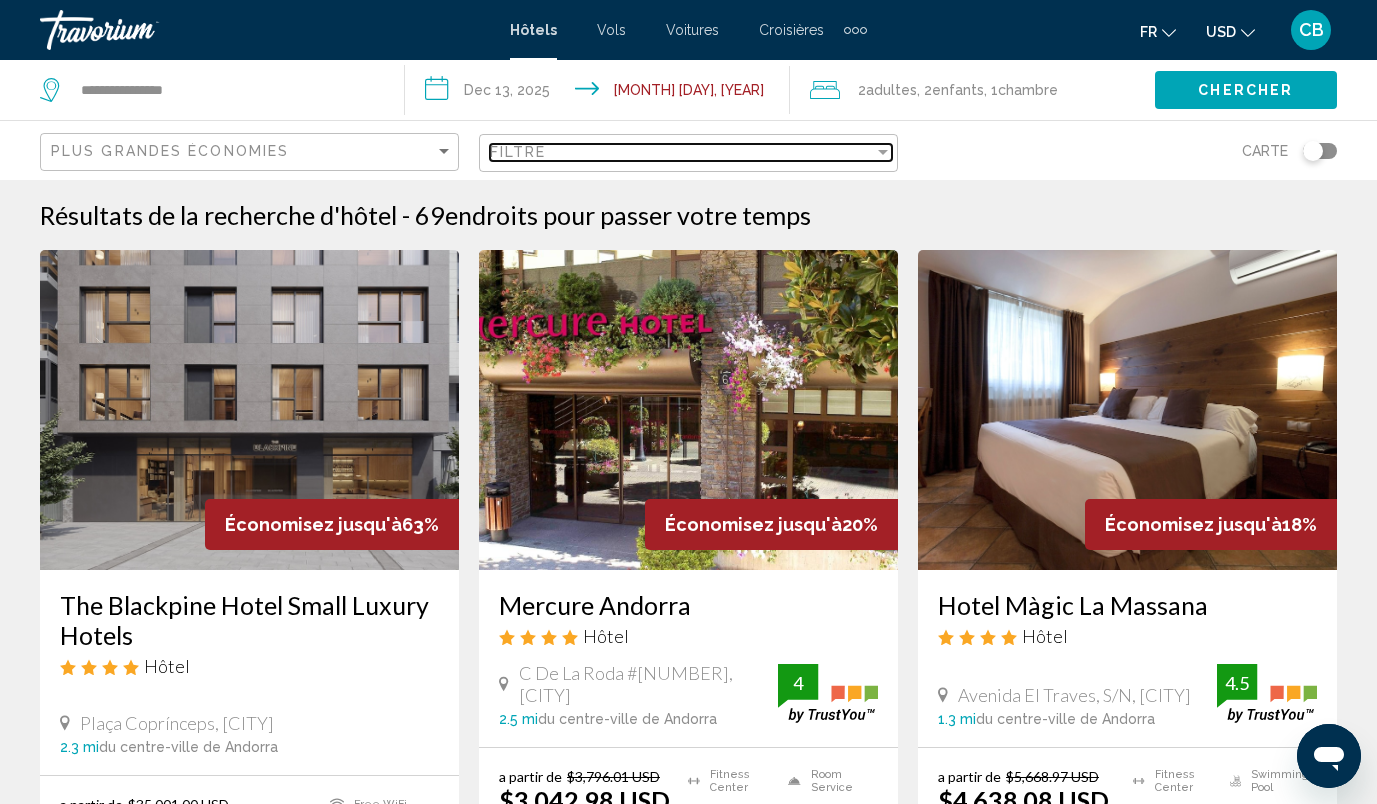 click on "Filtre" at bounding box center (682, 152) 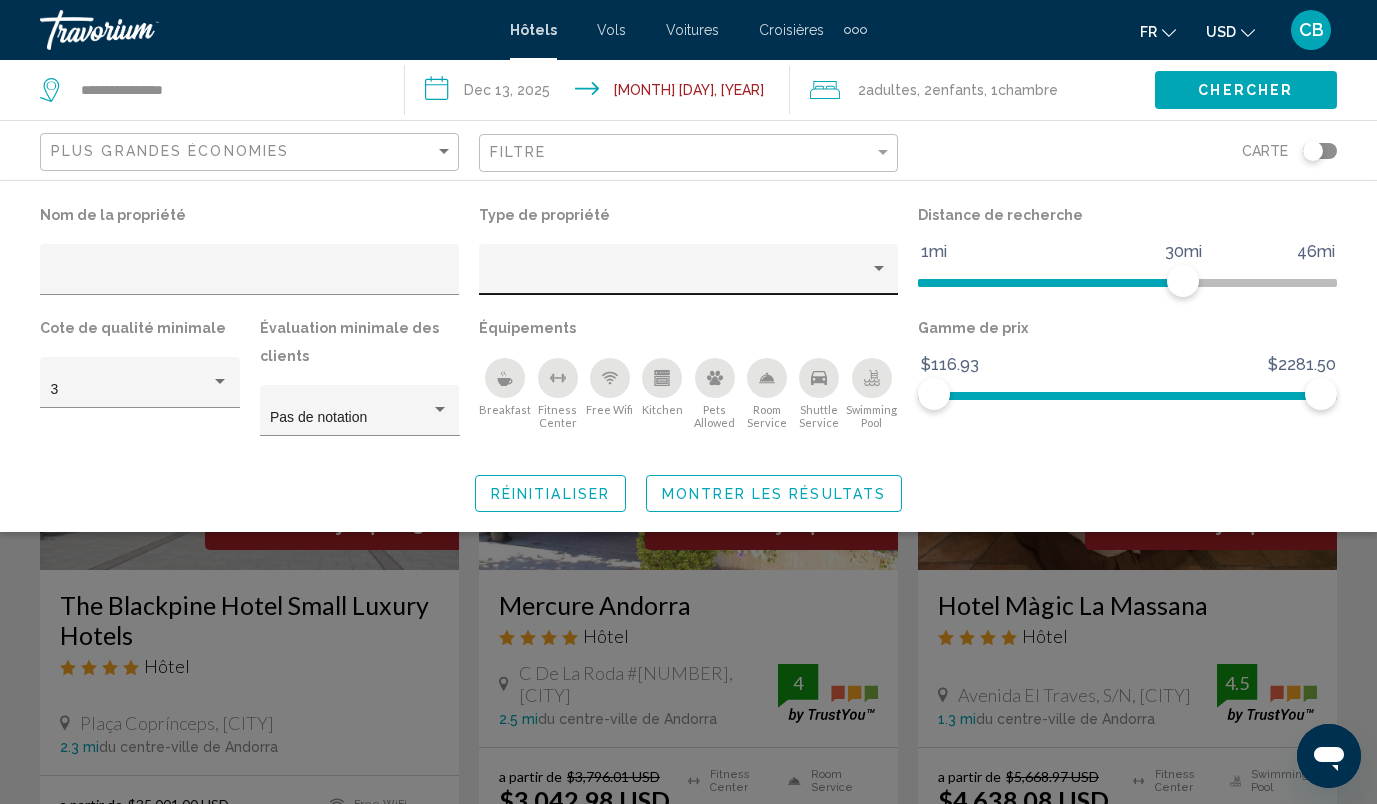 click 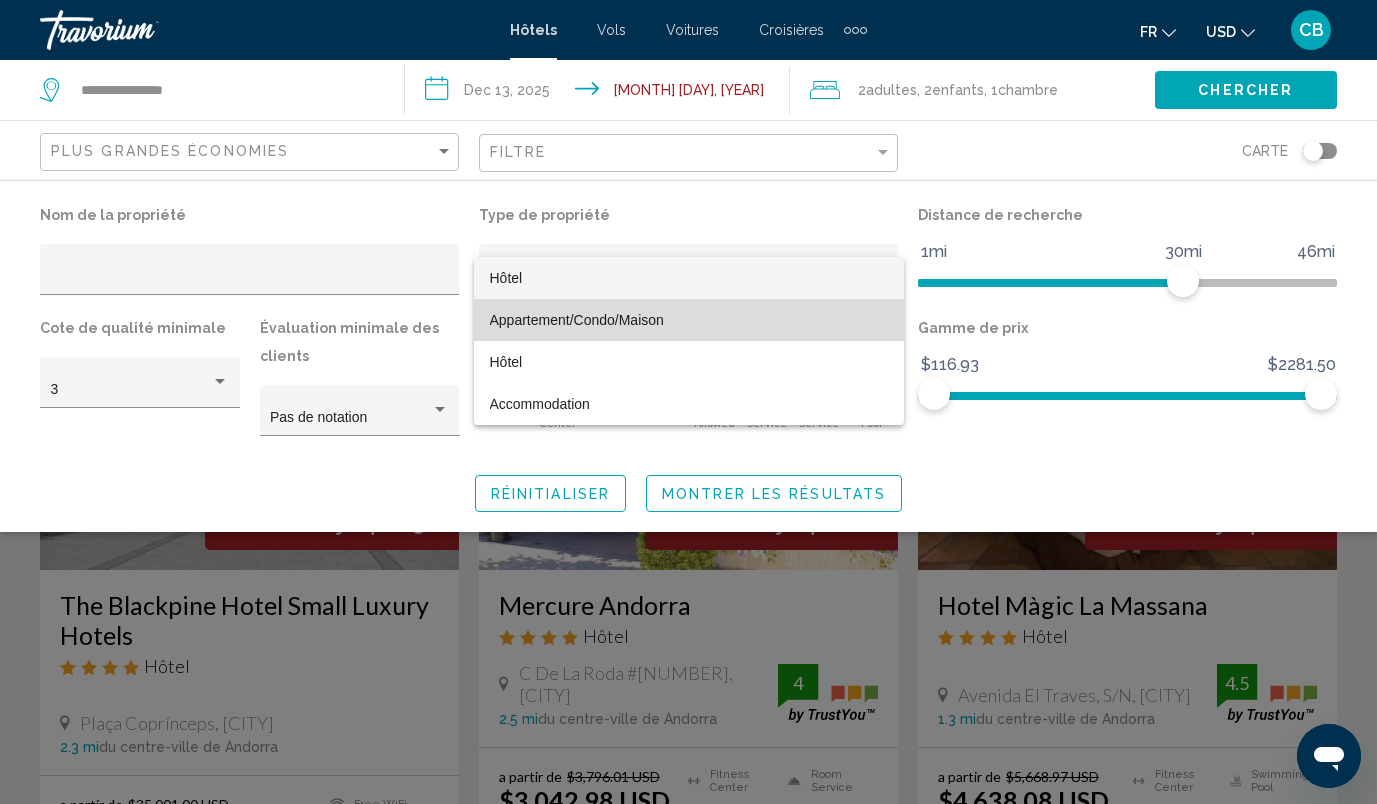 click on "Appartement/Condo/Maison" at bounding box center (689, 320) 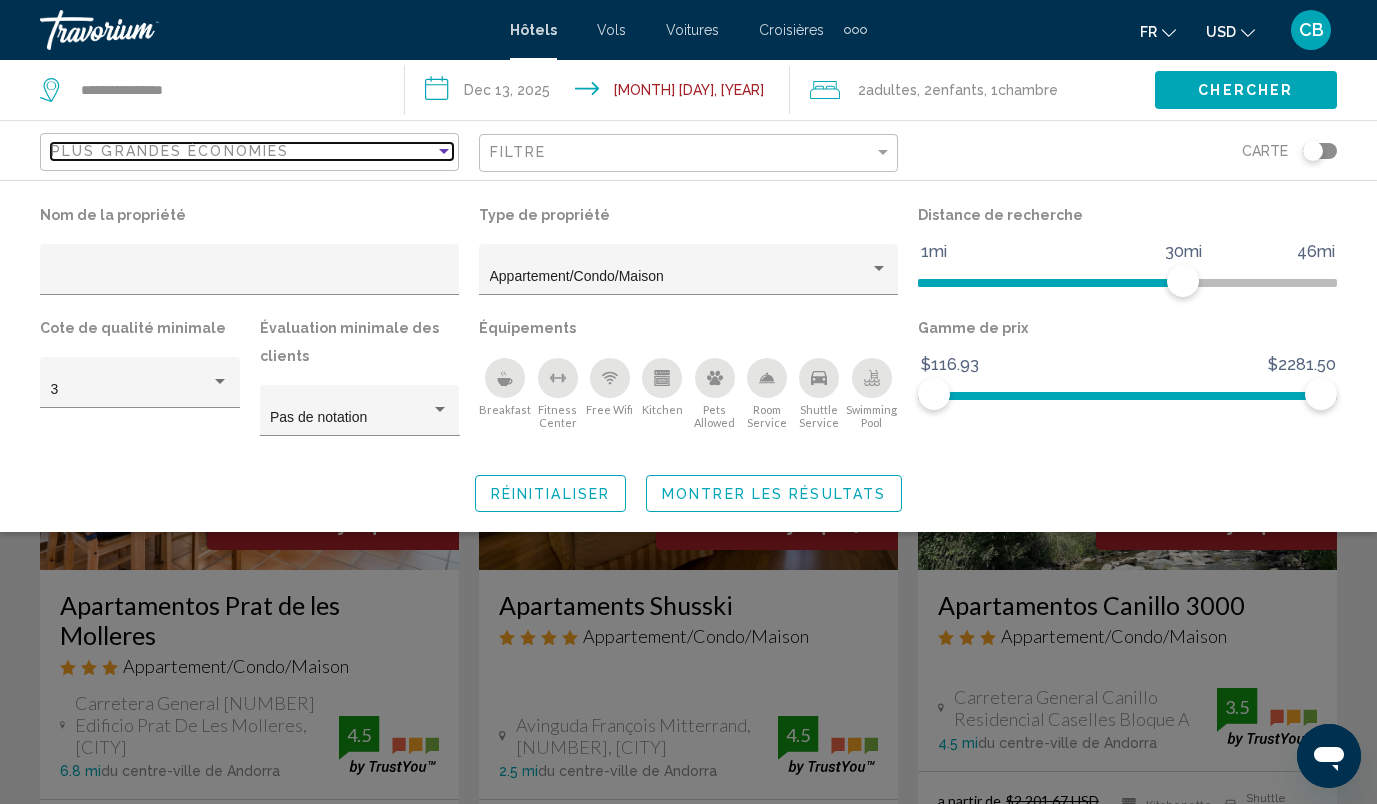 click on "Plus grandes économies" at bounding box center (243, 151) 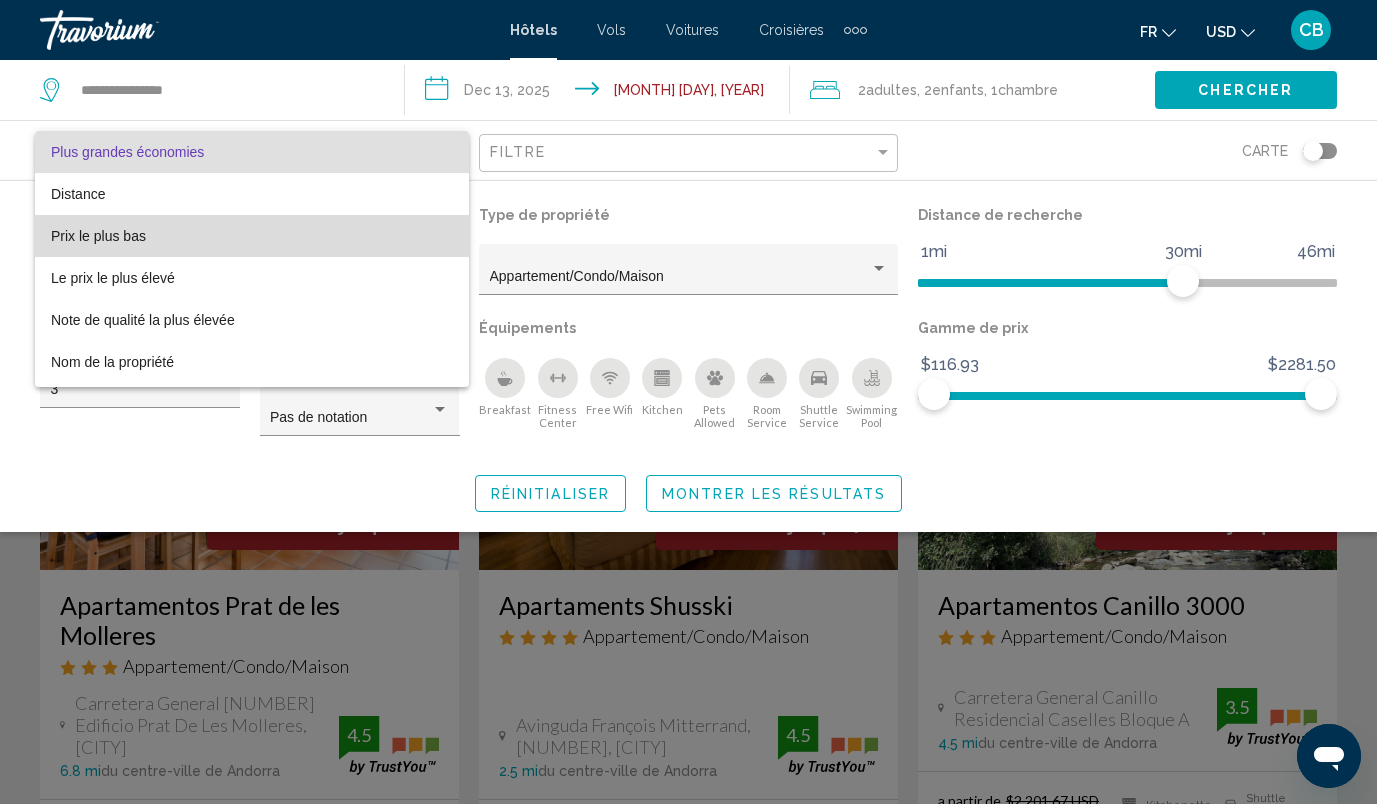 click on "Prix le plus bas" at bounding box center (252, 236) 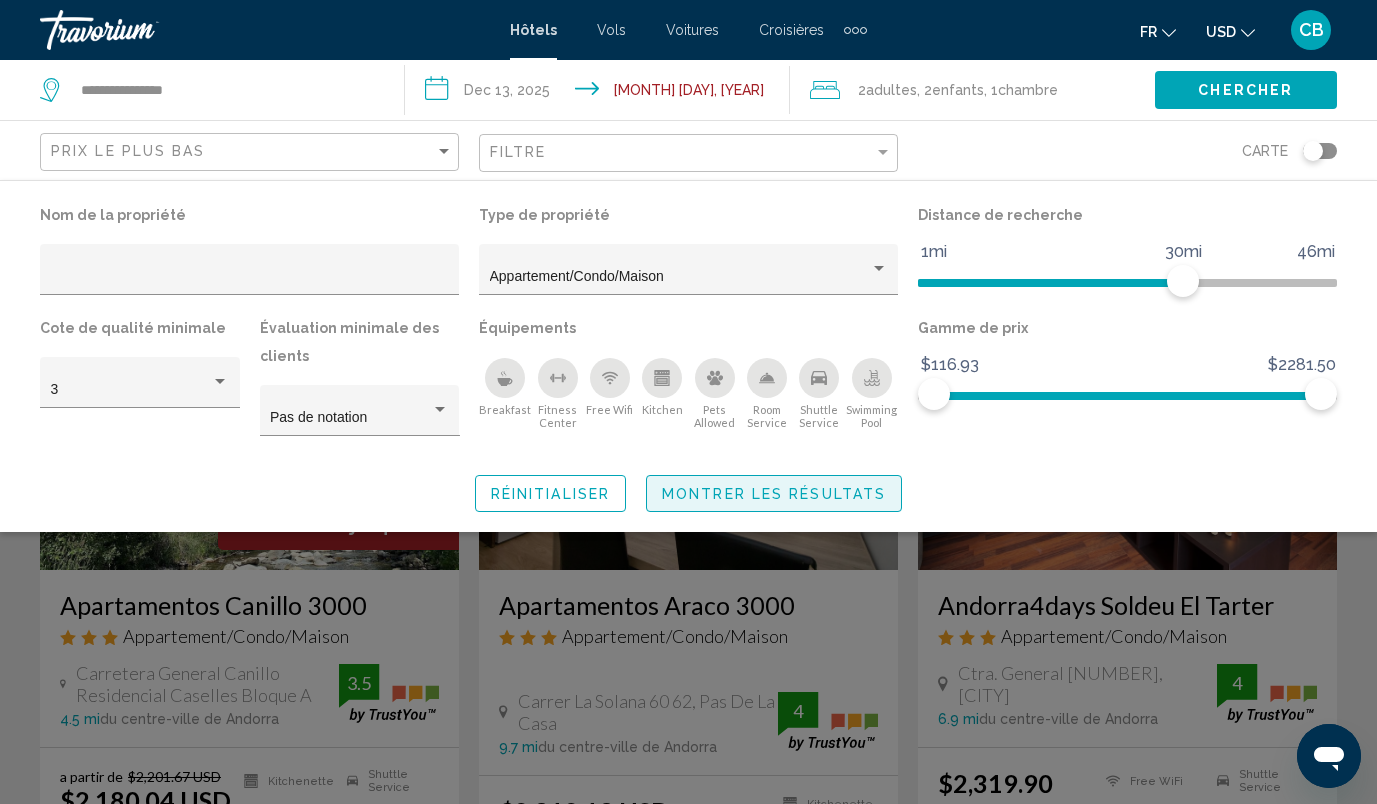click on "Montrer les résultats" 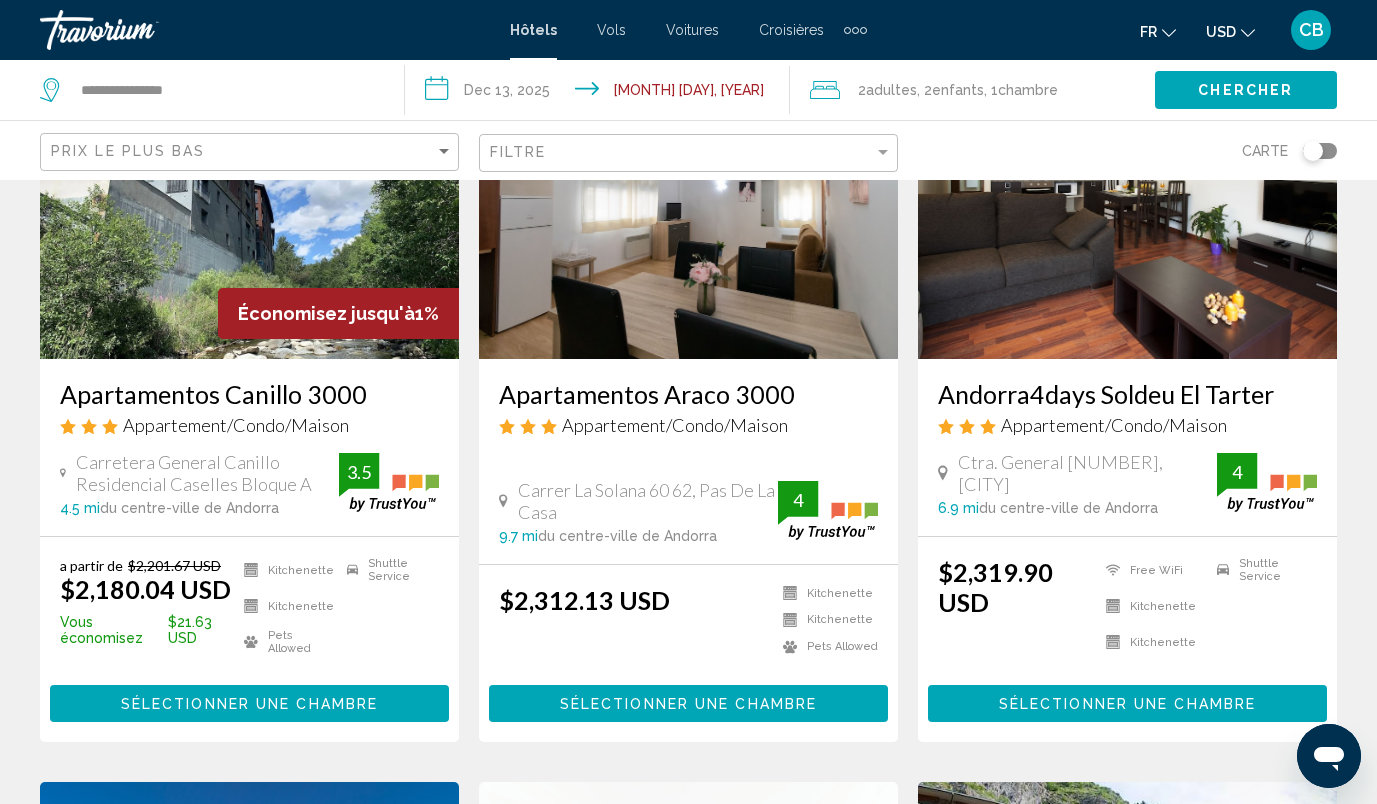 scroll, scrollTop: 219, scrollLeft: 0, axis: vertical 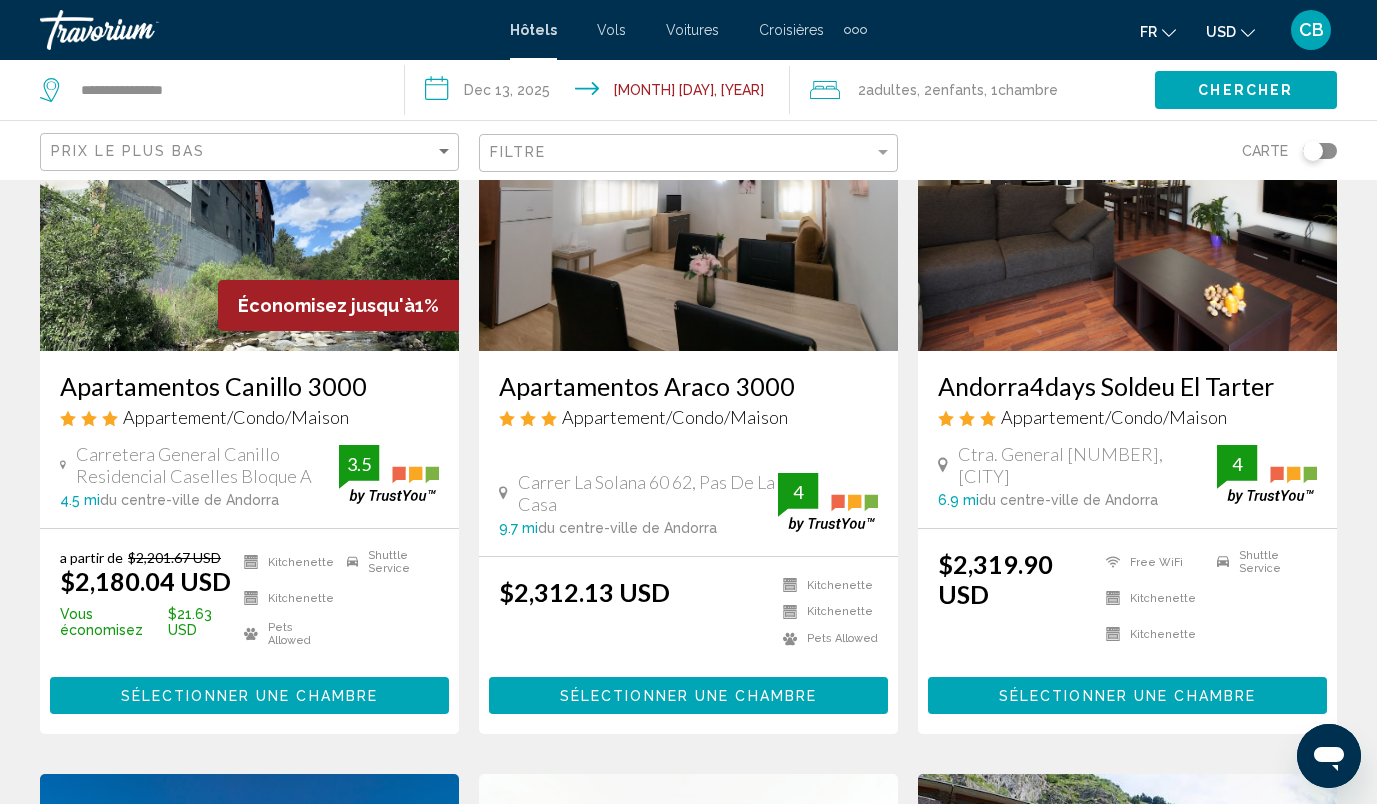 click on "**********" at bounding box center (601, 93) 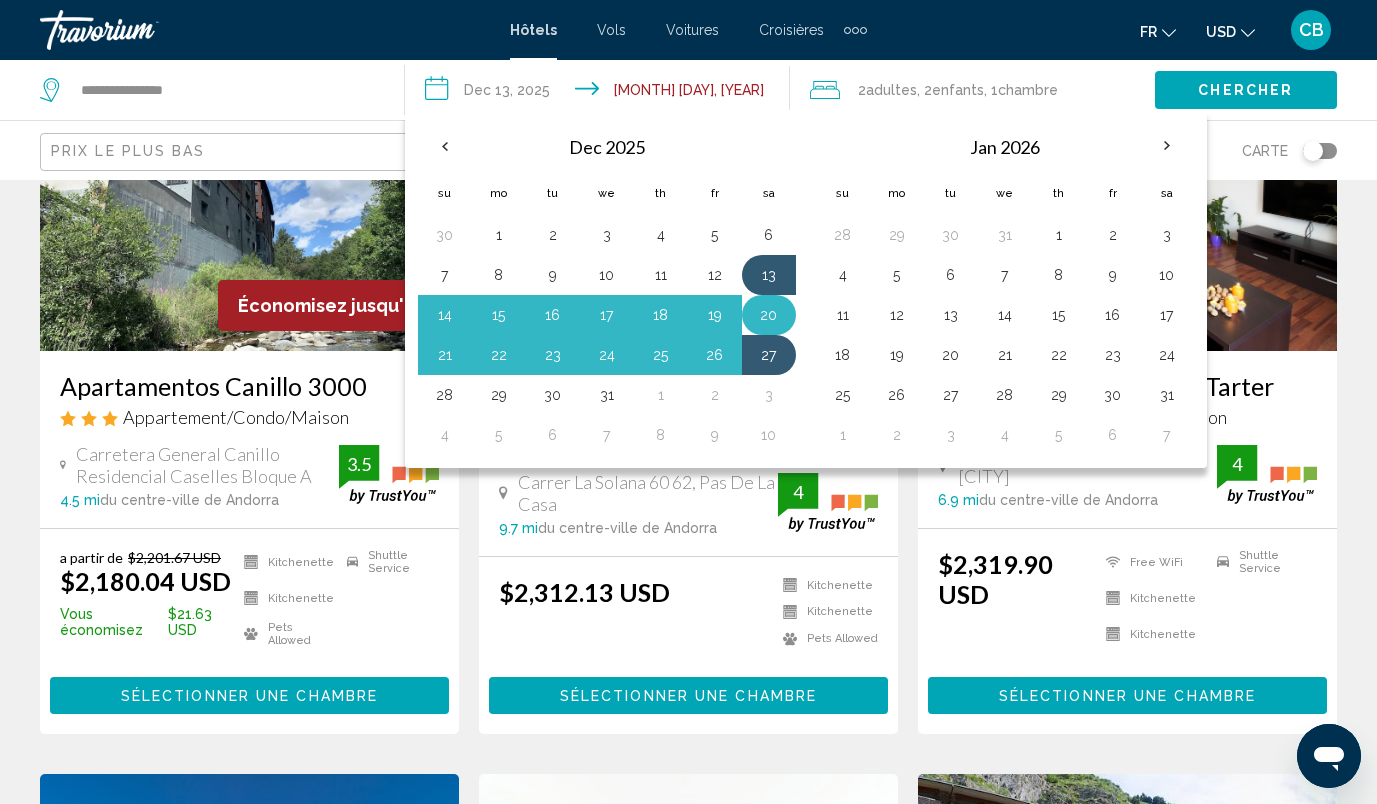 click on "20" at bounding box center [769, 315] 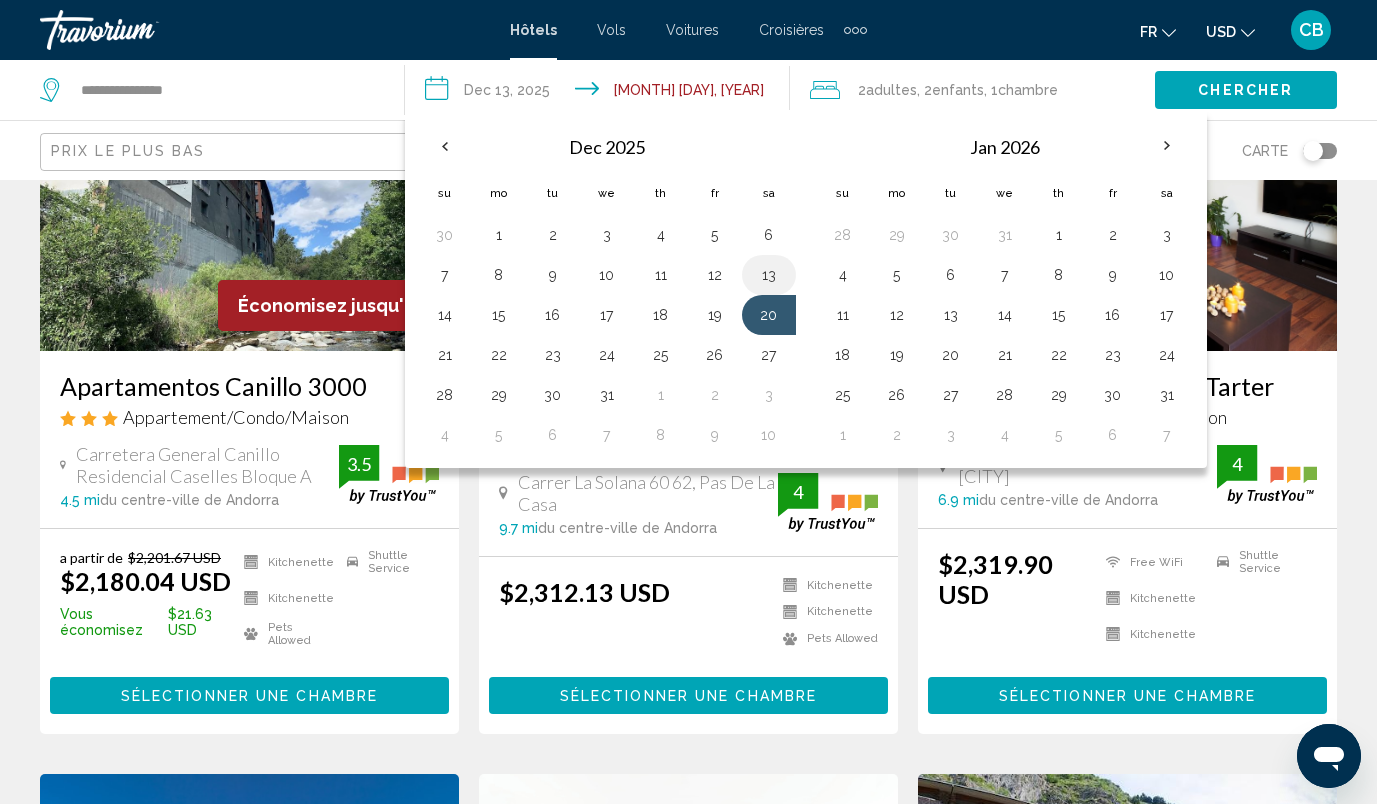 click on "13" at bounding box center [769, 275] 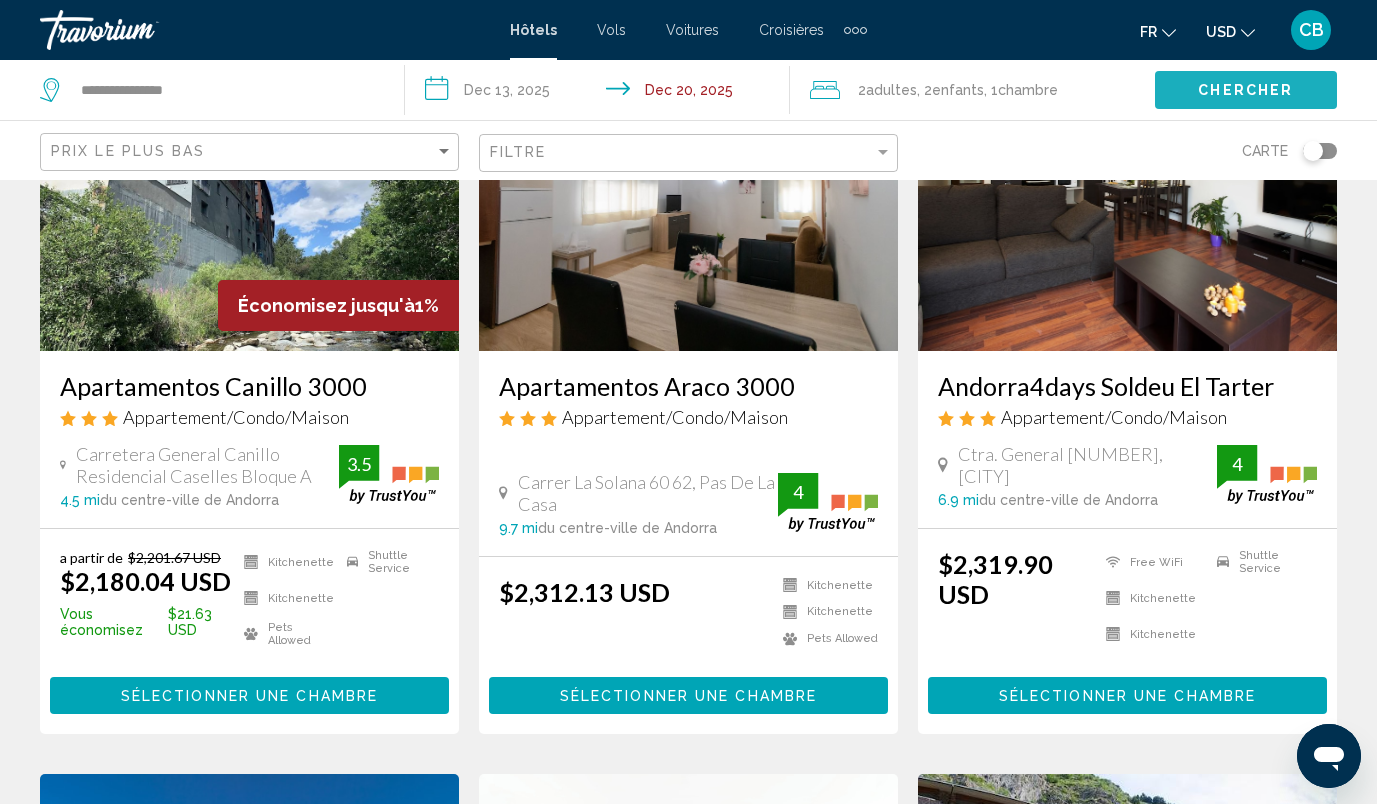 click on "Chercher" 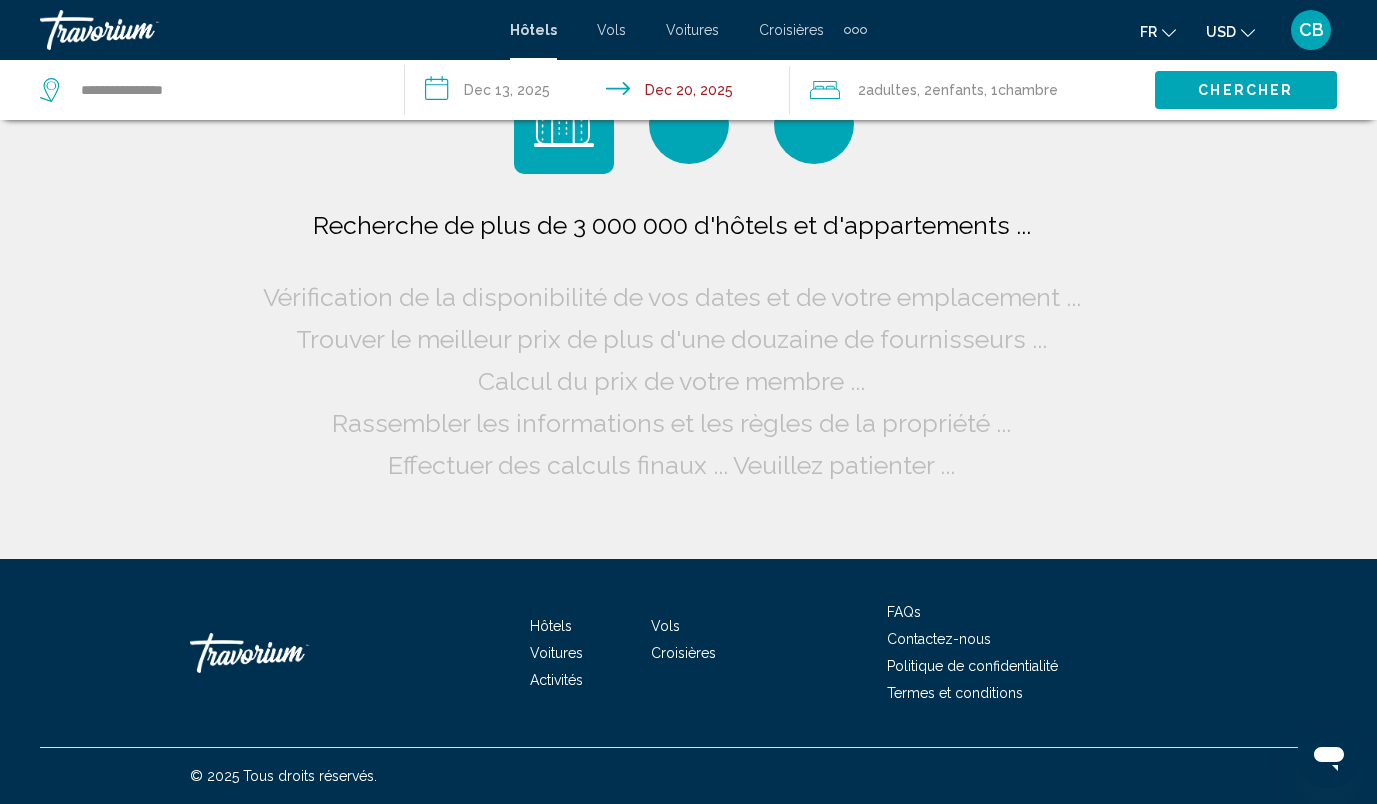 scroll, scrollTop: 0, scrollLeft: 0, axis: both 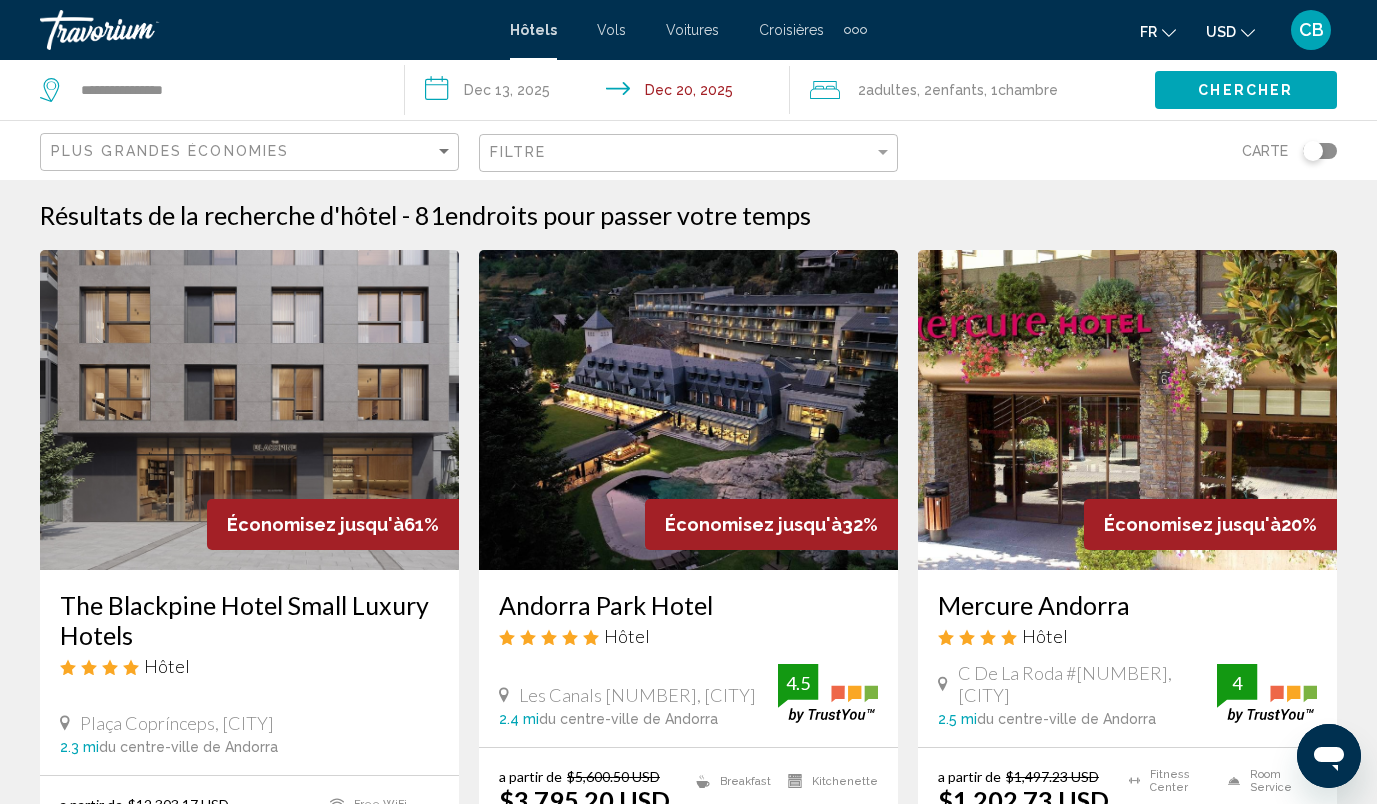 click on "Filtre" 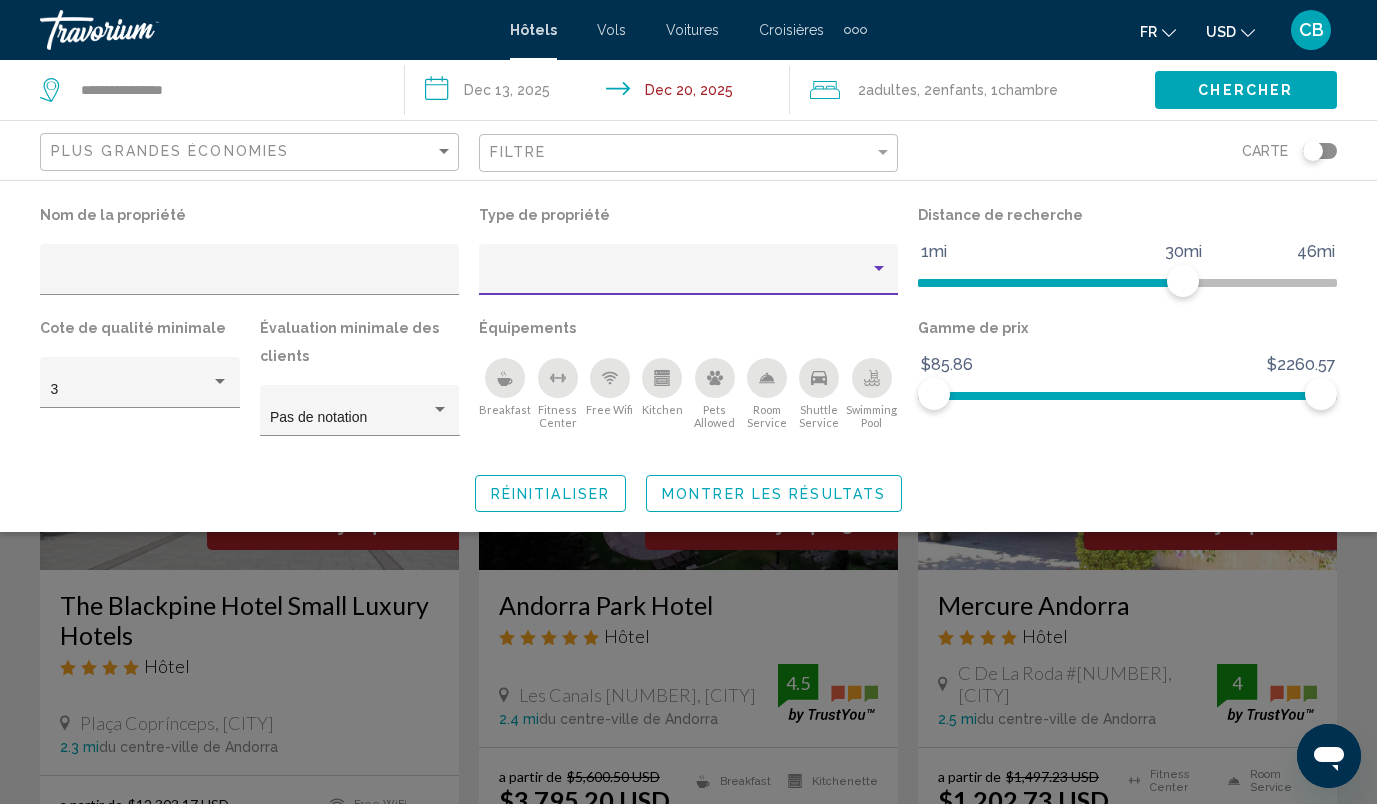 click at bounding box center (680, 277) 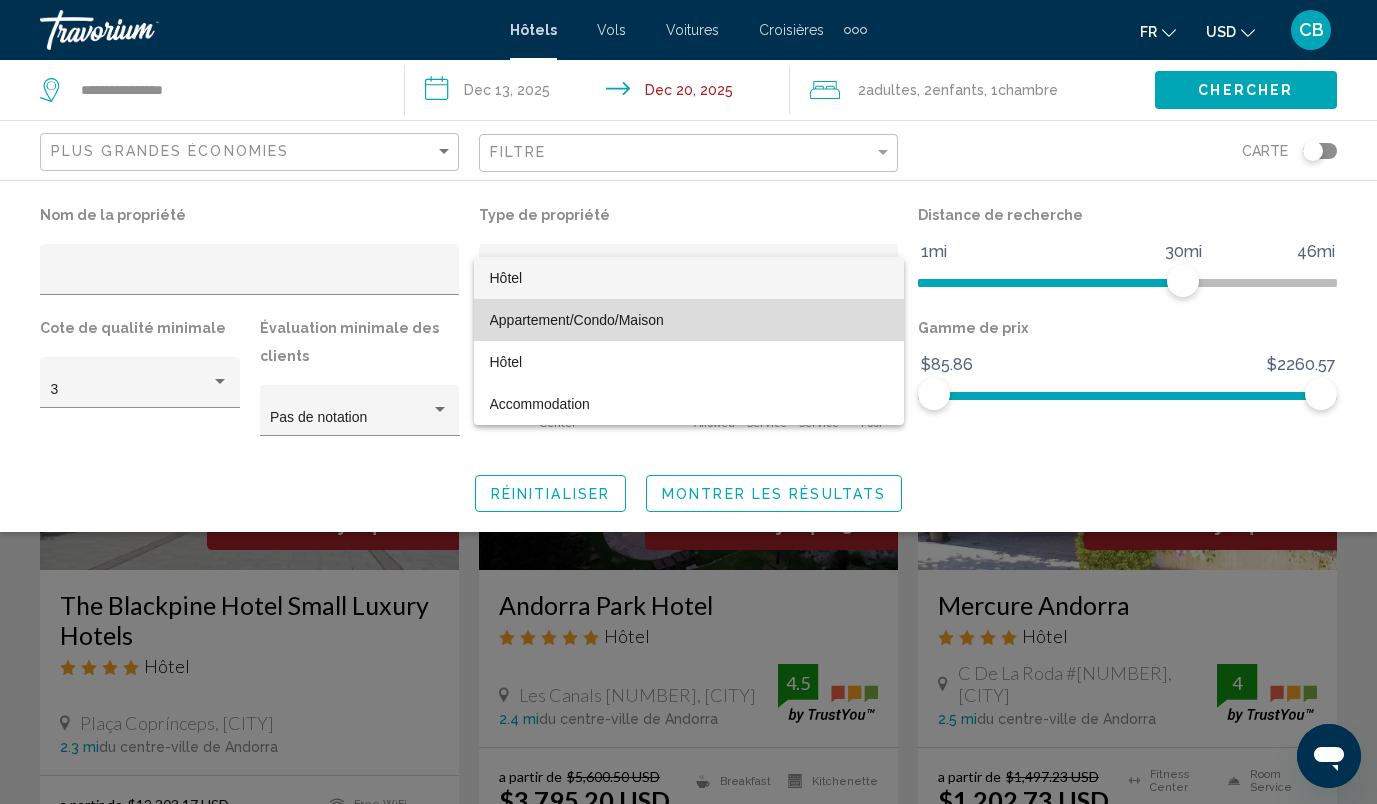 click on "Appartement/Condo/Maison" at bounding box center [689, 320] 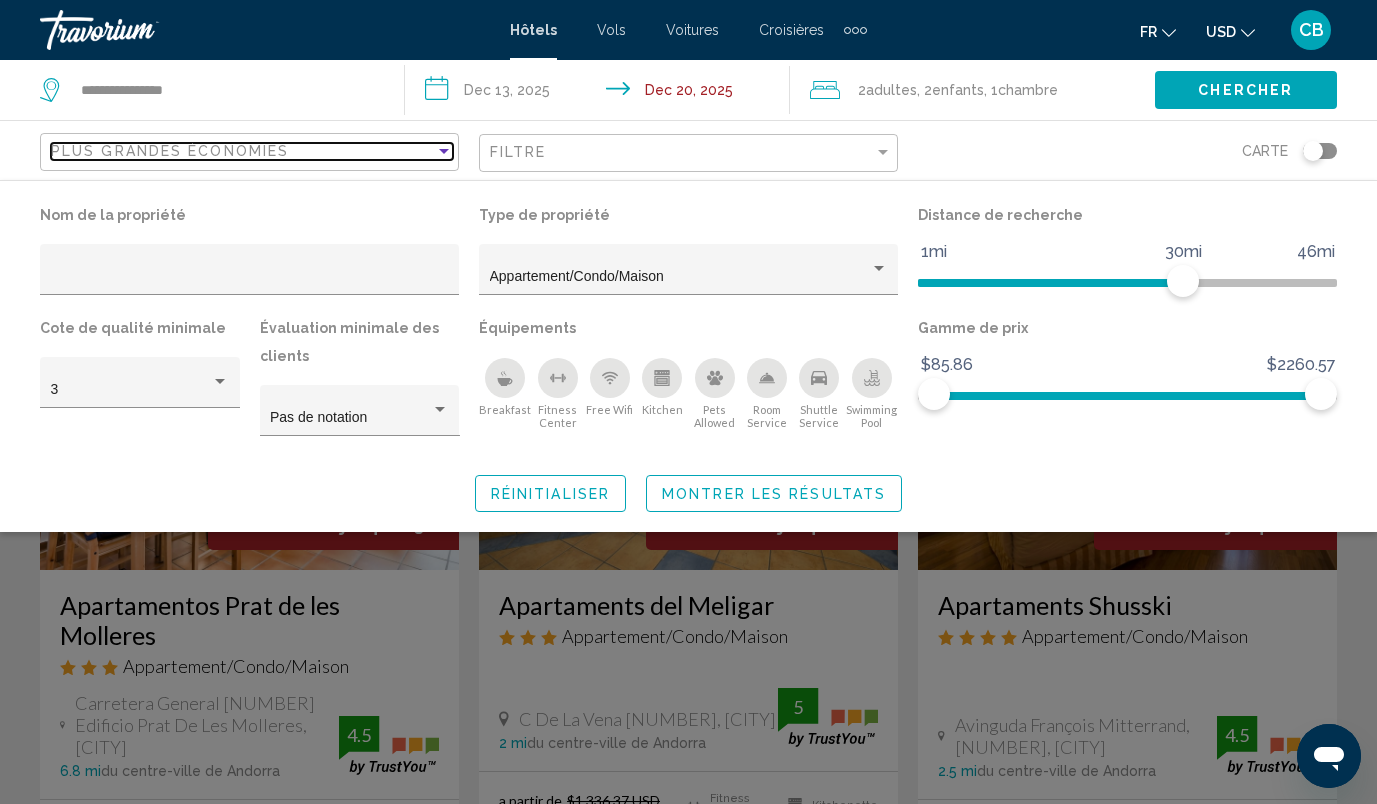 click on "Plus grandes économies" at bounding box center [243, 151] 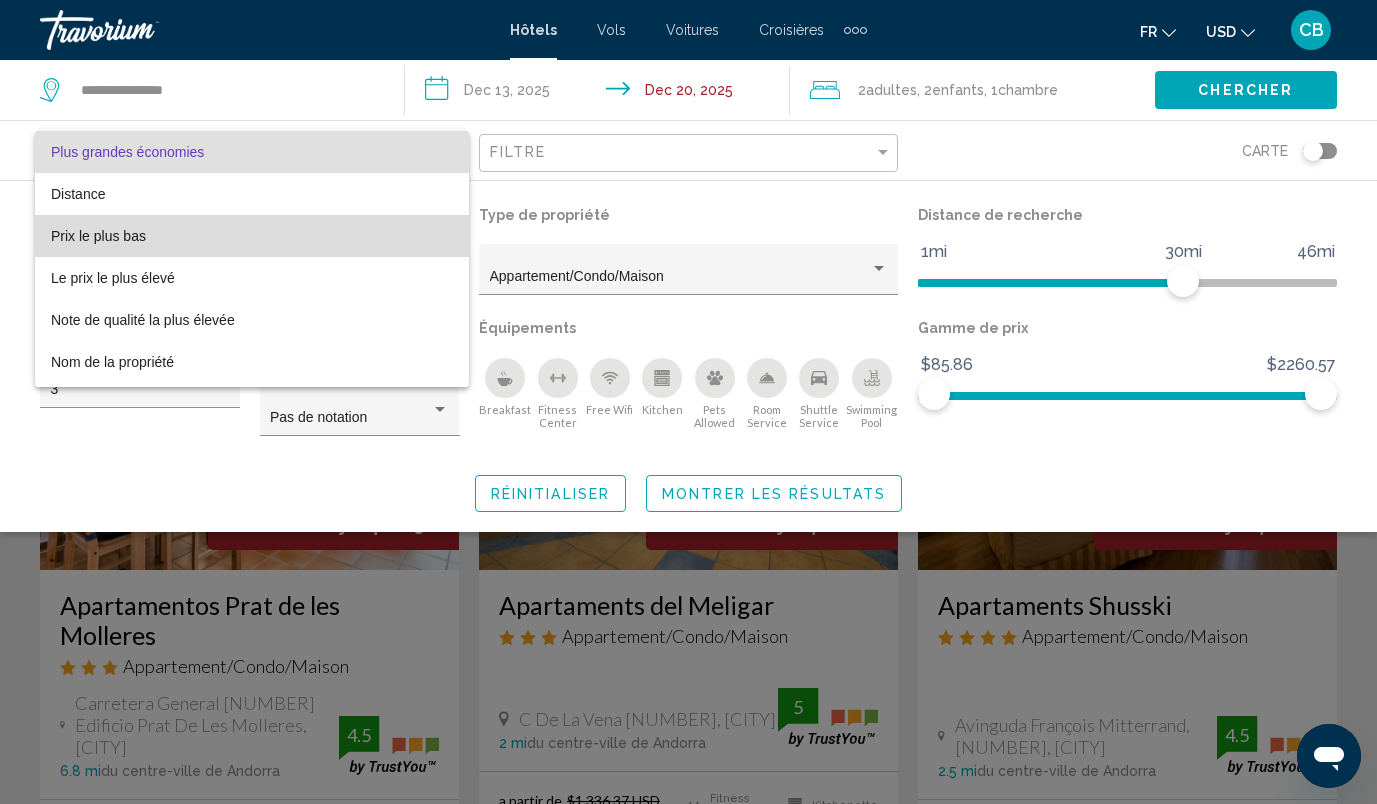click on "Prix le plus bas" at bounding box center (252, 236) 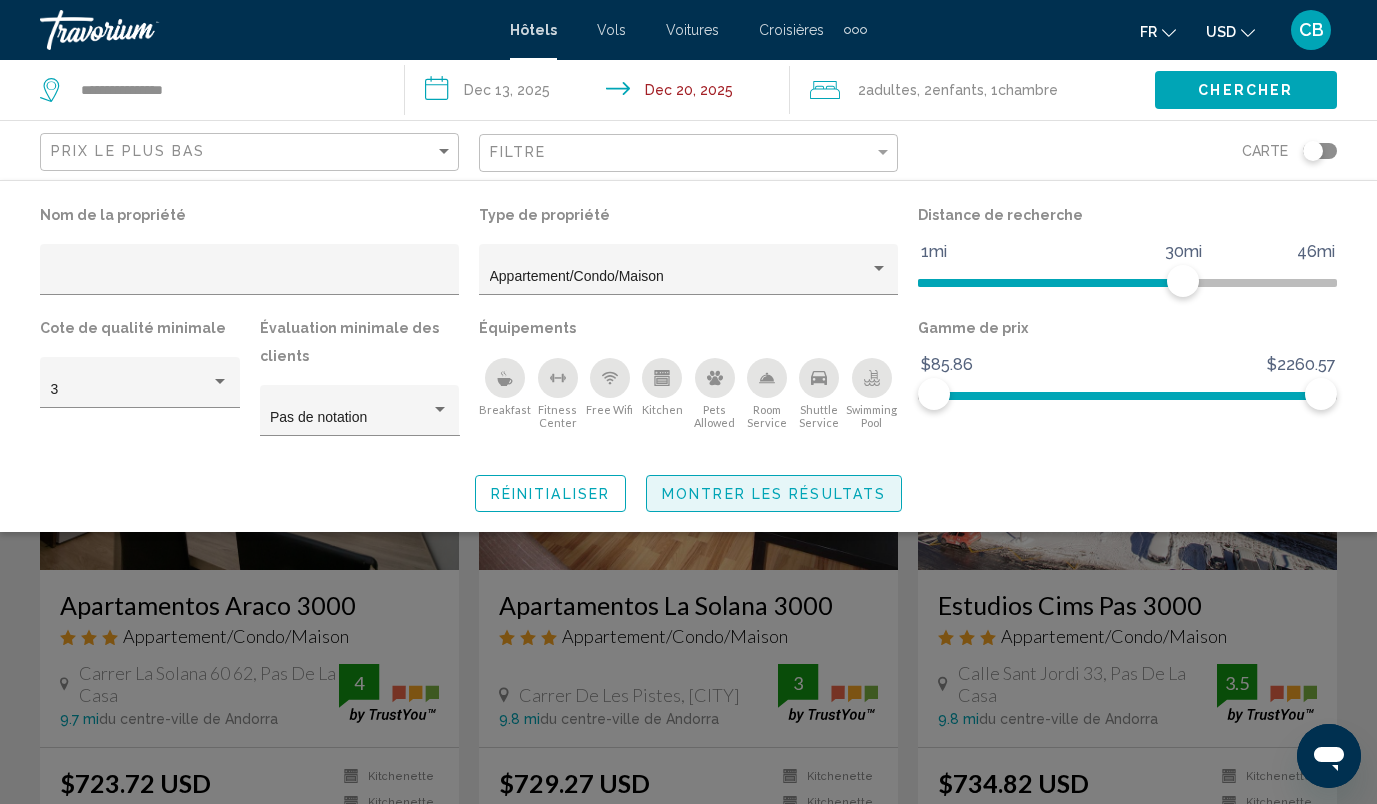 click on "Montrer les résultats" 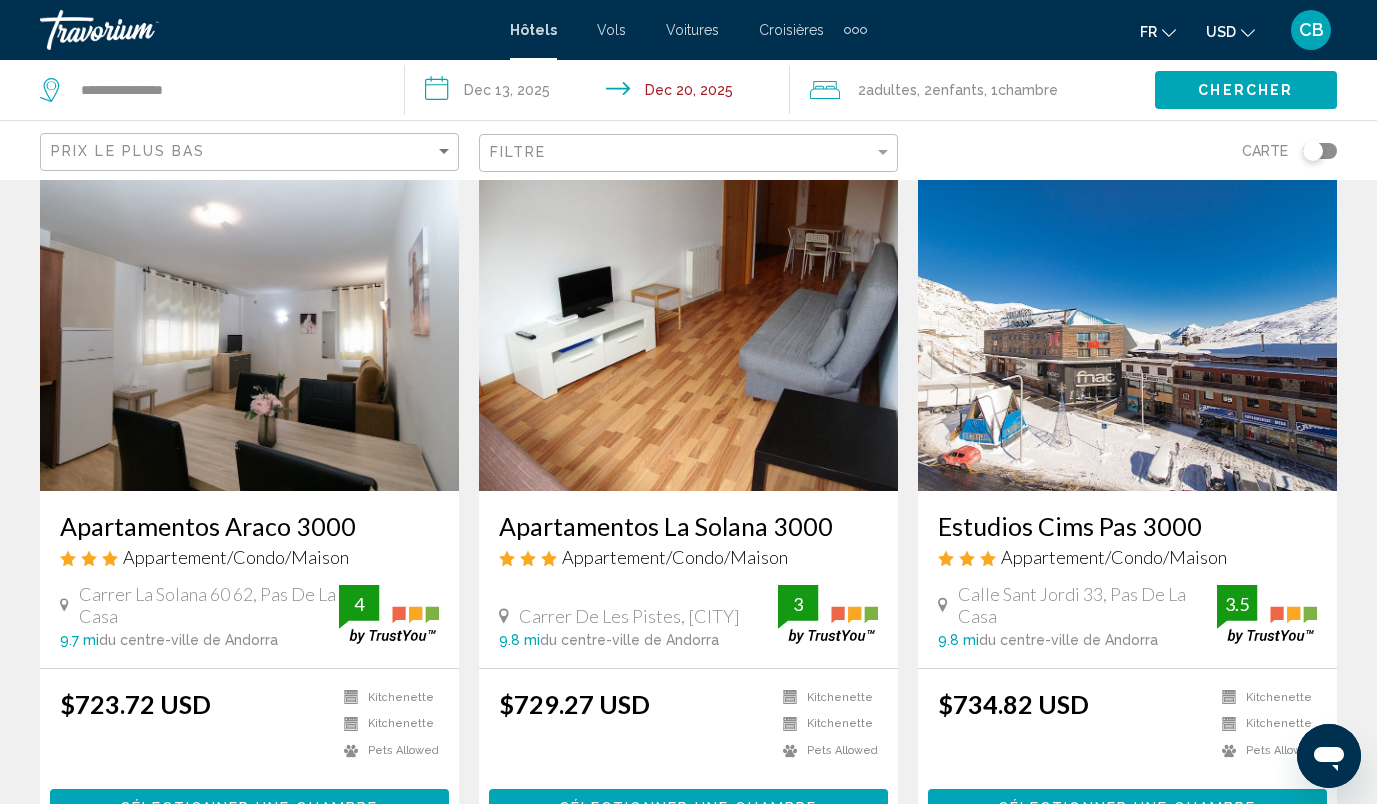 scroll, scrollTop: 183, scrollLeft: 0, axis: vertical 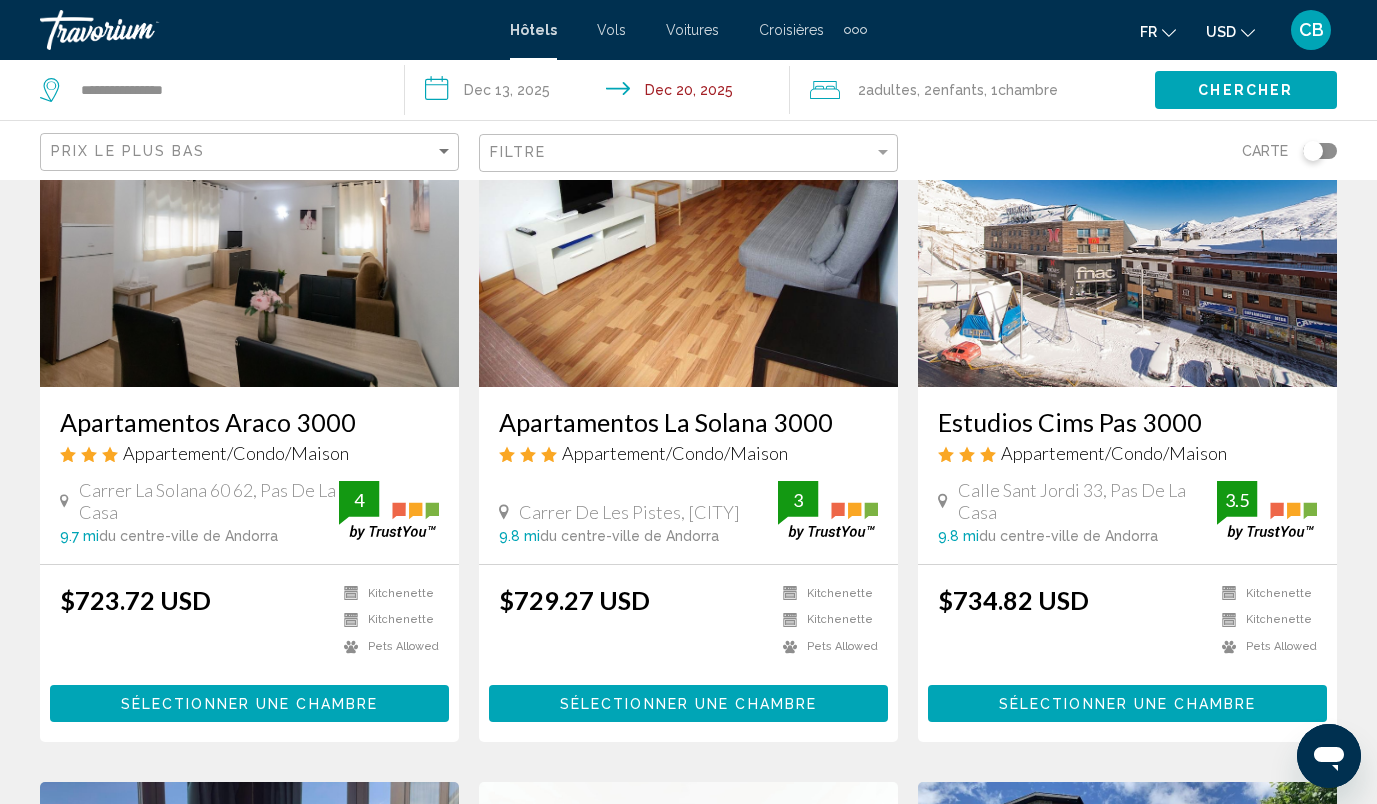 click on "USD" 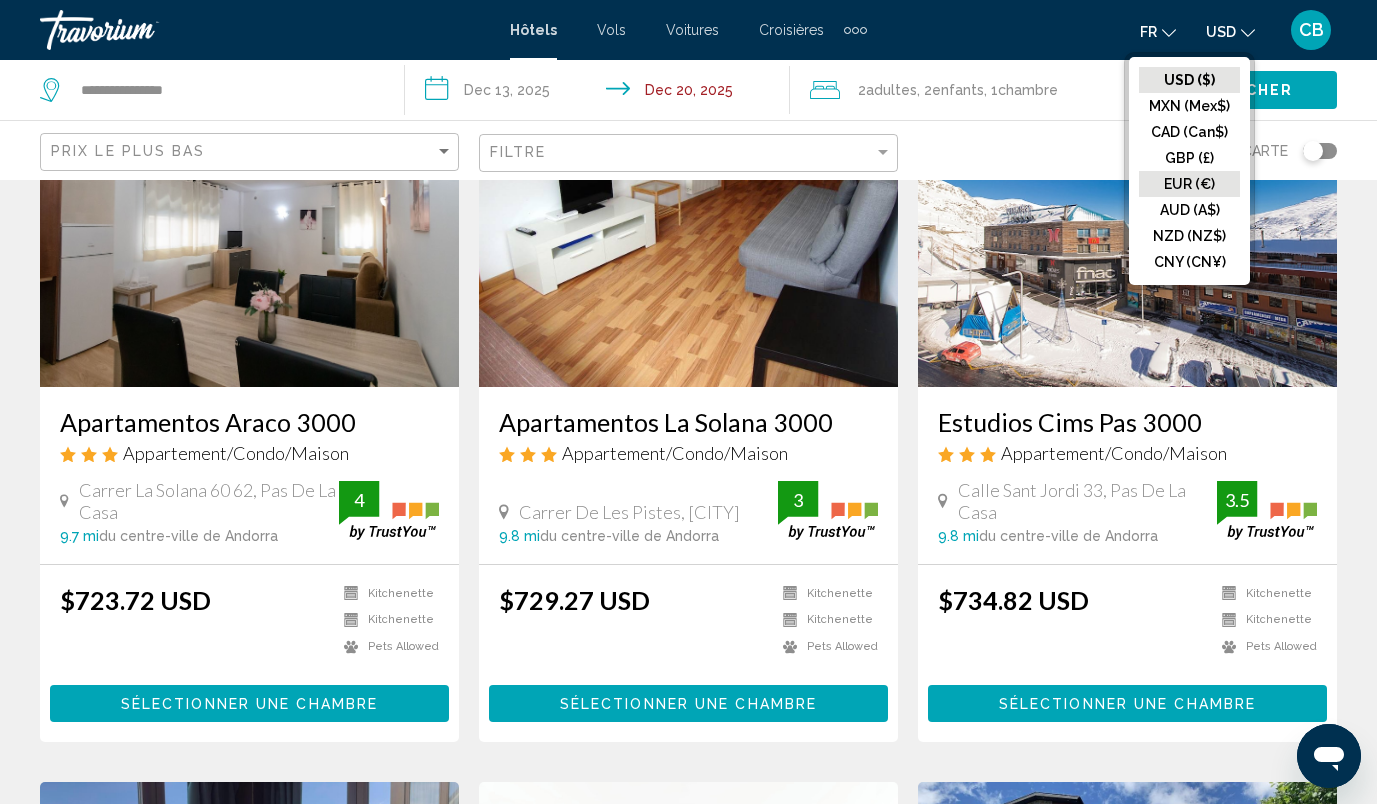 click on "EUR (€)" 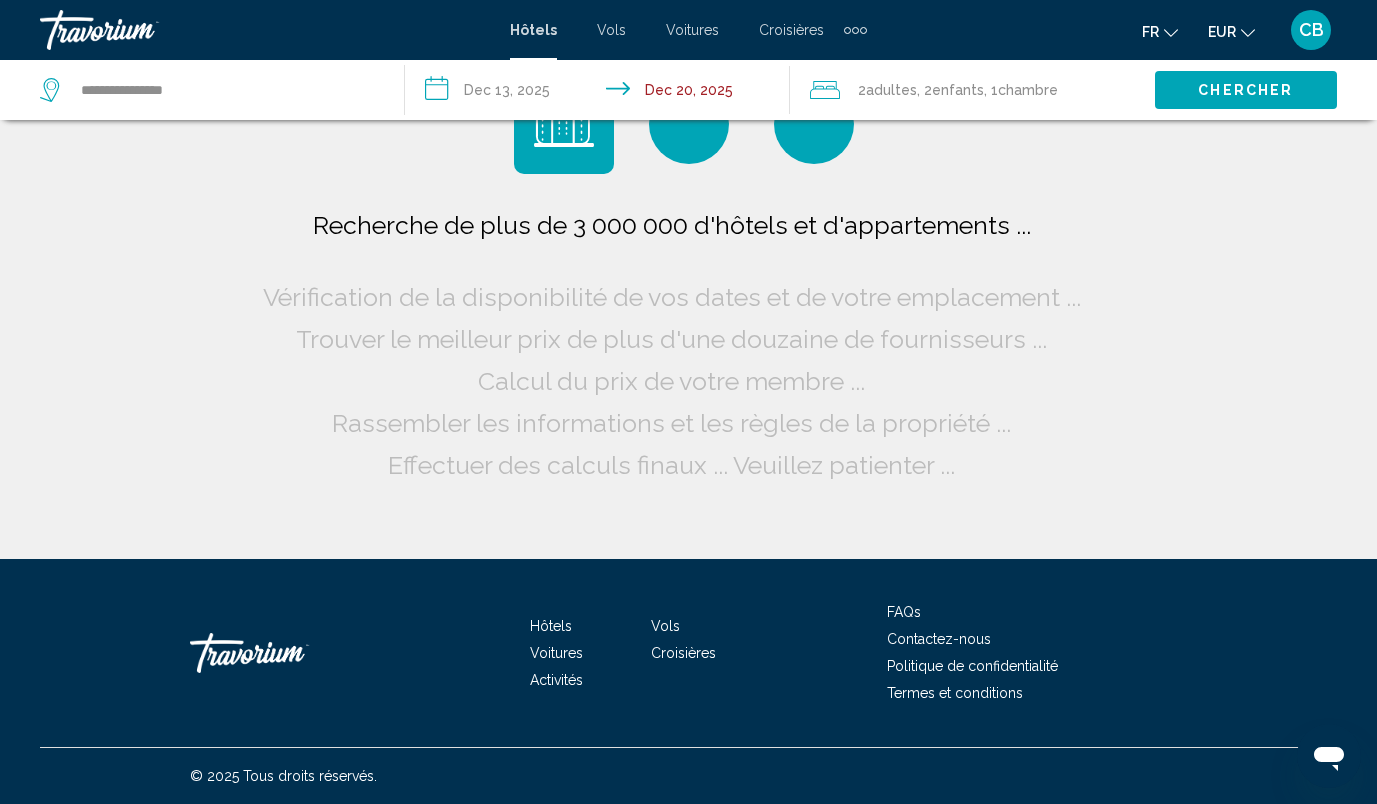 scroll, scrollTop: 0, scrollLeft: 0, axis: both 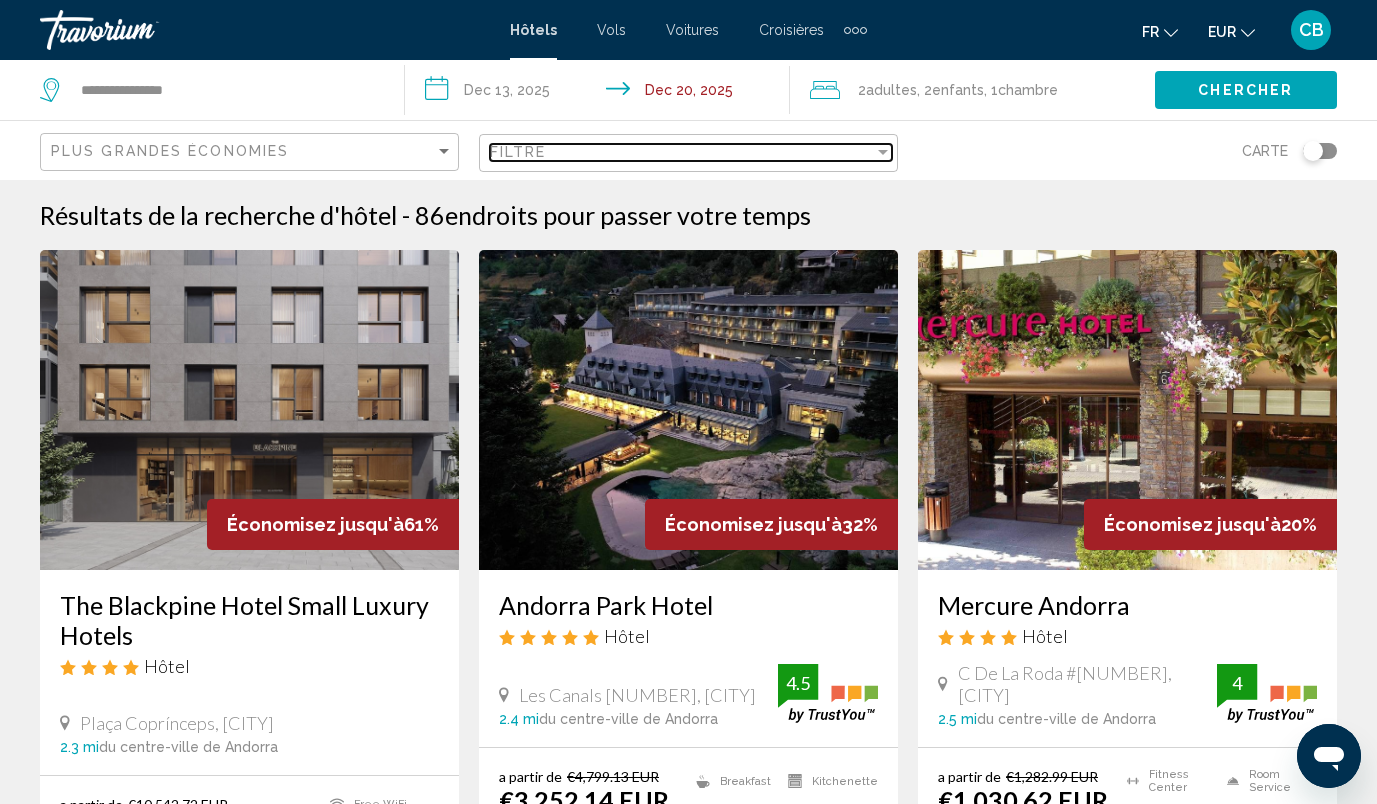 click on "Filtre" at bounding box center [682, 152] 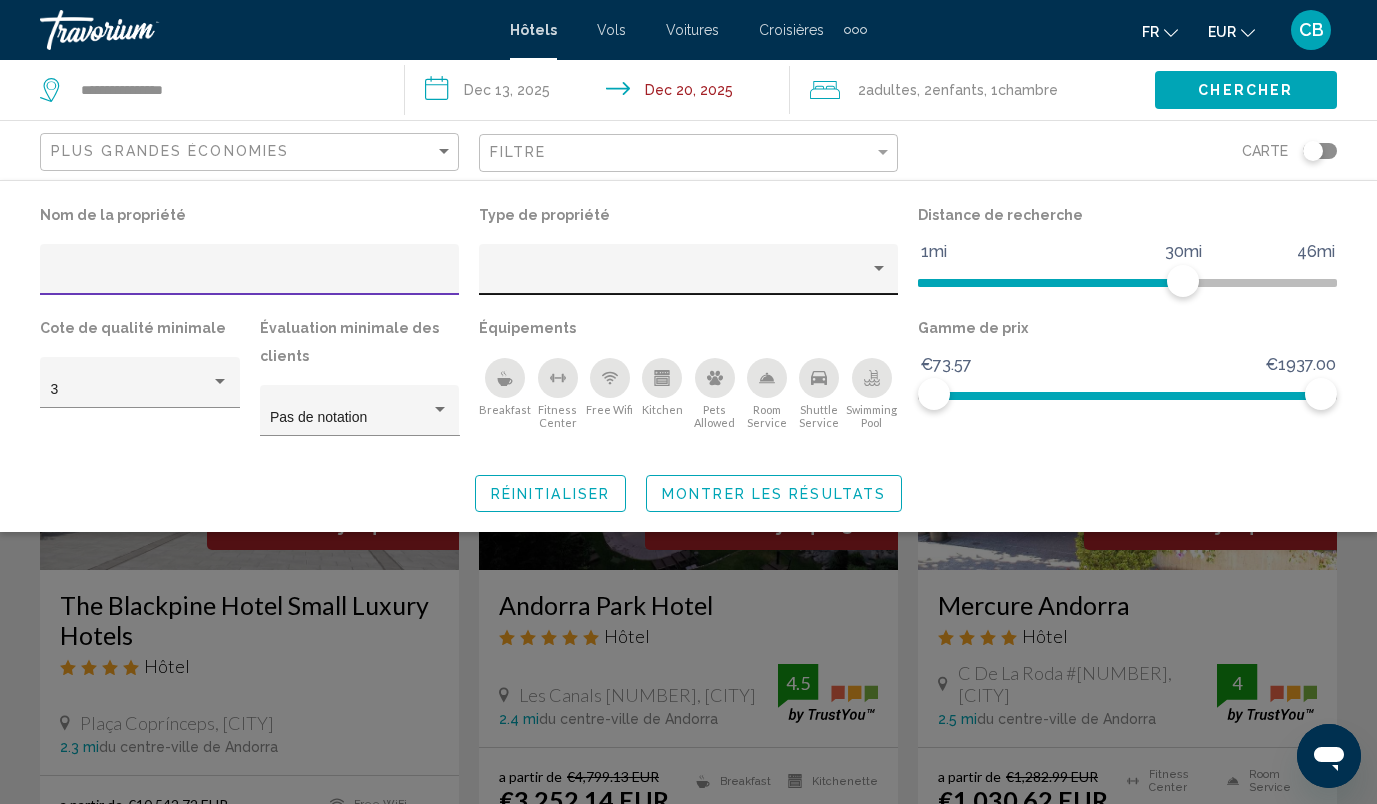 click at bounding box center (680, 277) 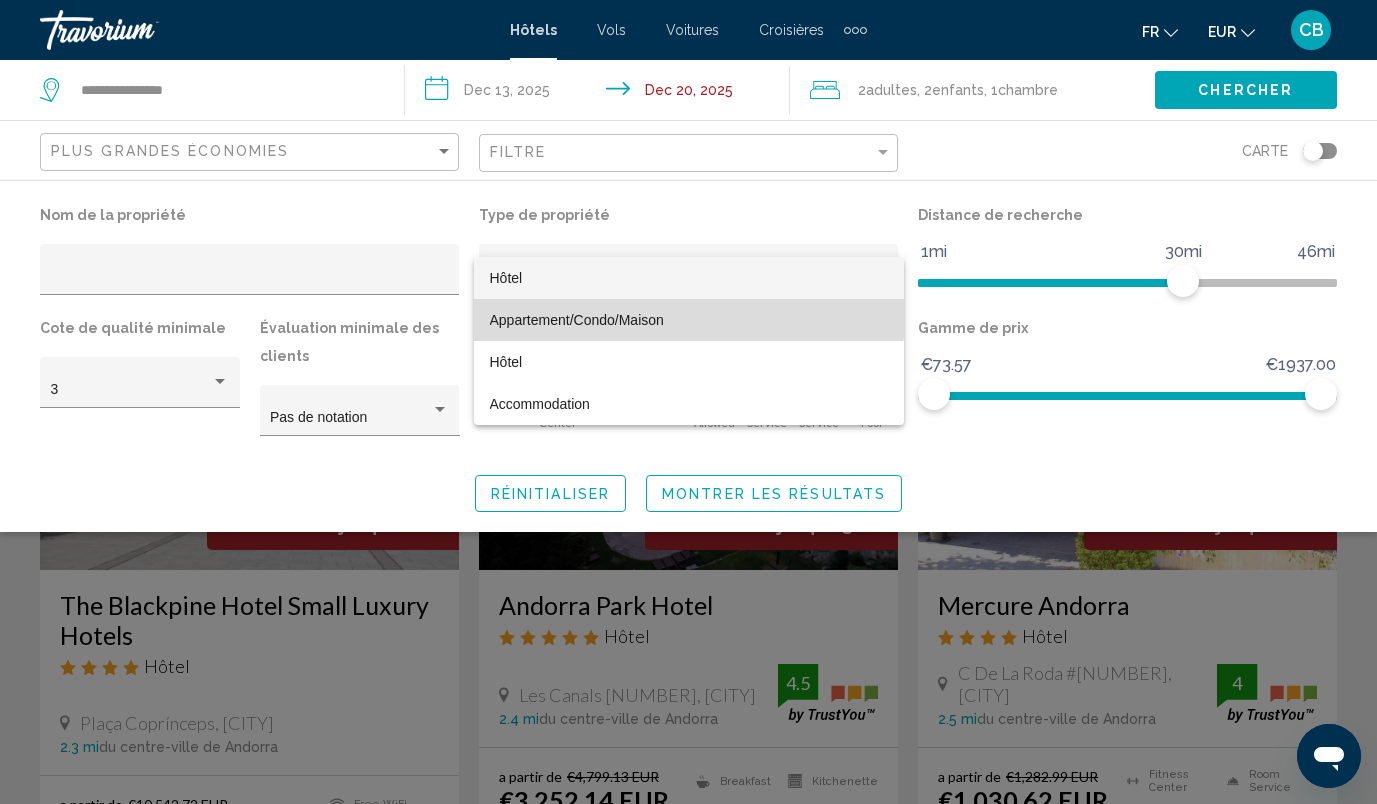 click on "Appartement/Condo/Maison" at bounding box center [577, 320] 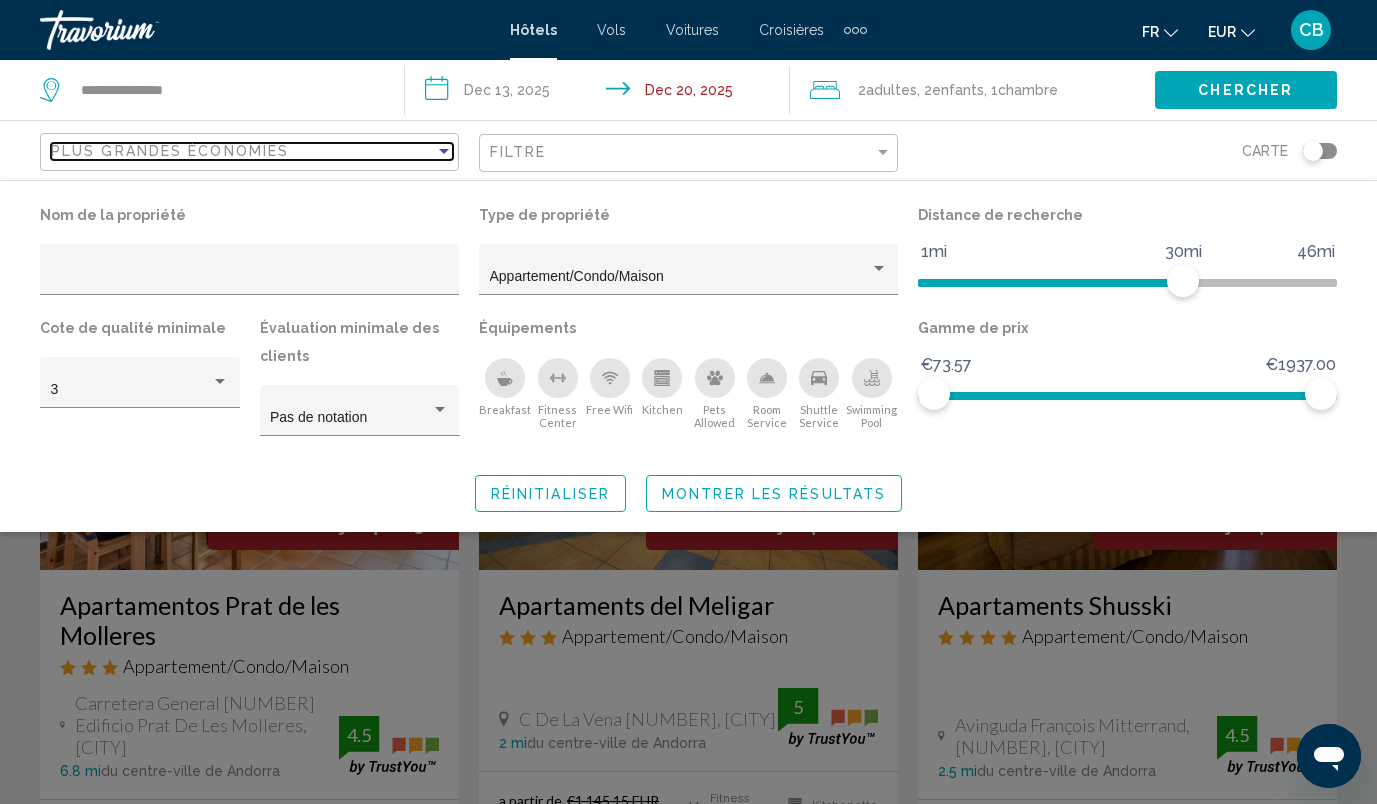 click on "Plus grandes économies" at bounding box center [243, 151] 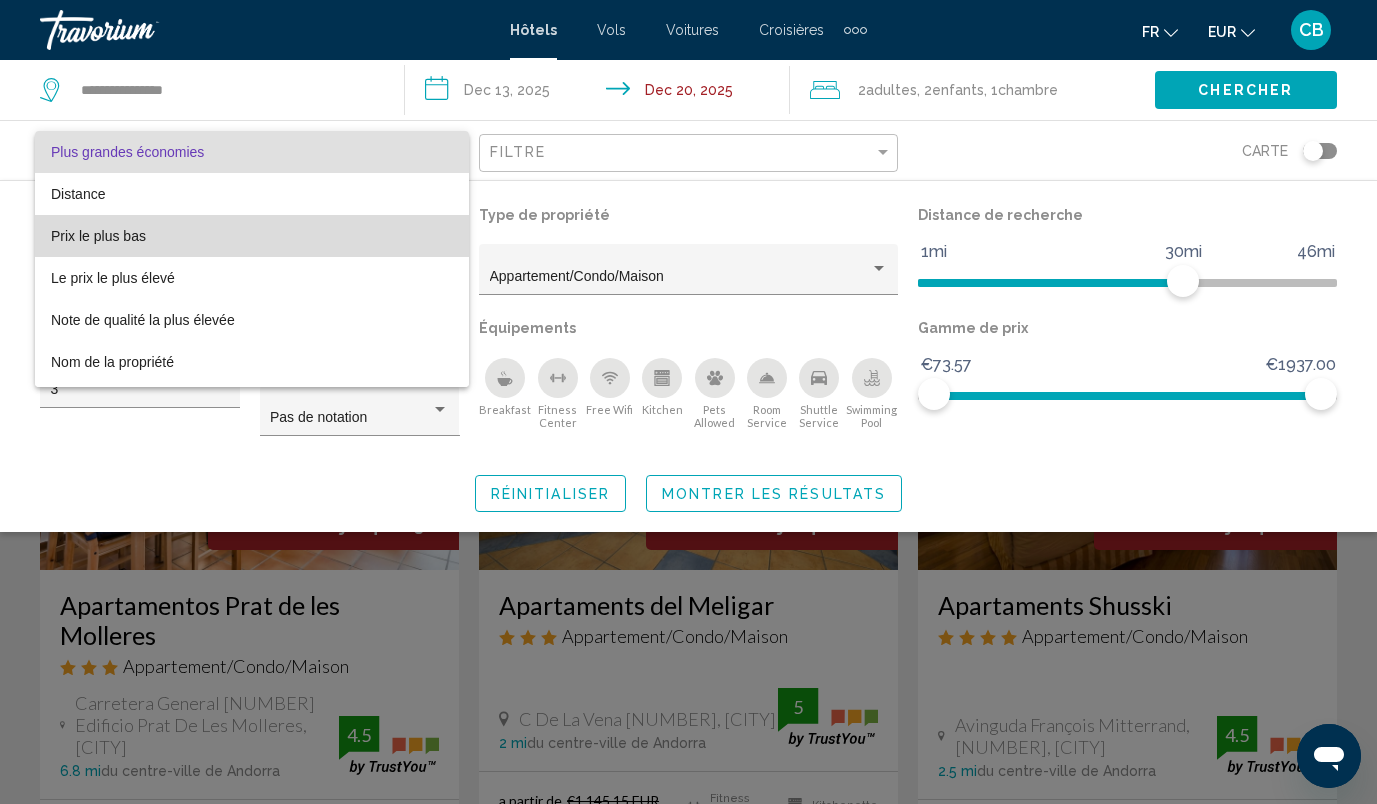 click on "Prix le plus bas" at bounding box center (252, 236) 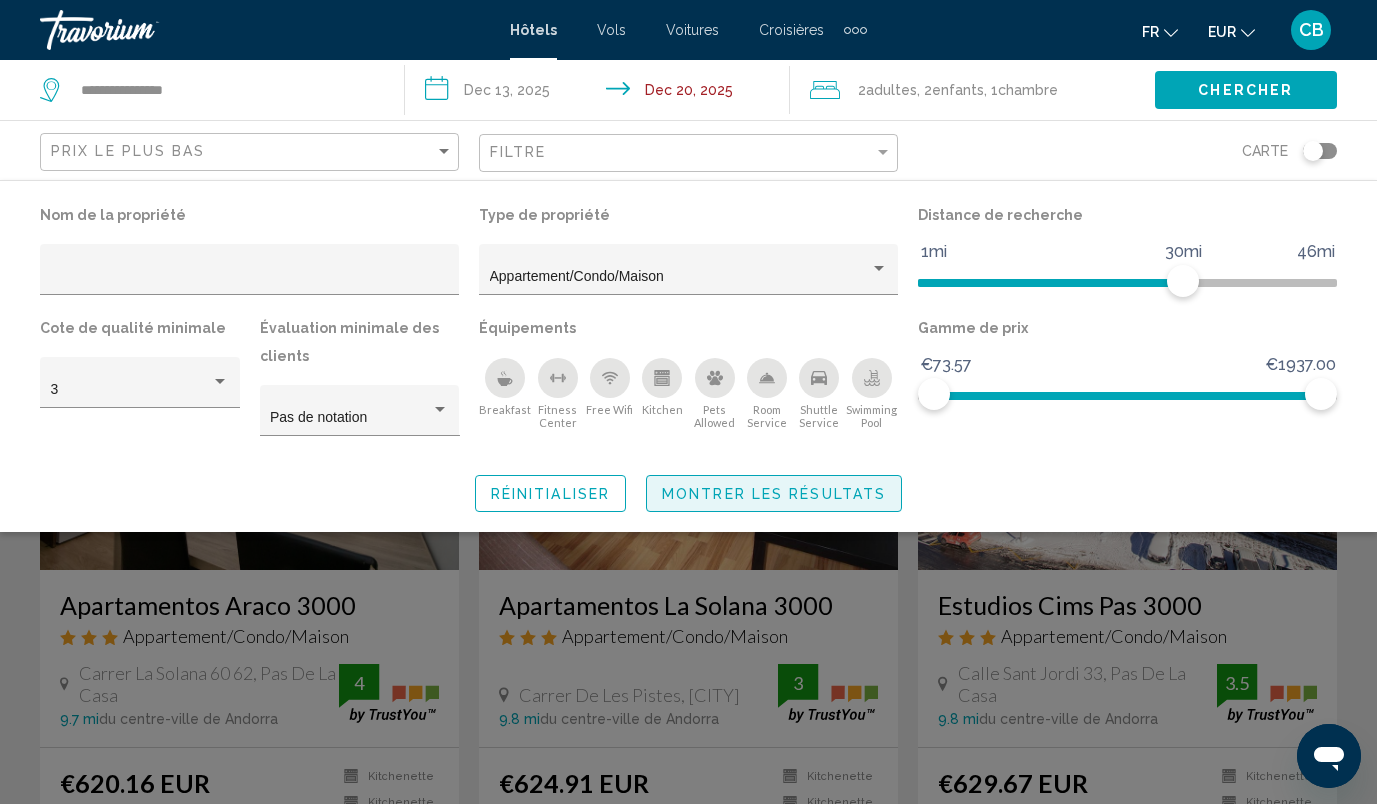click on "Montrer les résultats" 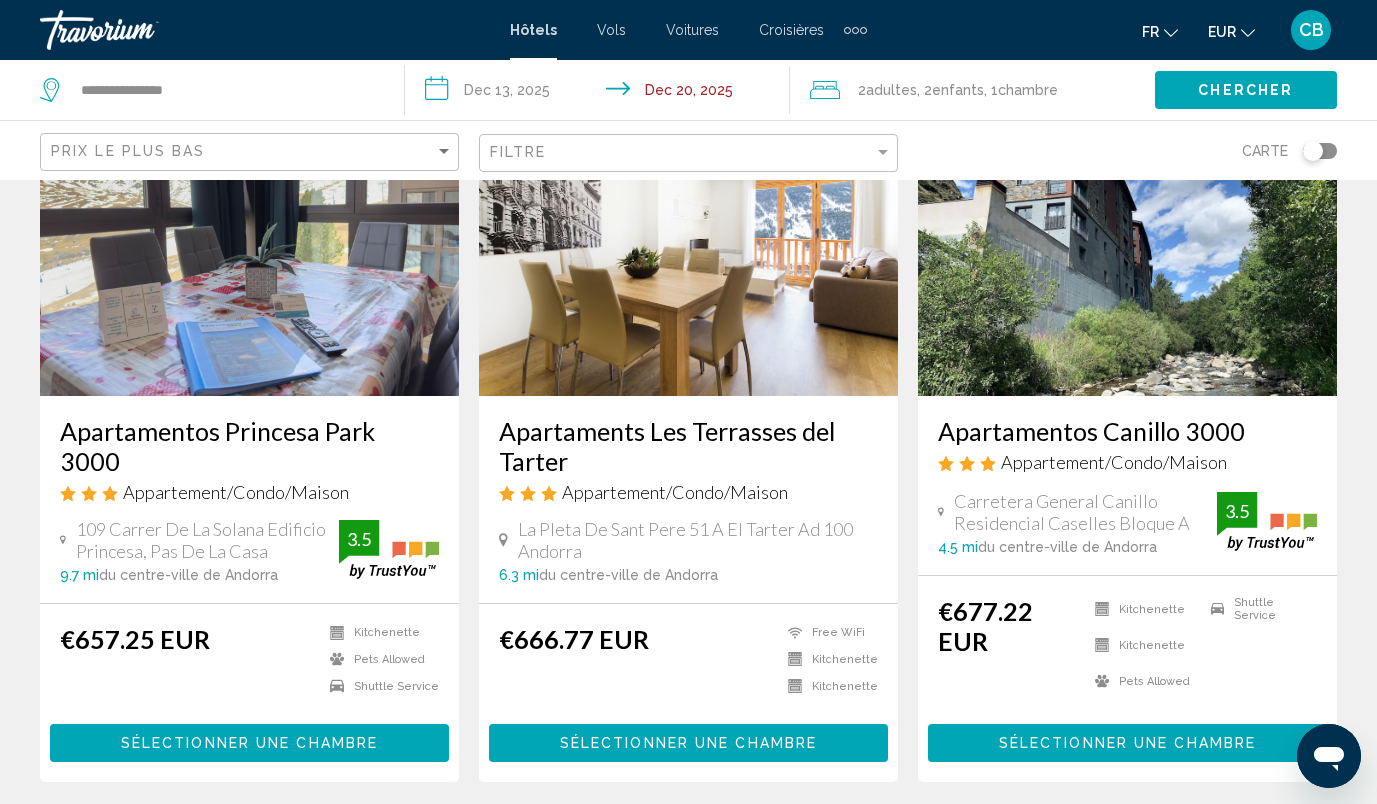 scroll, scrollTop: 890, scrollLeft: 0, axis: vertical 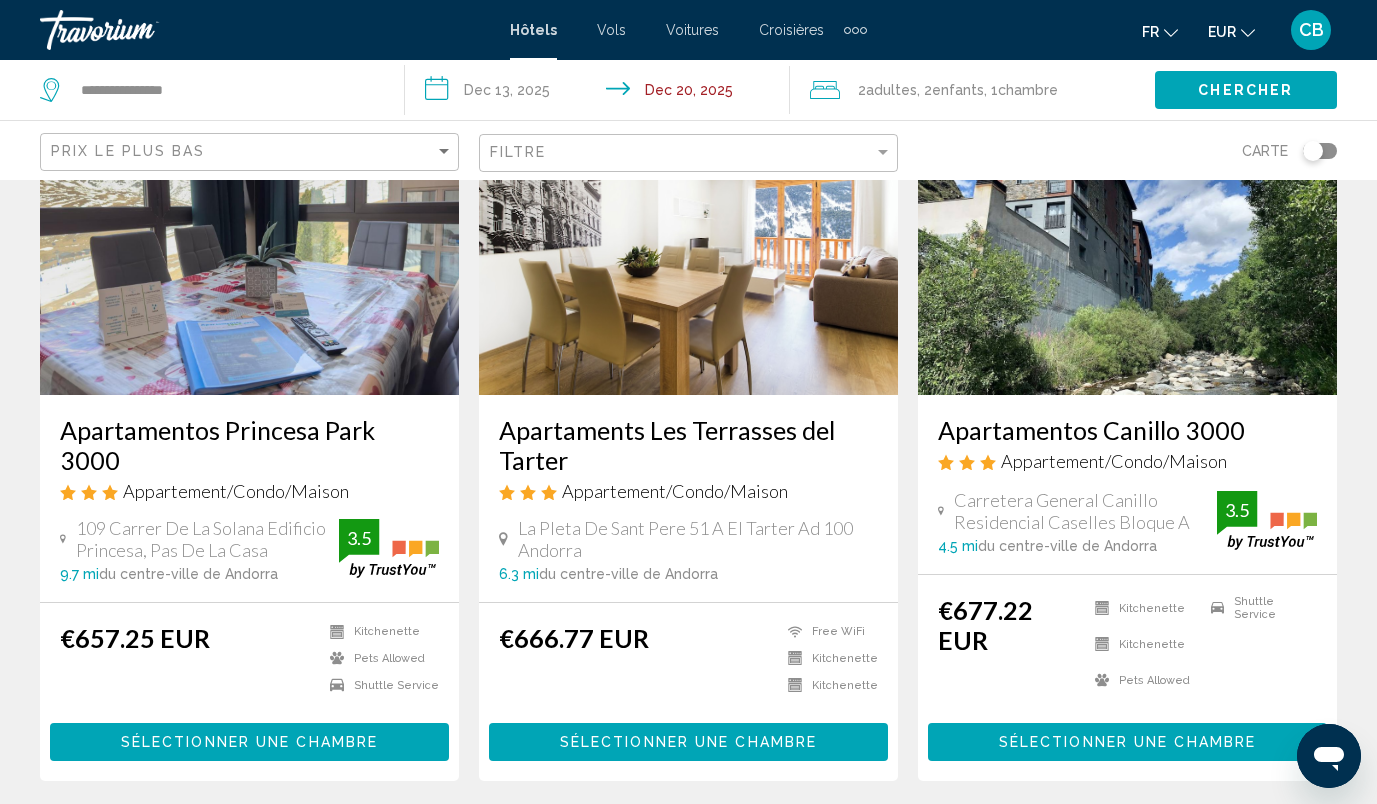 click on "Sélectionner une chambre" at bounding box center [688, 741] 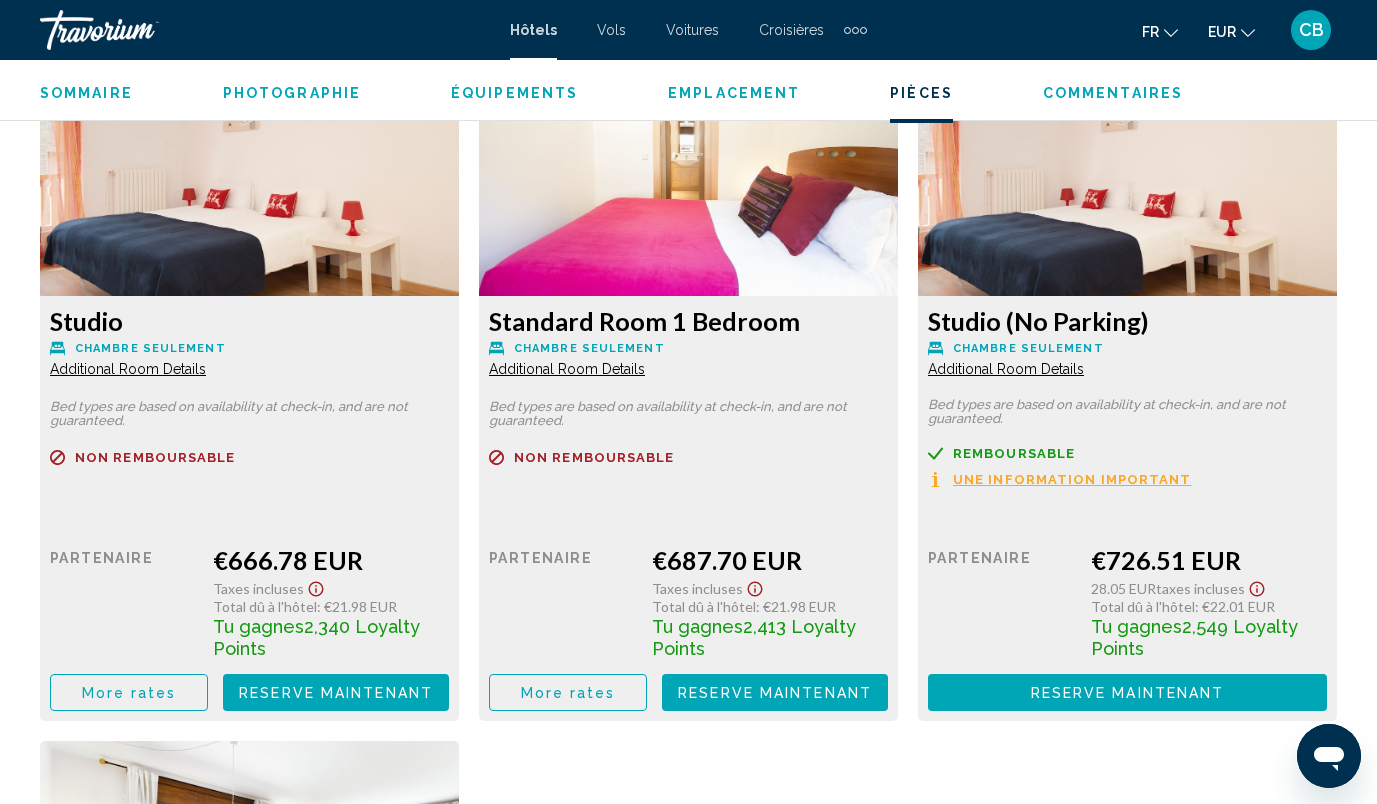 scroll, scrollTop: 3135, scrollLeft: 0, axis: vertical 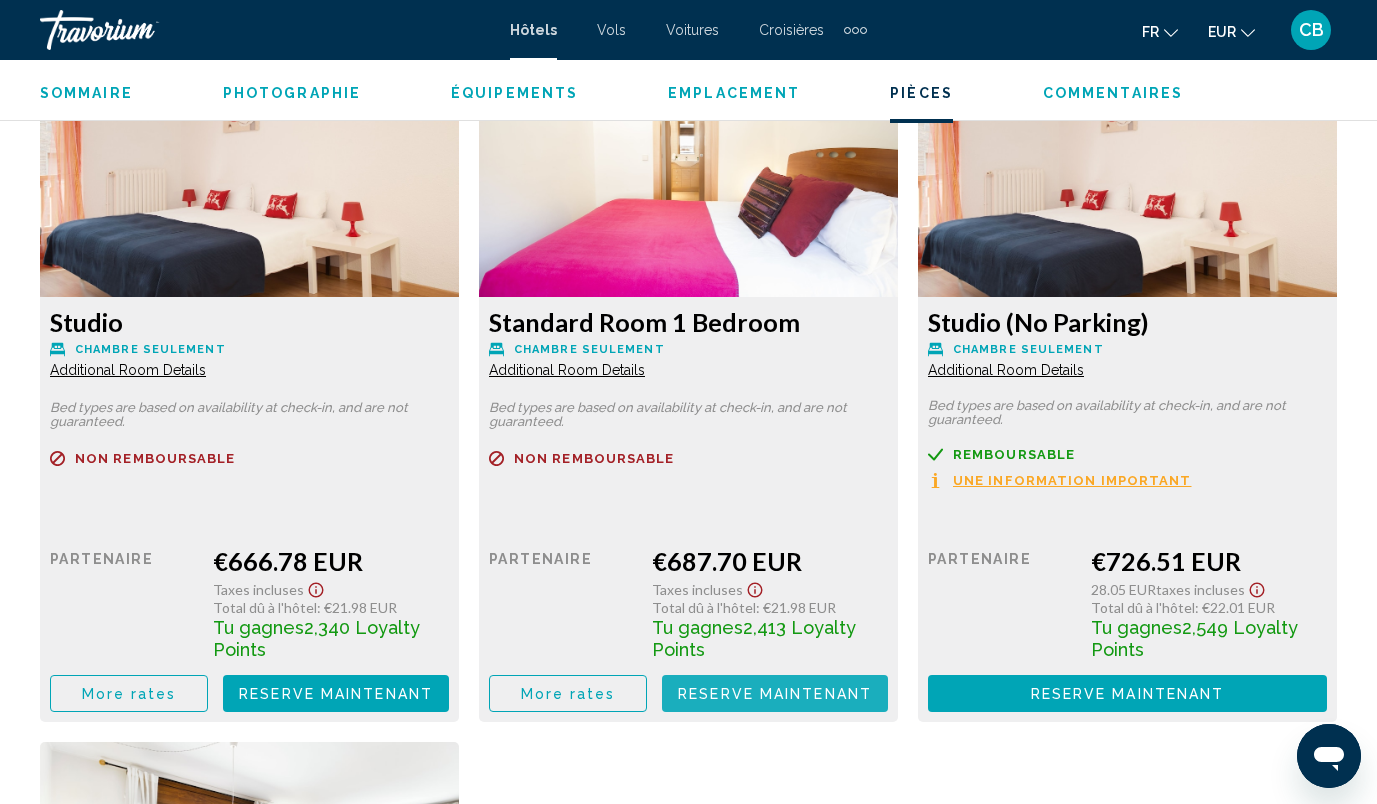 click on "Reserve maintenant" at bounding box center [775, 694] 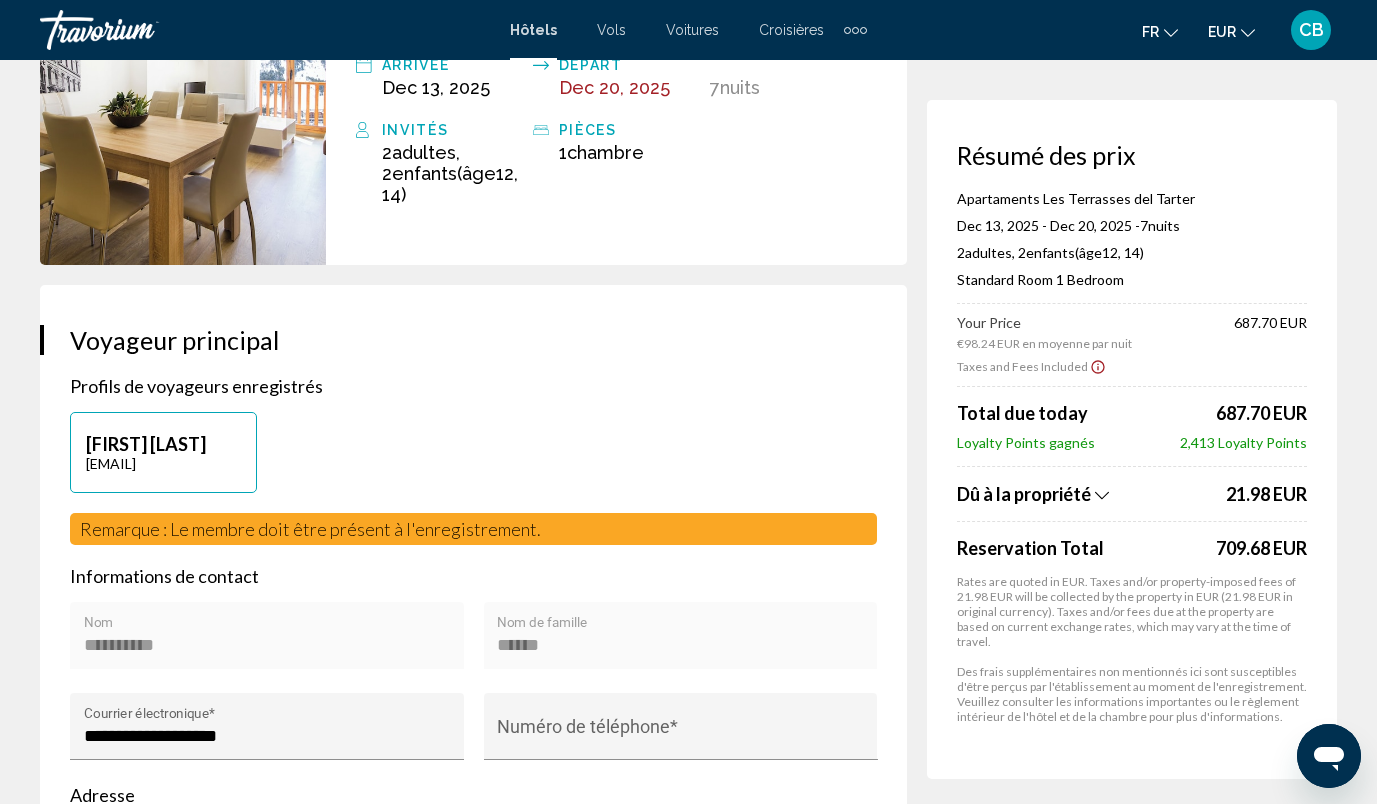 scroll, scrollTop: 247, scrollLeft: 0, axis: vertical 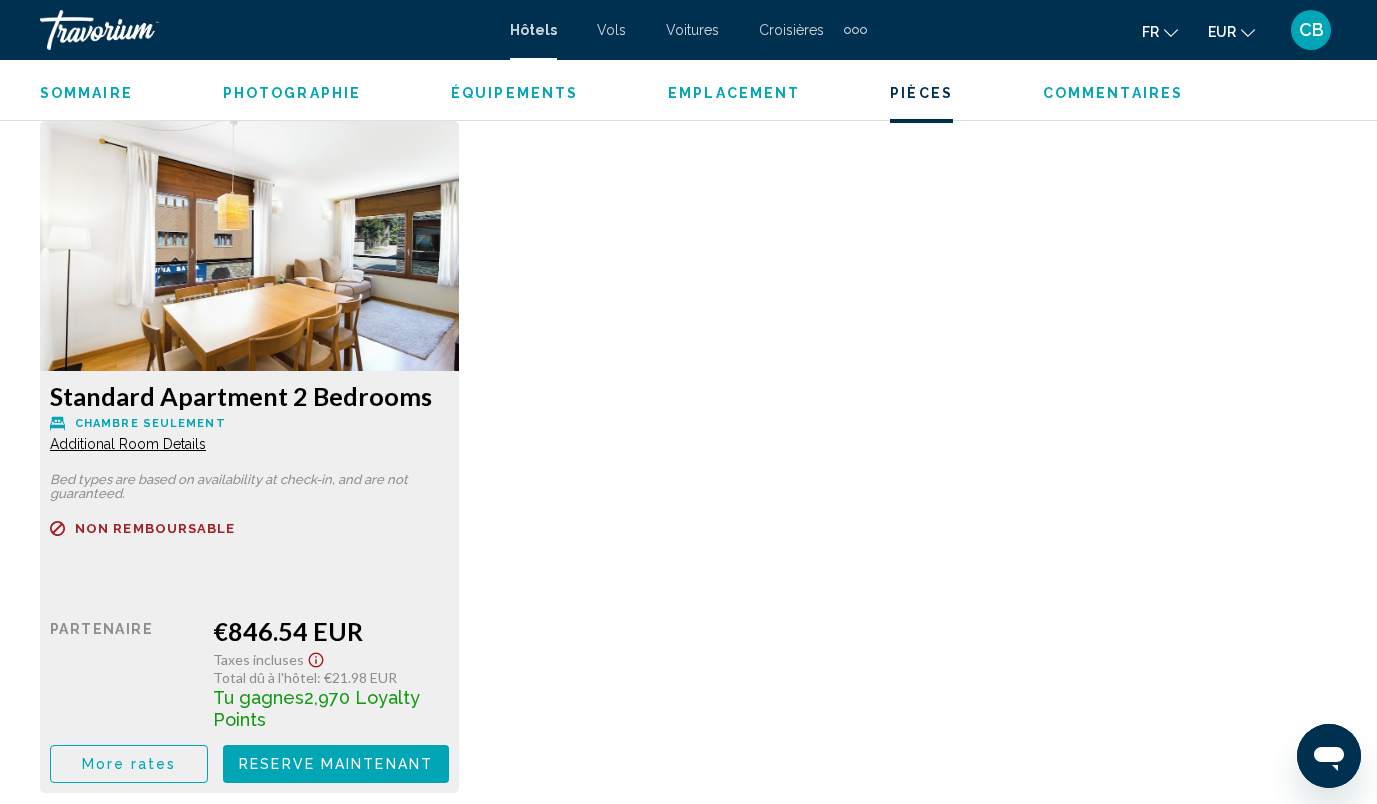 click on "Reserve maintenant" at bounding box center [336, 73] 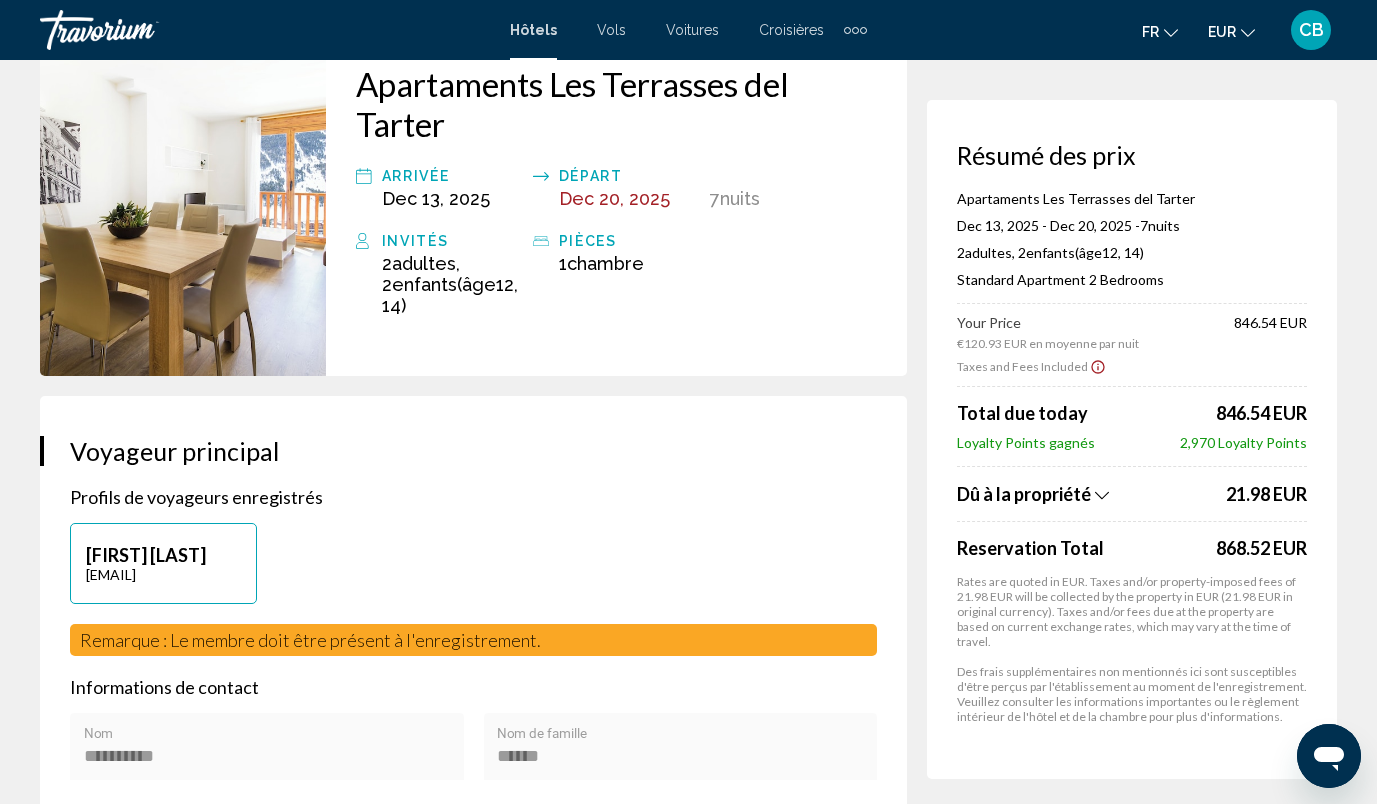 scroll, scrollTop: 84, scrollLeft: 0, axis: vertical 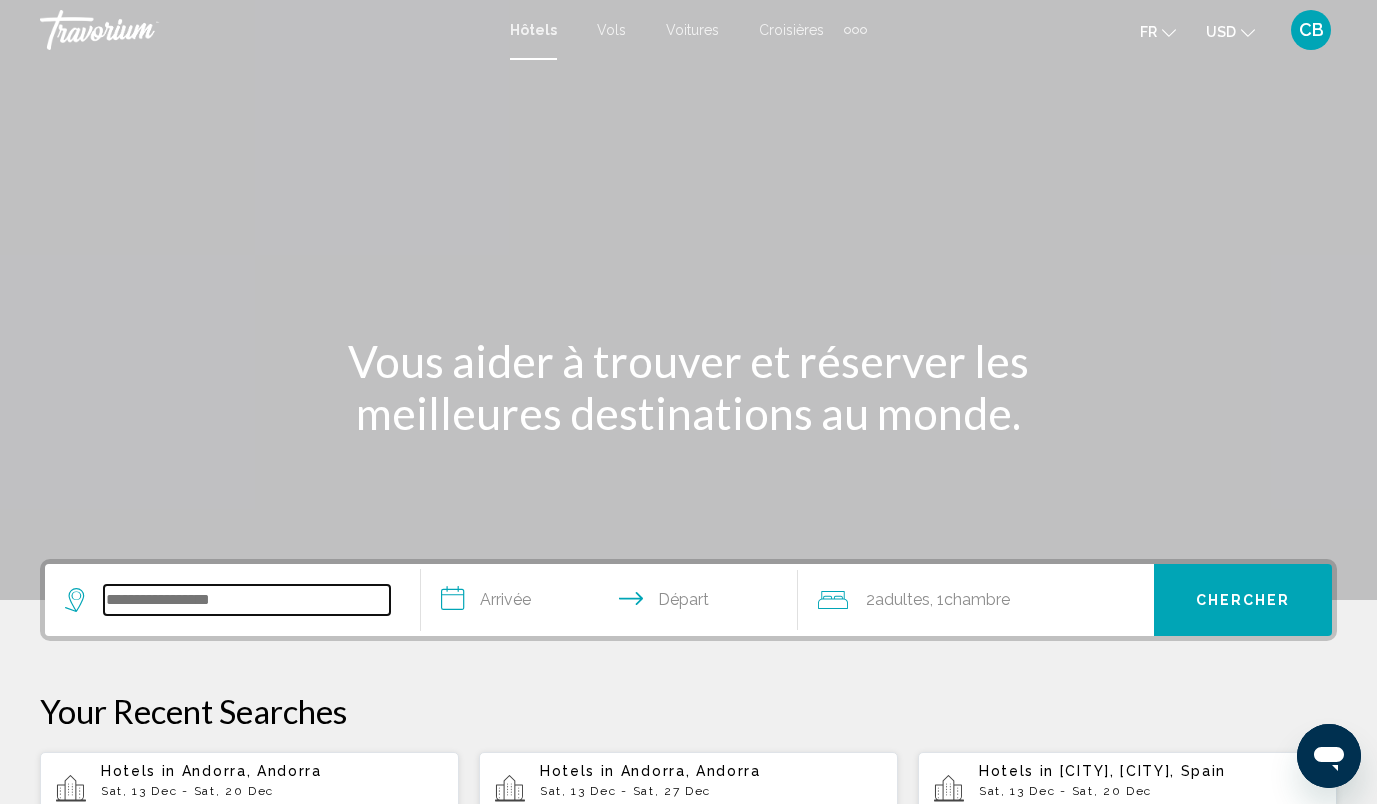 click at bounding box center [247, 600] 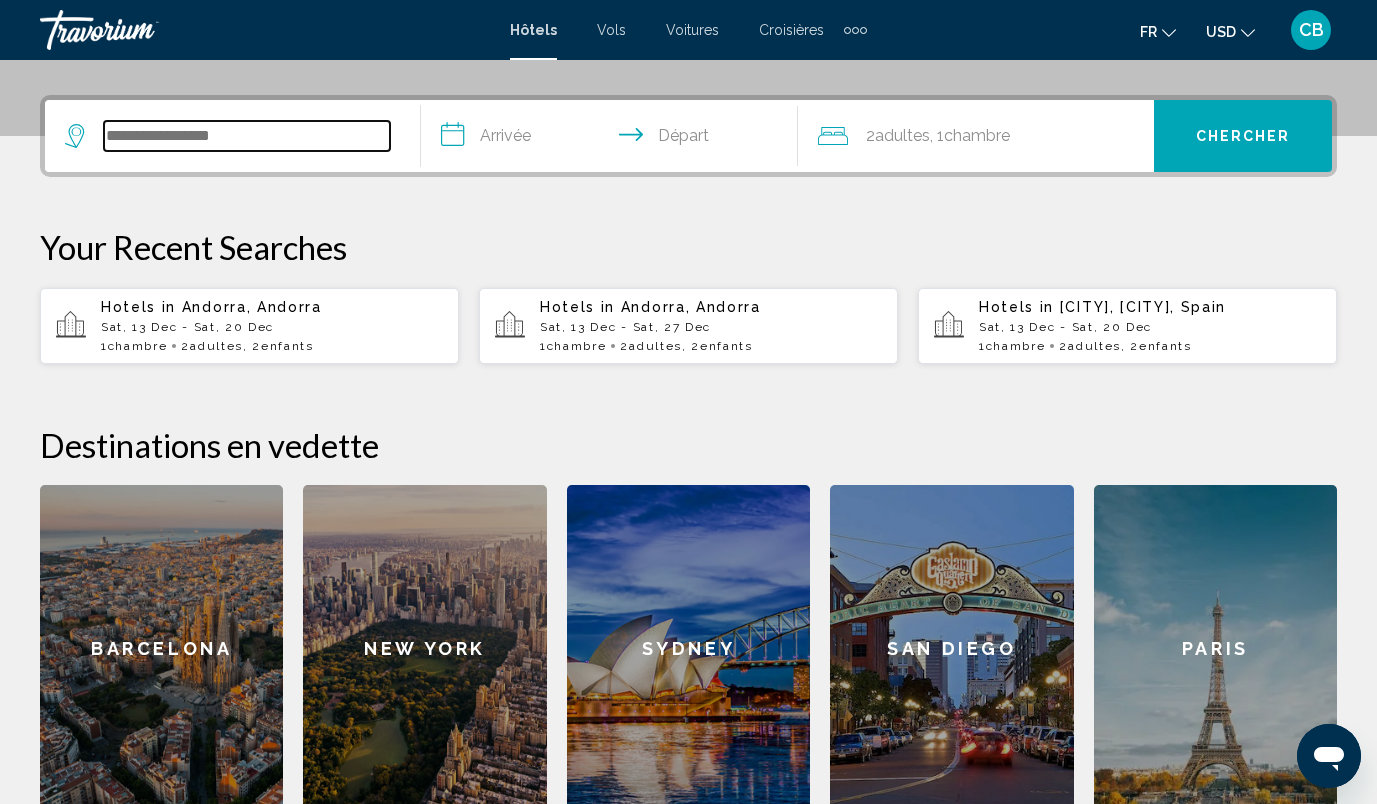scroll, scrollTop: 494, scrollLeft: 0, axis: vertical 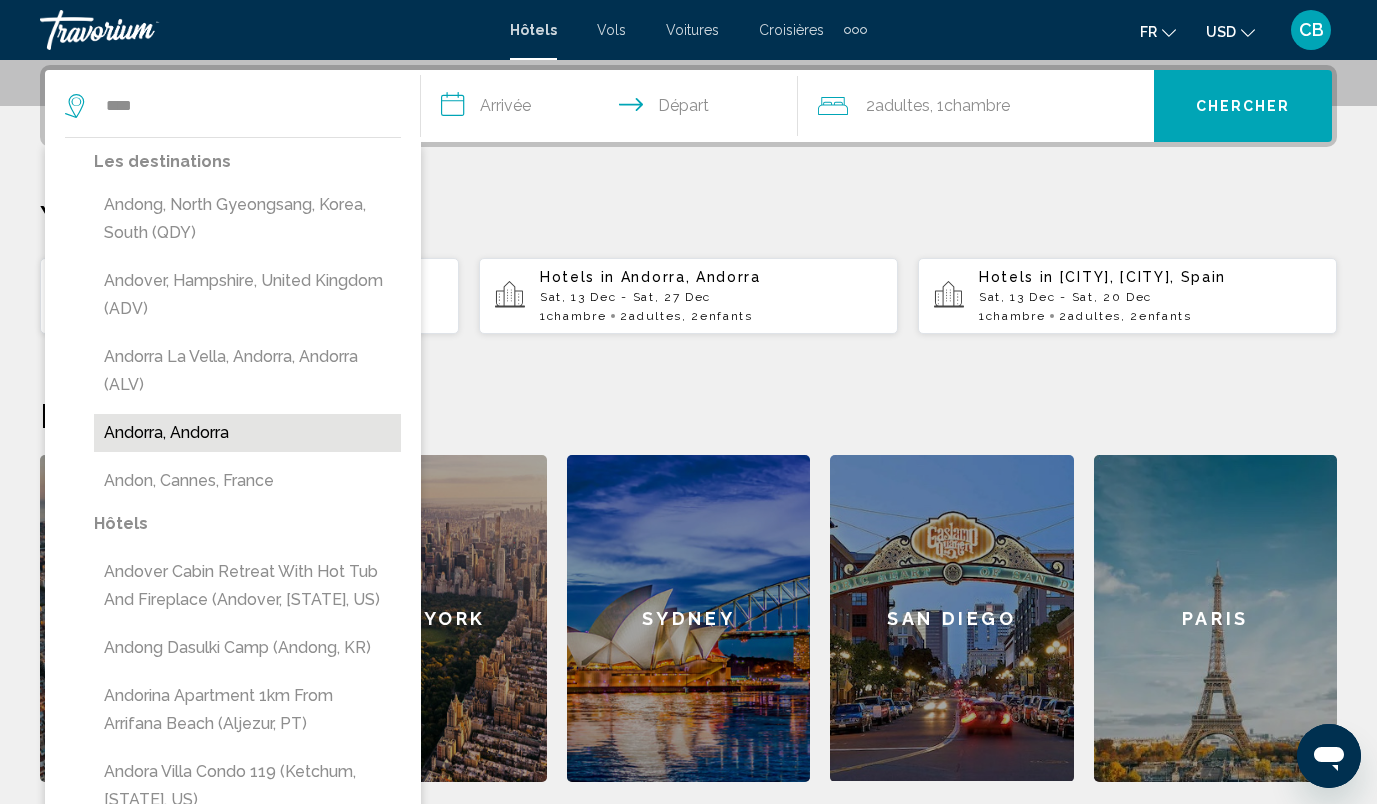 click on "Andorra, Andorra" at bounding box center [247, 433] 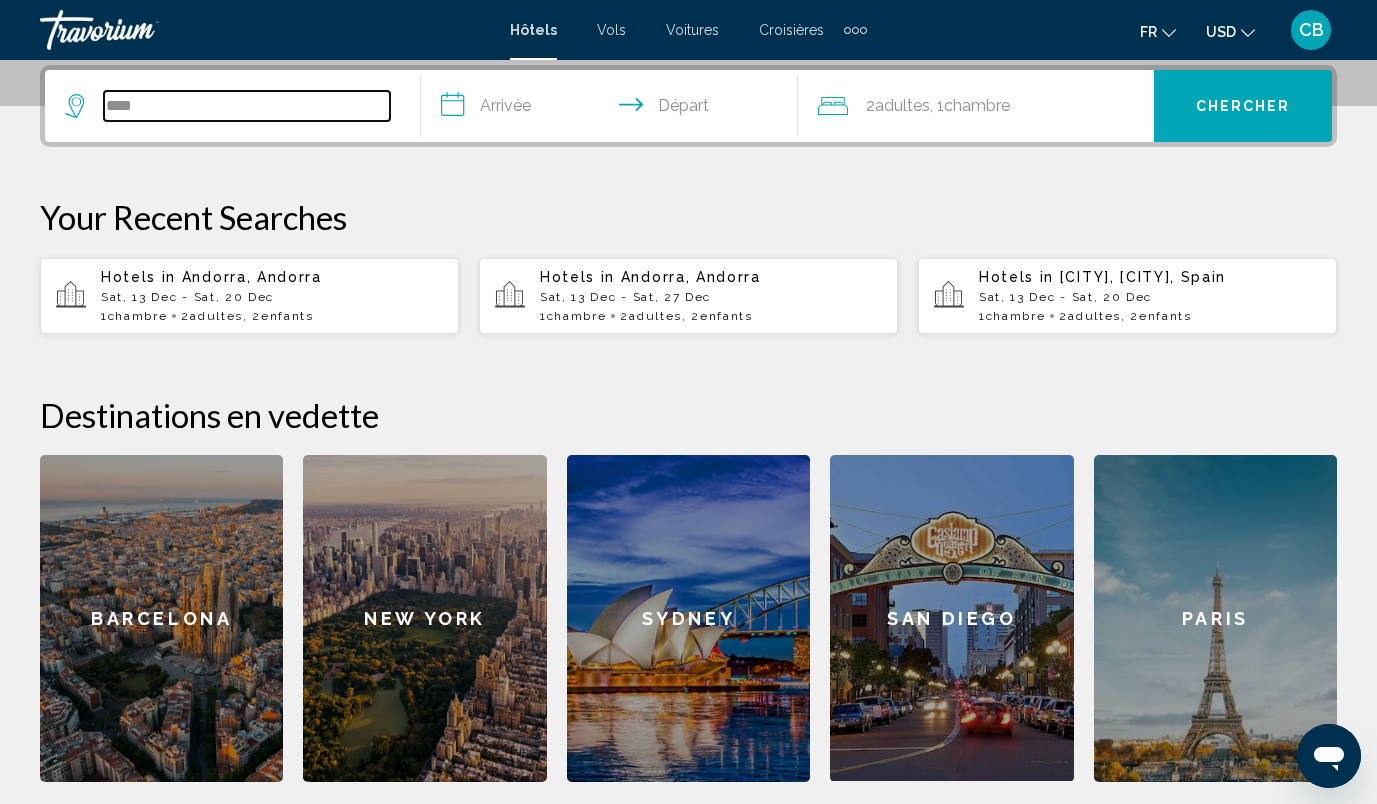 type on "**********" 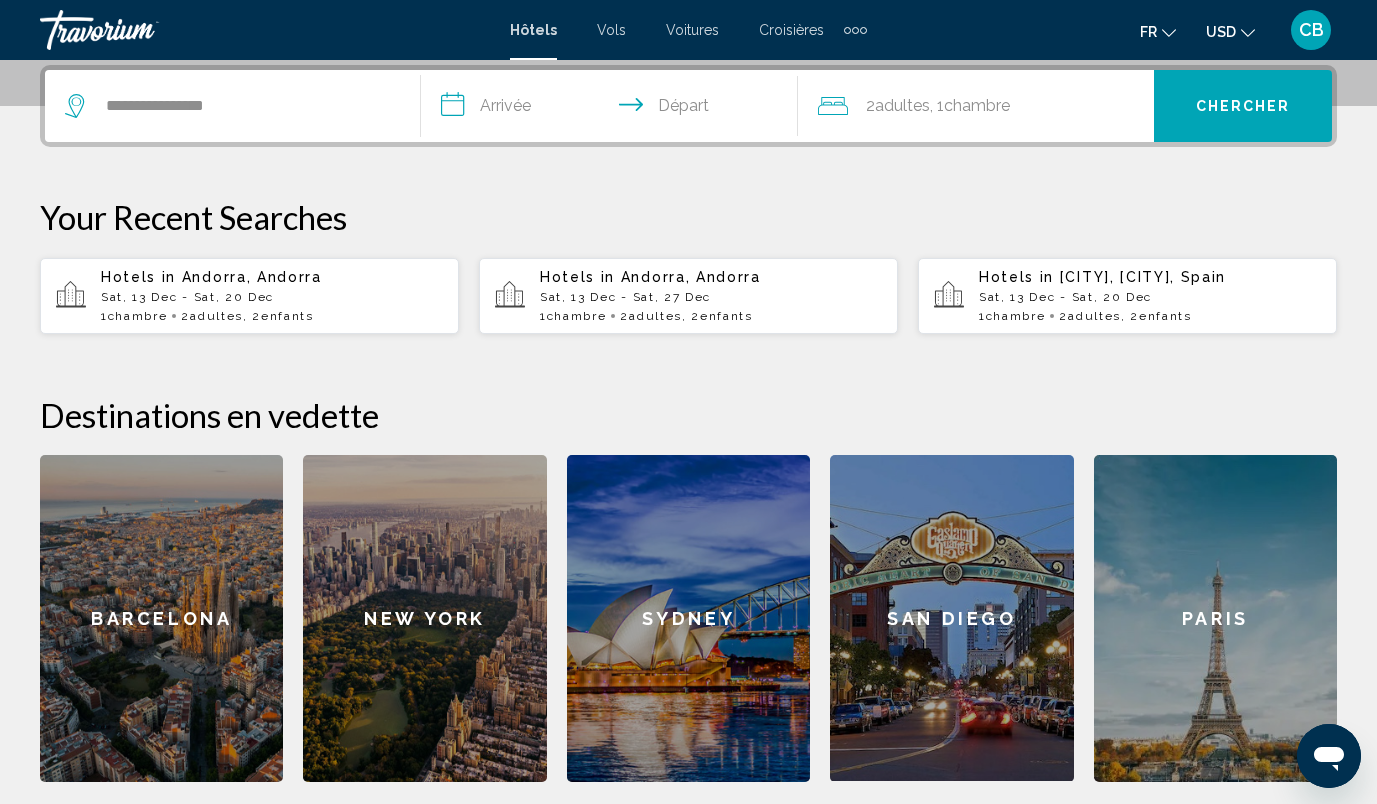 click on "Andorra, Andorra" at bounding box center (252, 277) 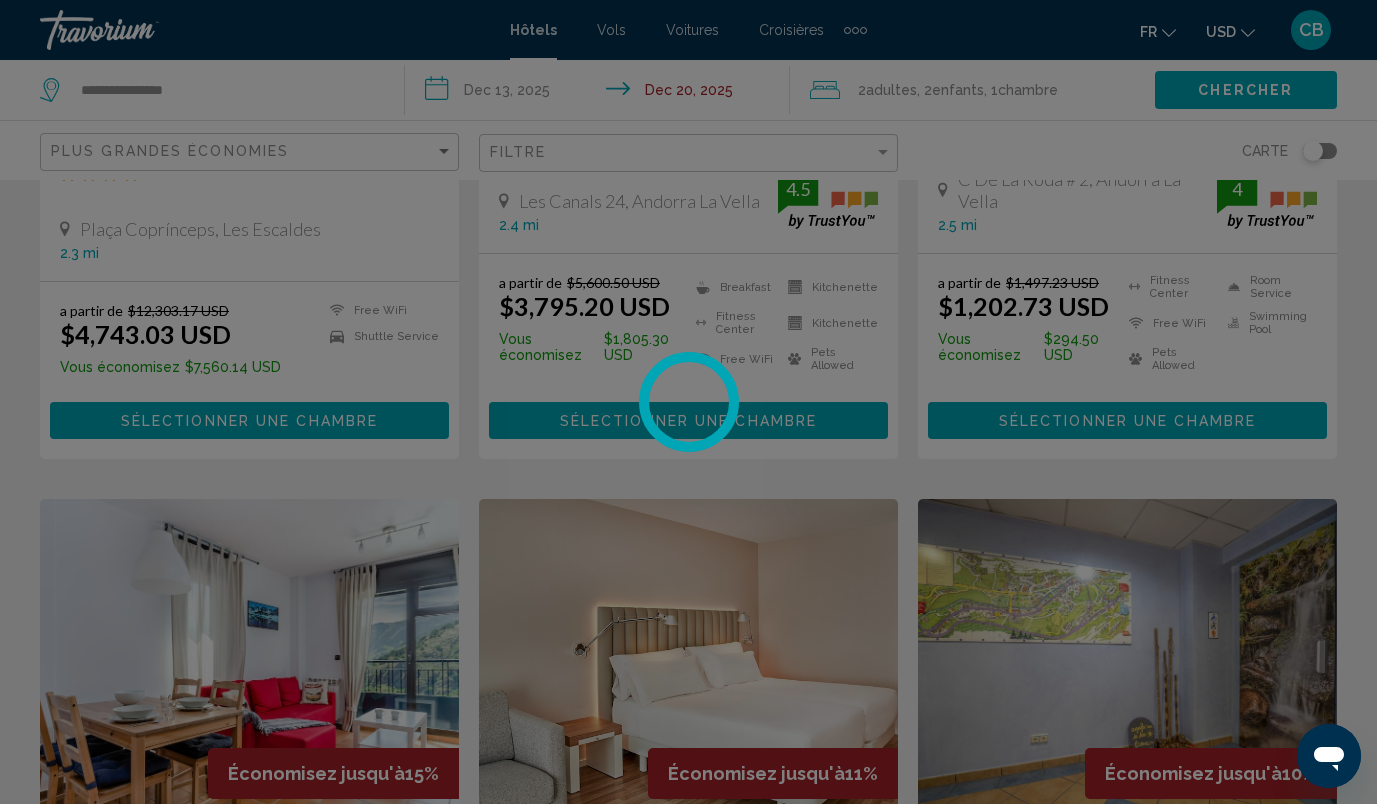 scroll, scrollTop: 0, scrollLeft: 0, axis: both 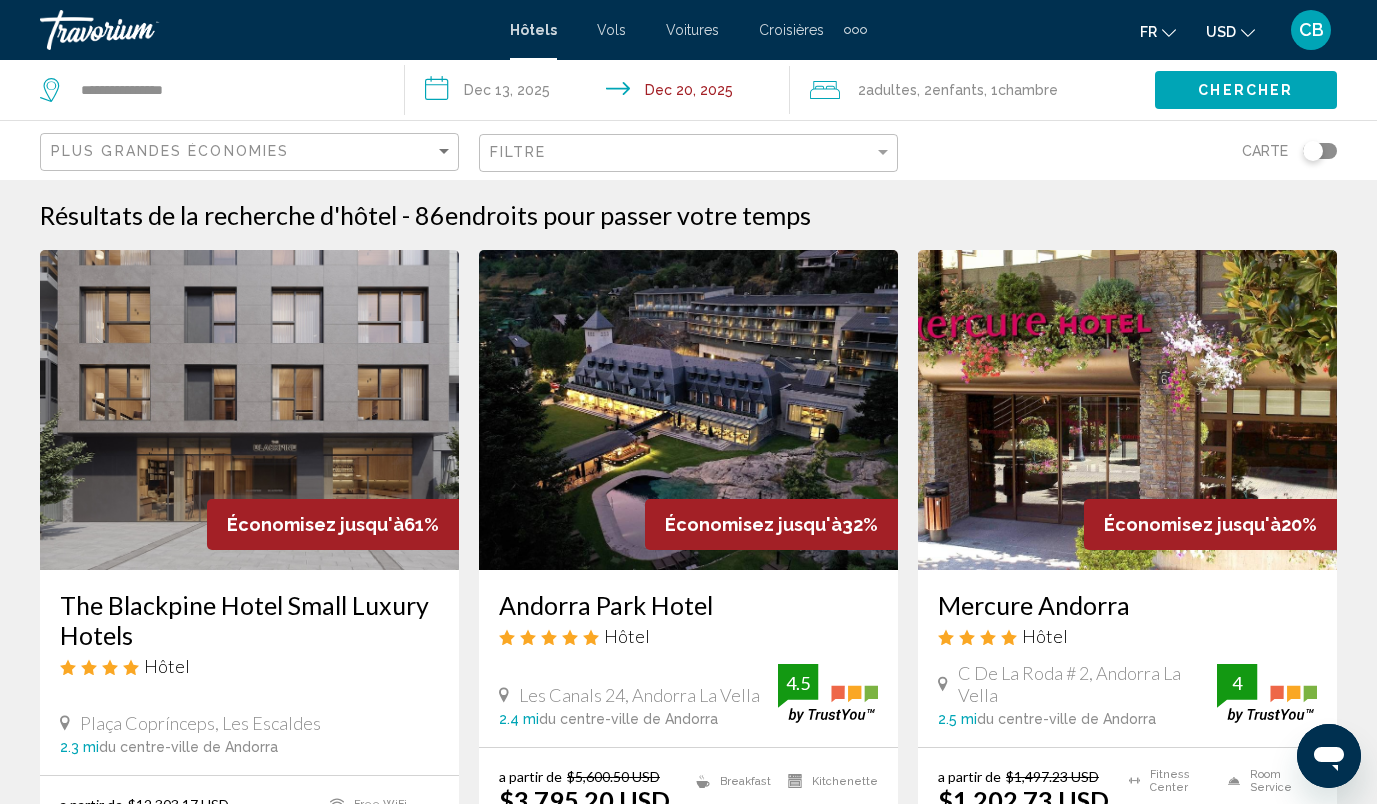 click on "Filtre" 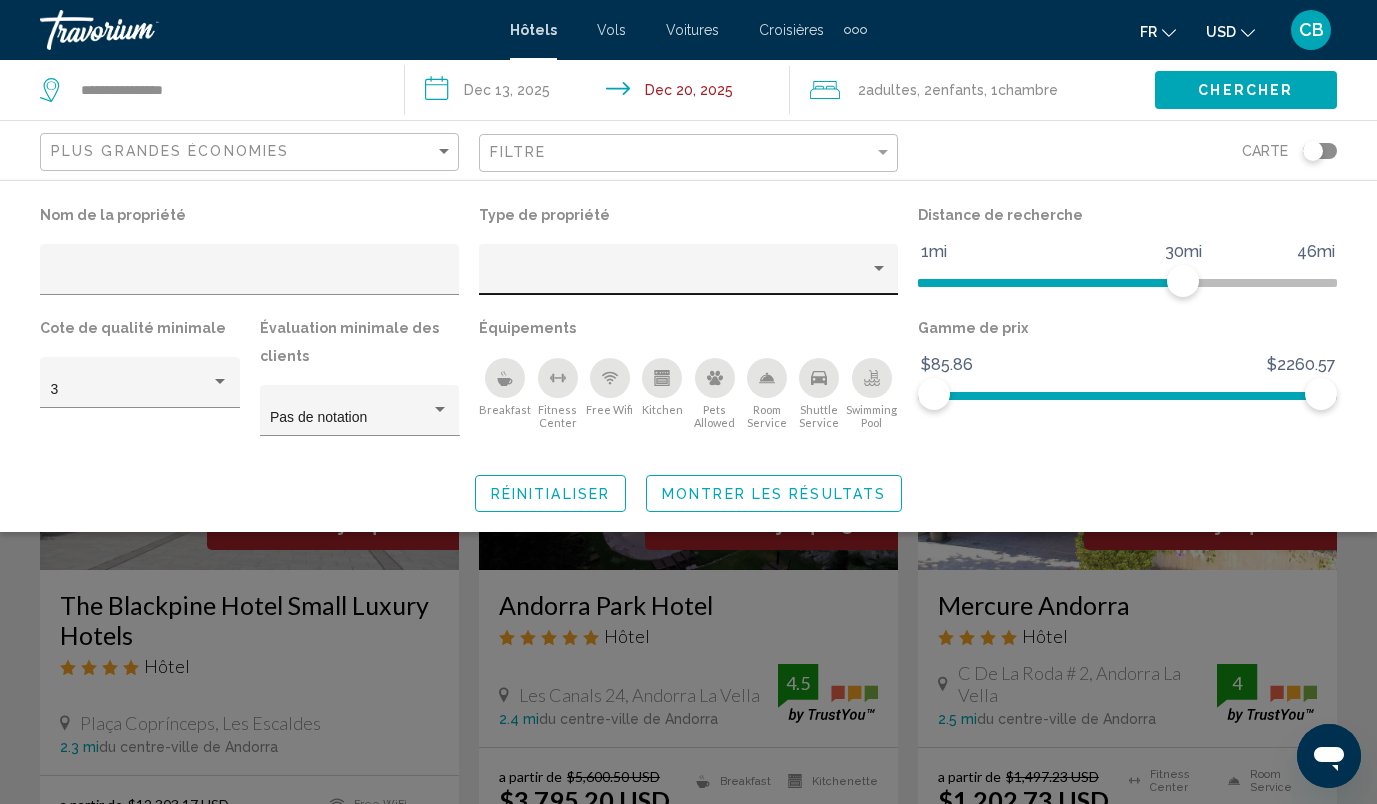 click 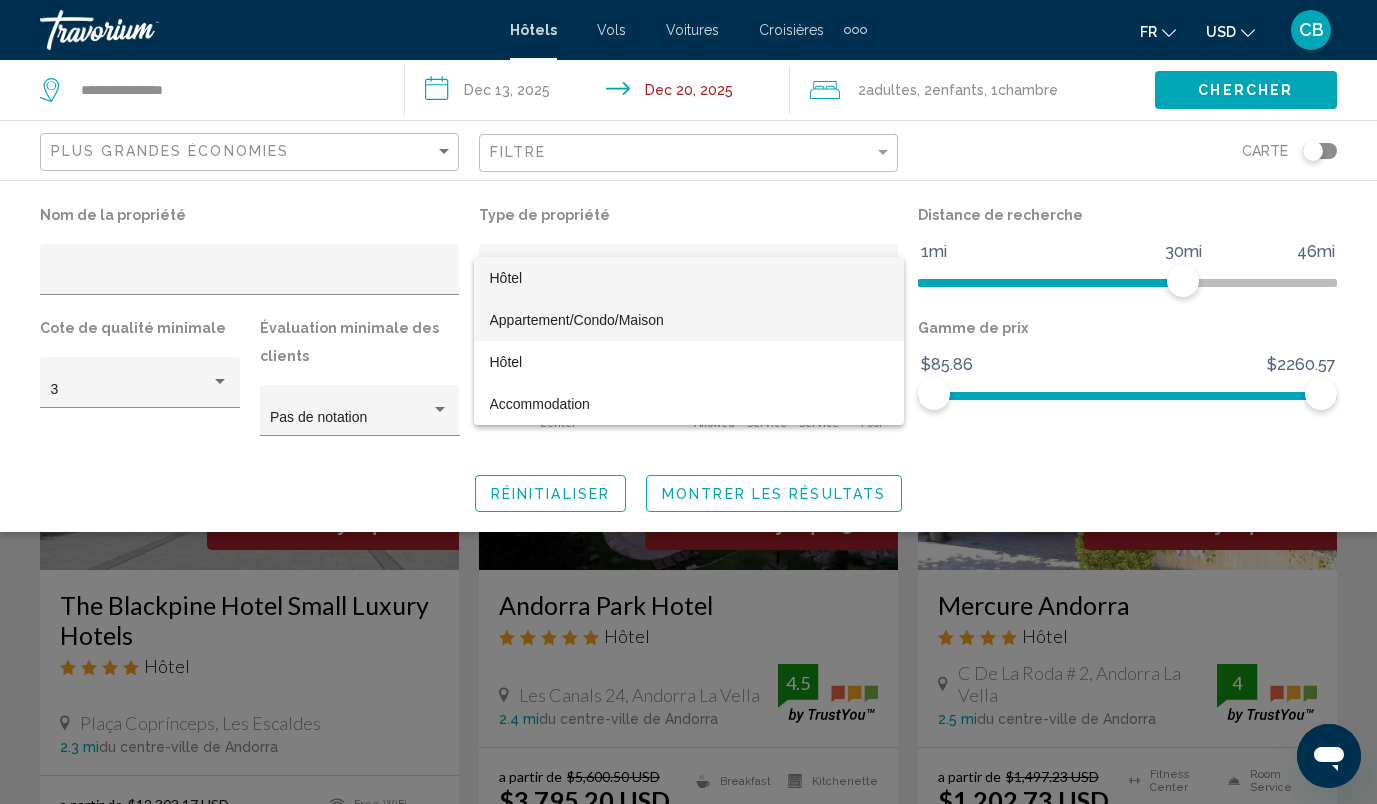 click on "Appartement/Condo/Maison" at bounding box center (577, 320) 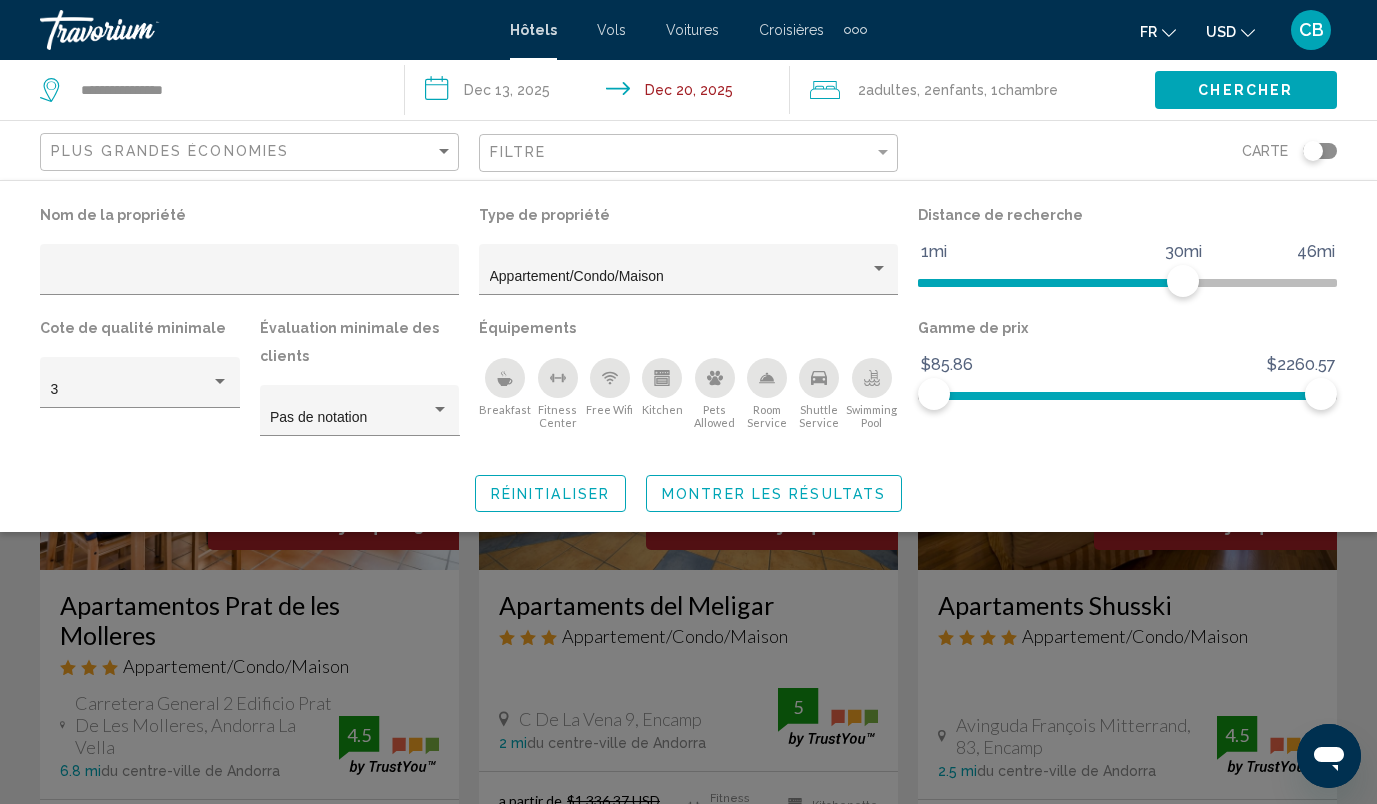 click on "Plus grandes économies" 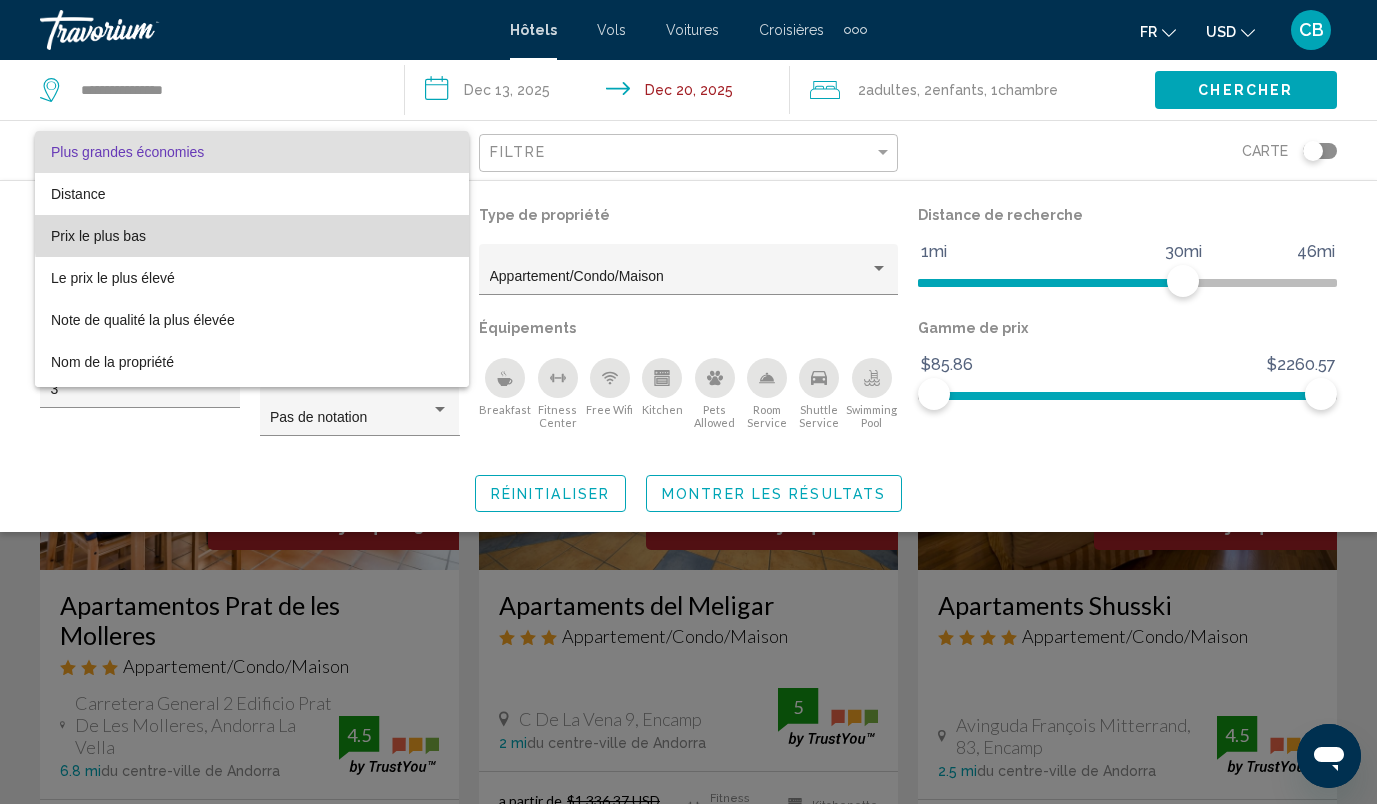 click on "Prix le plus bas" at bounding box center (252, 236) 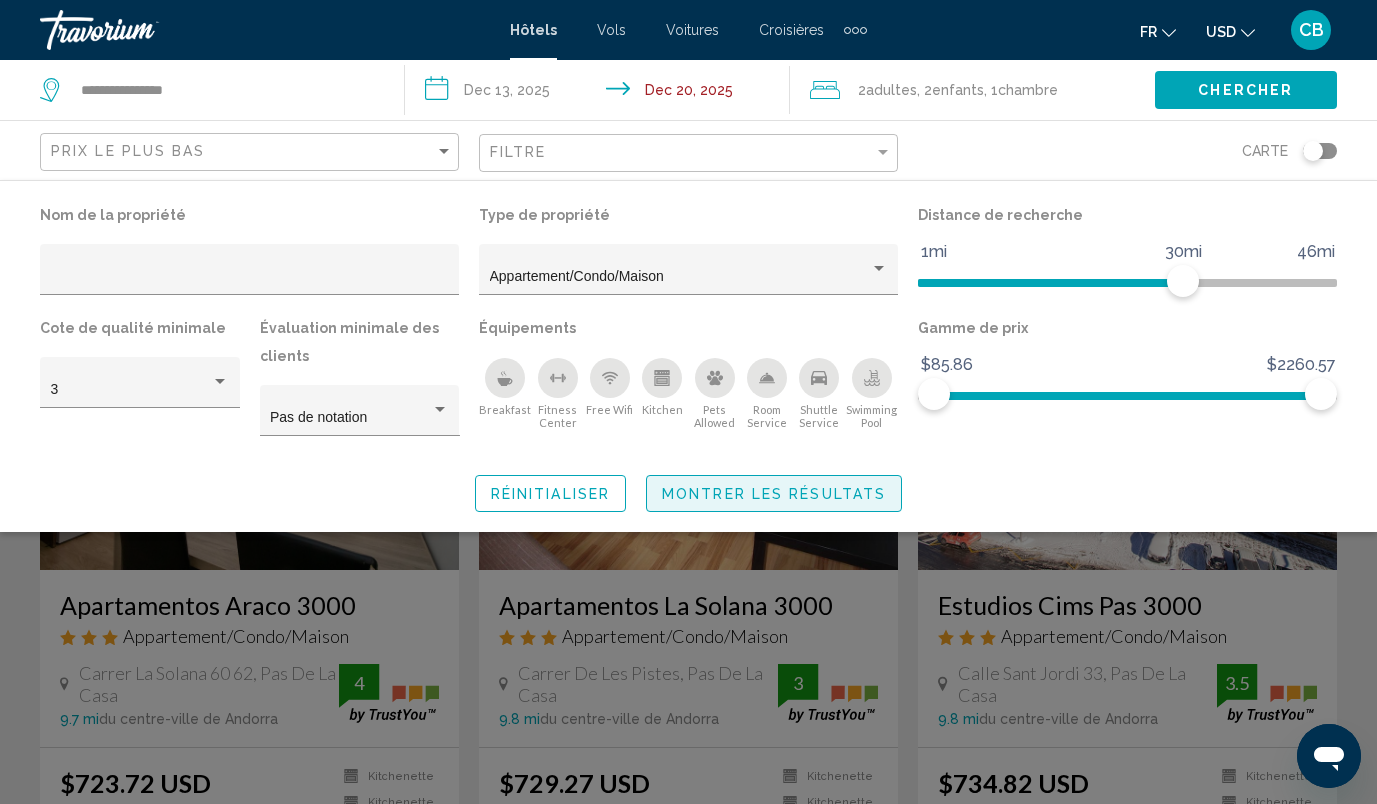 click on "Montrer les résultats" 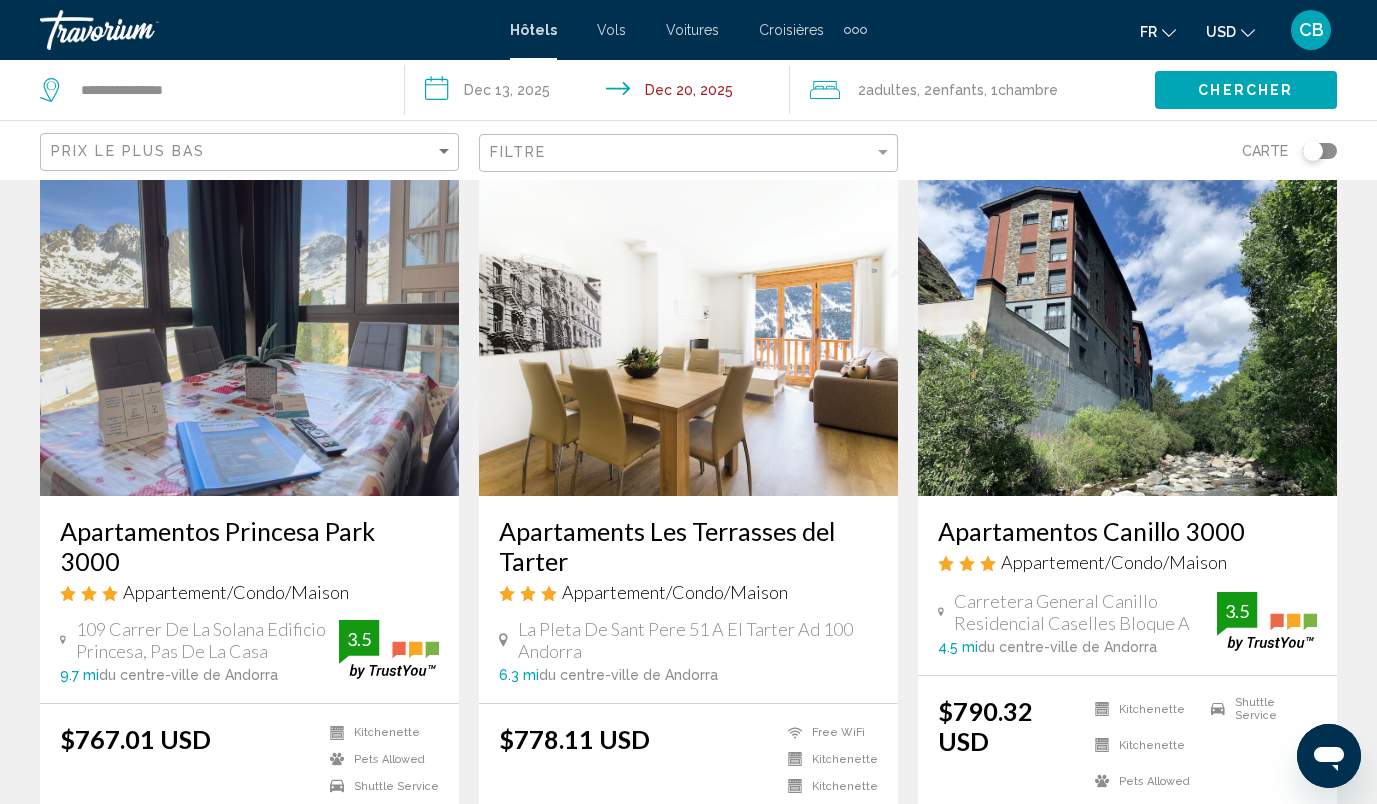 scroll, scrollTop: 791, scrollLeft: 0, axis: vertical 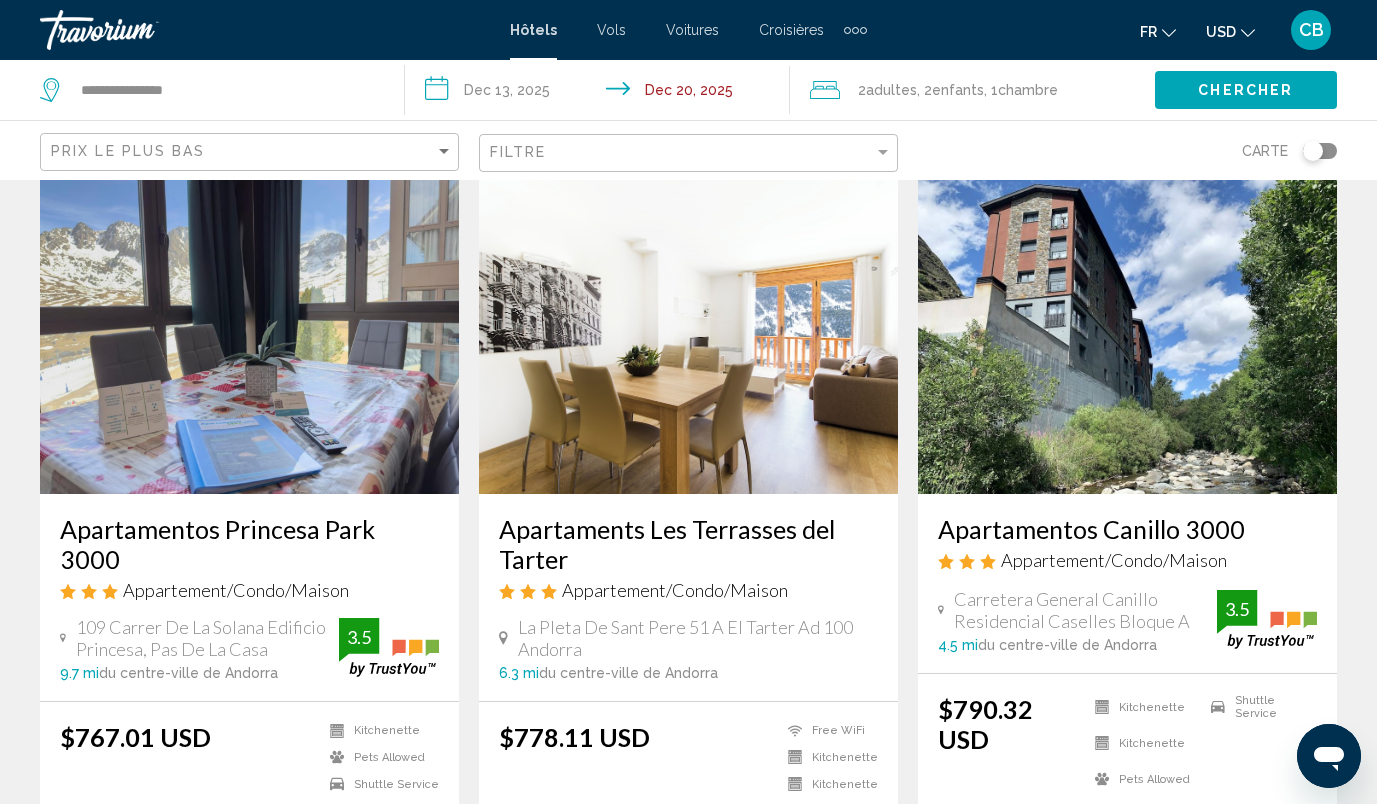 click on "Apartaments Les Terrasses del Tarter
Appartement/Condo/Maison" at bounding box center [688, 565] 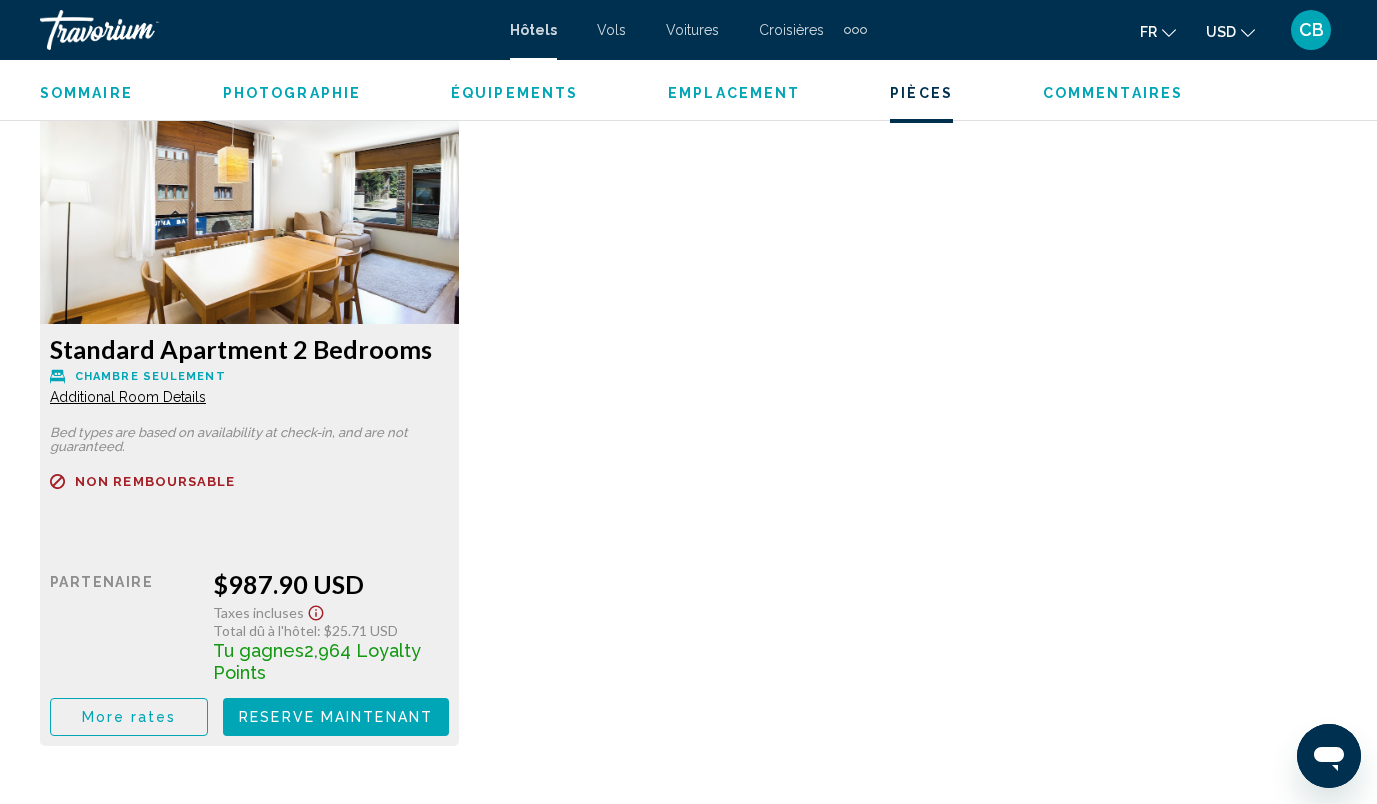scroll, scrollTop: 3820, scrollLeft: 0, axis: vertical 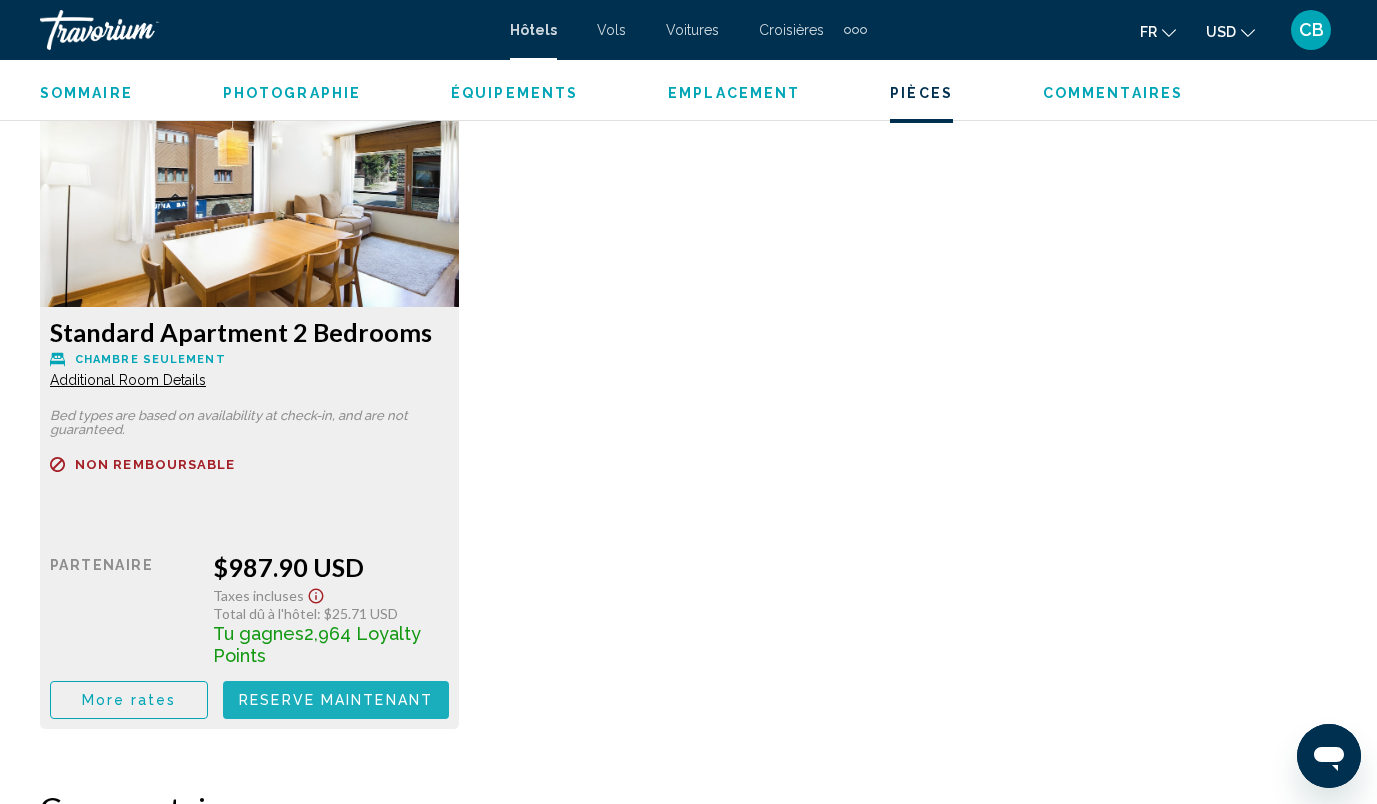 click on "Reserve maintenant" at bounding box center [336, 701] 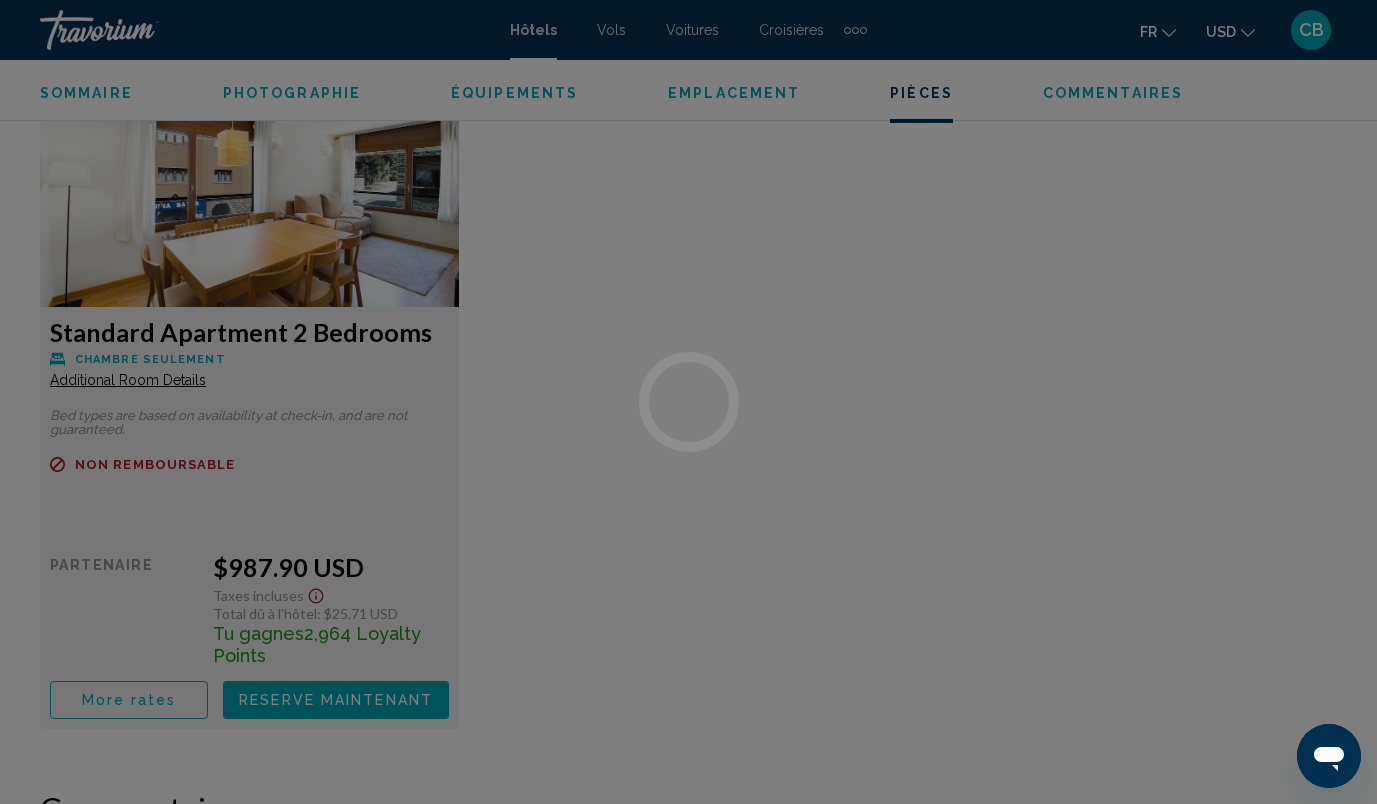scroll, scrollTop: 0, scrollLeft: 0, axis: both 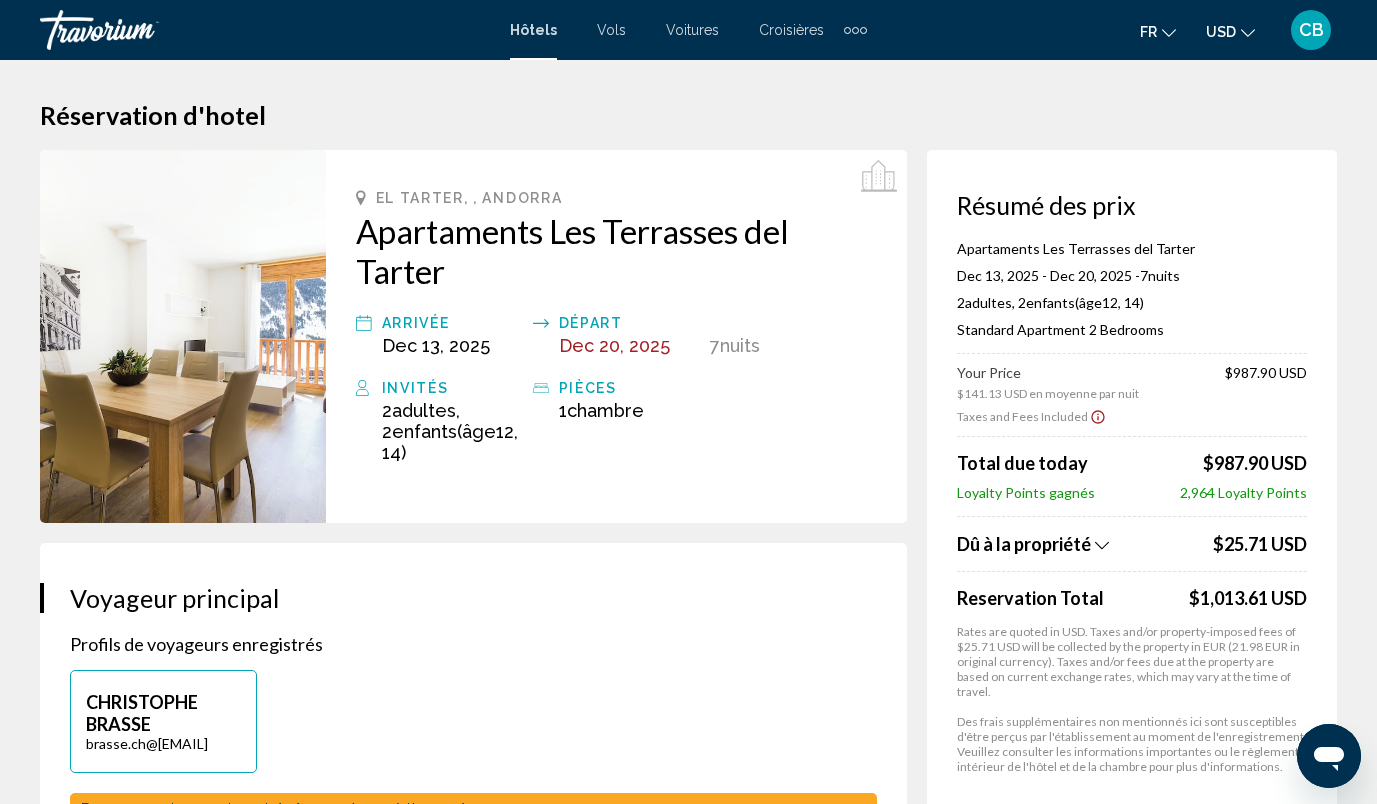 click on "USD" 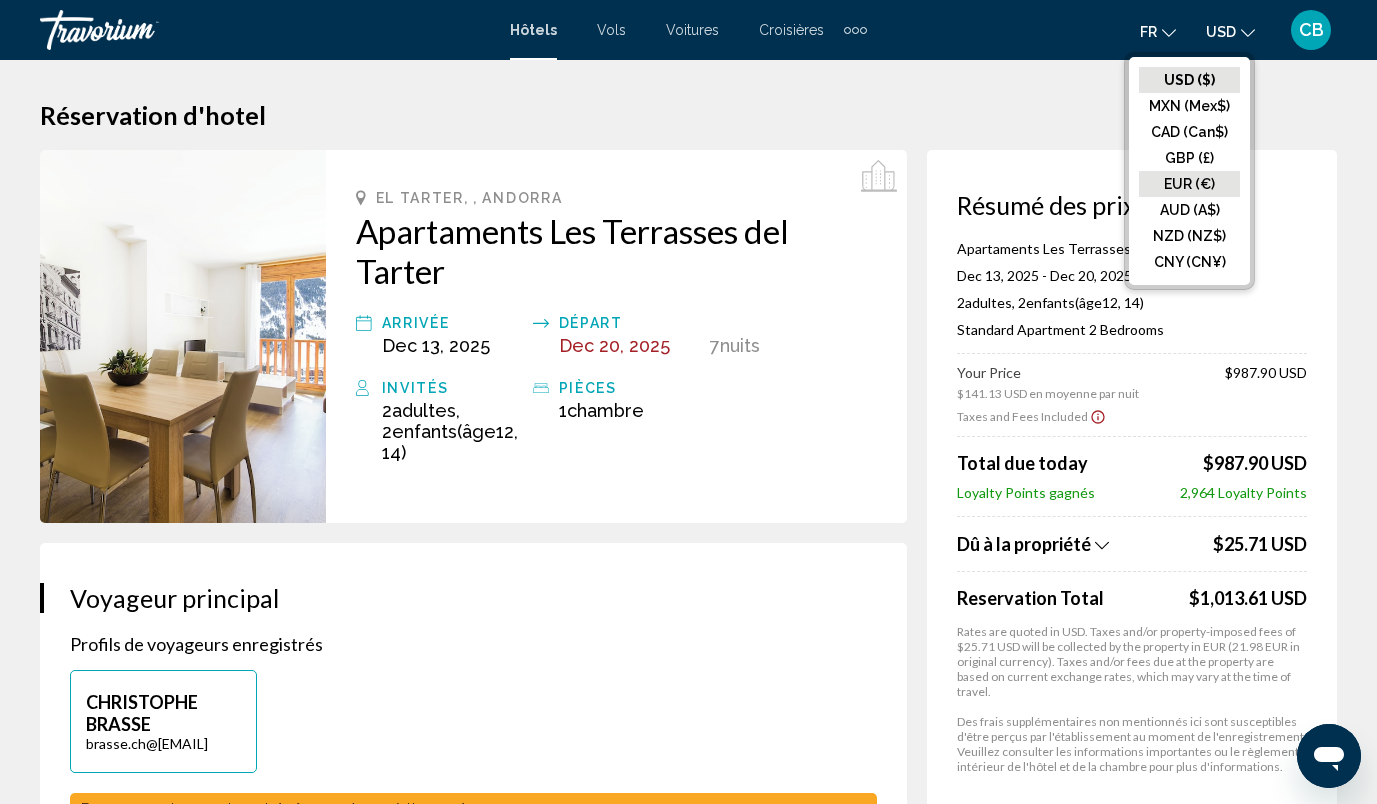 click on "EUR (€)" 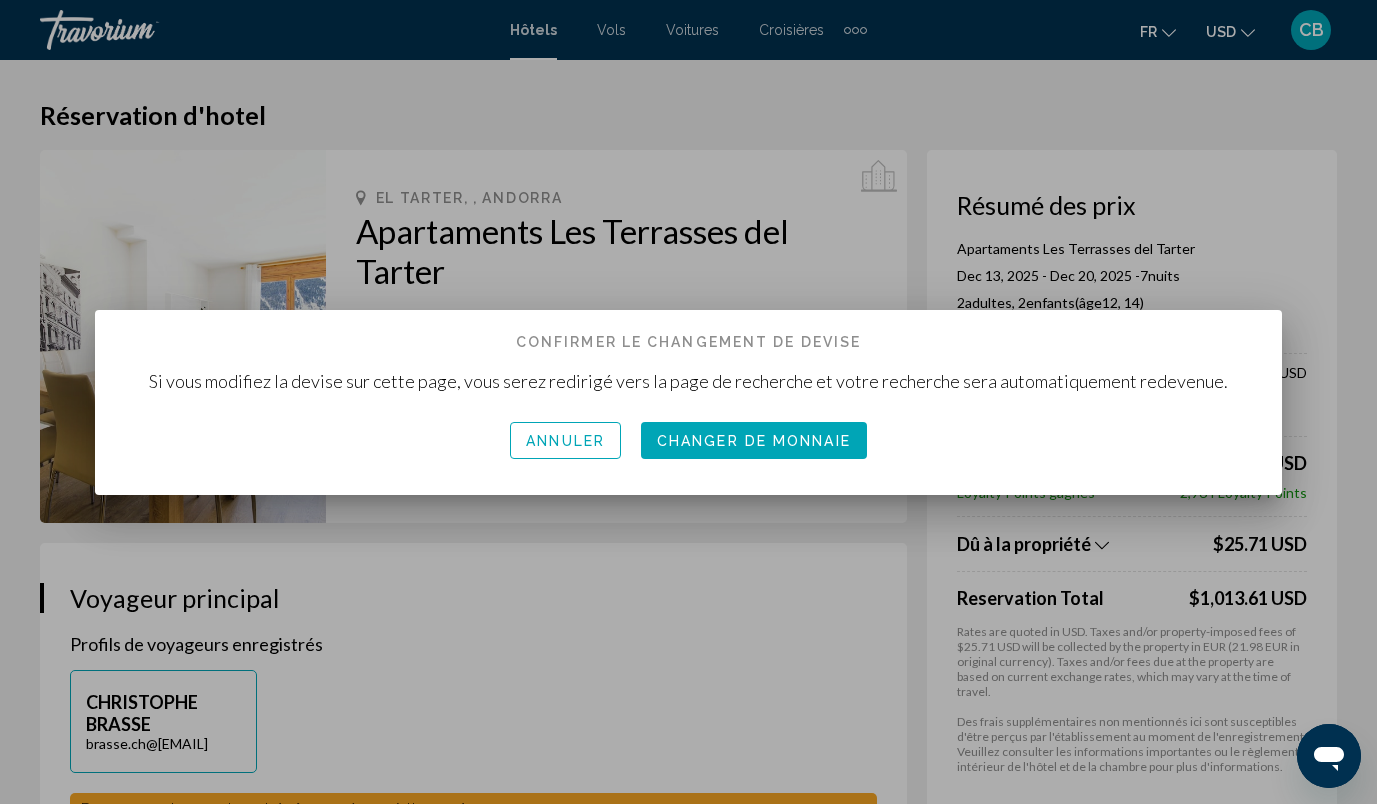 click on "Annuler Changer de monnaie" at bounding box center [688, 441] 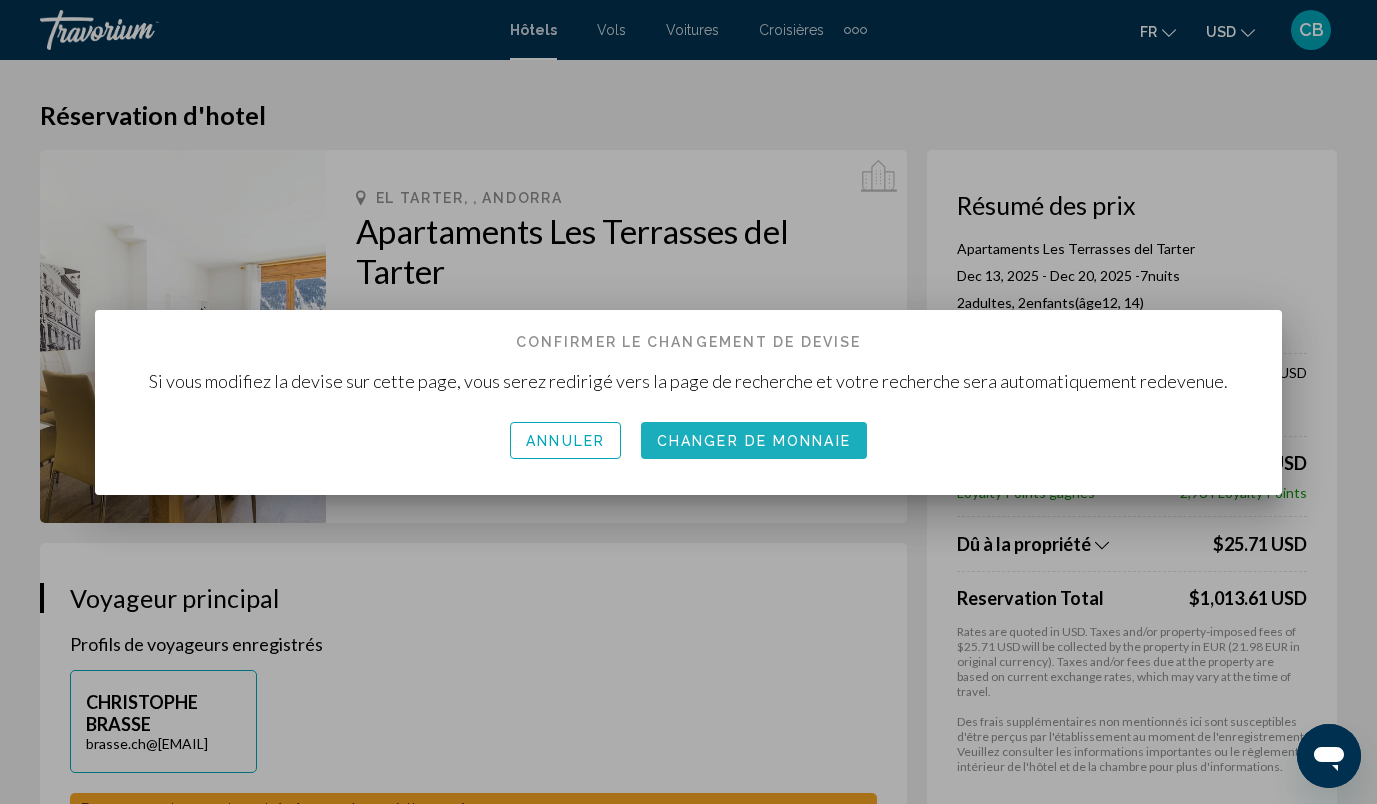 click on "Changer de monnaie" at bounding box center [754, 441] 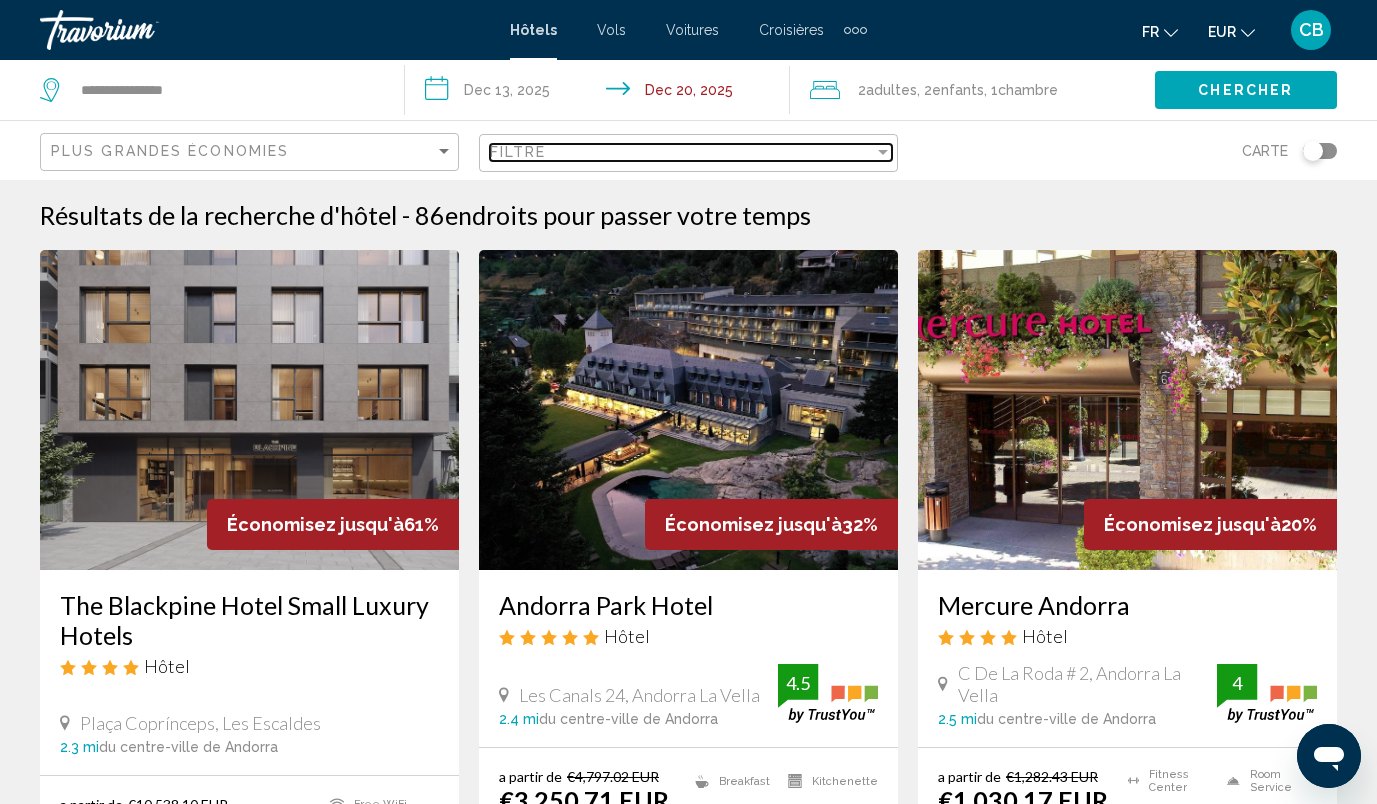 click on "Filtre" at bounding box center [682, 152] 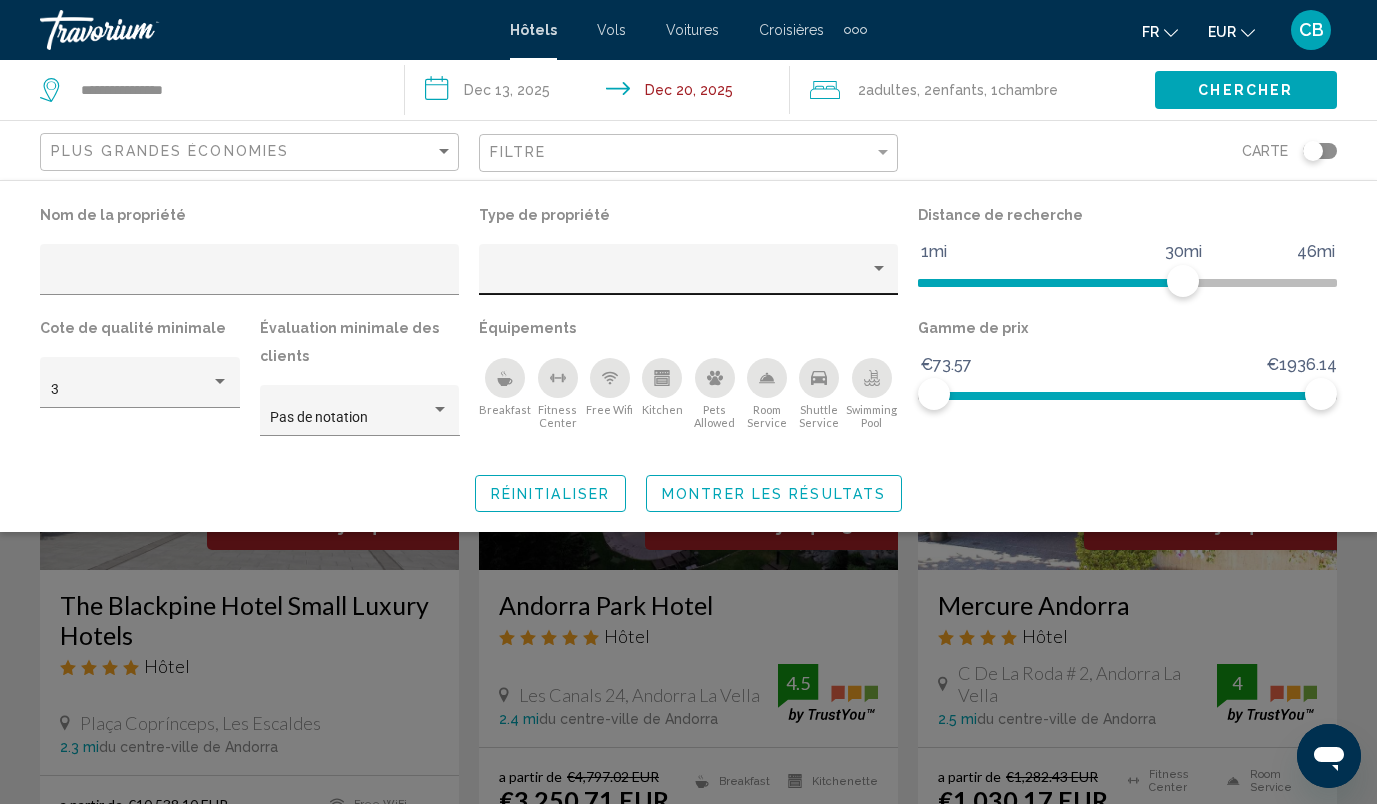 click 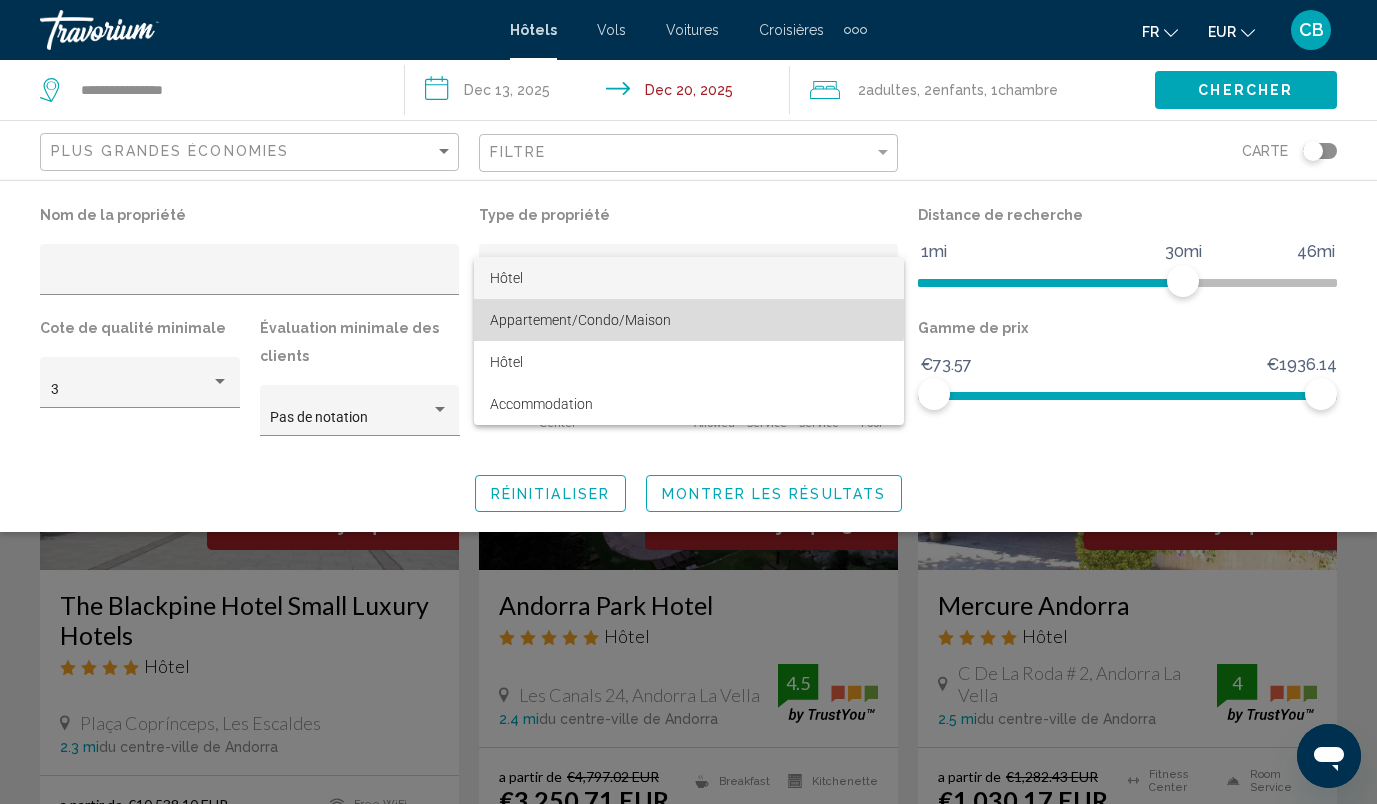 click on "Appartement/Condo/Maison" at bounding box center (689, 320) 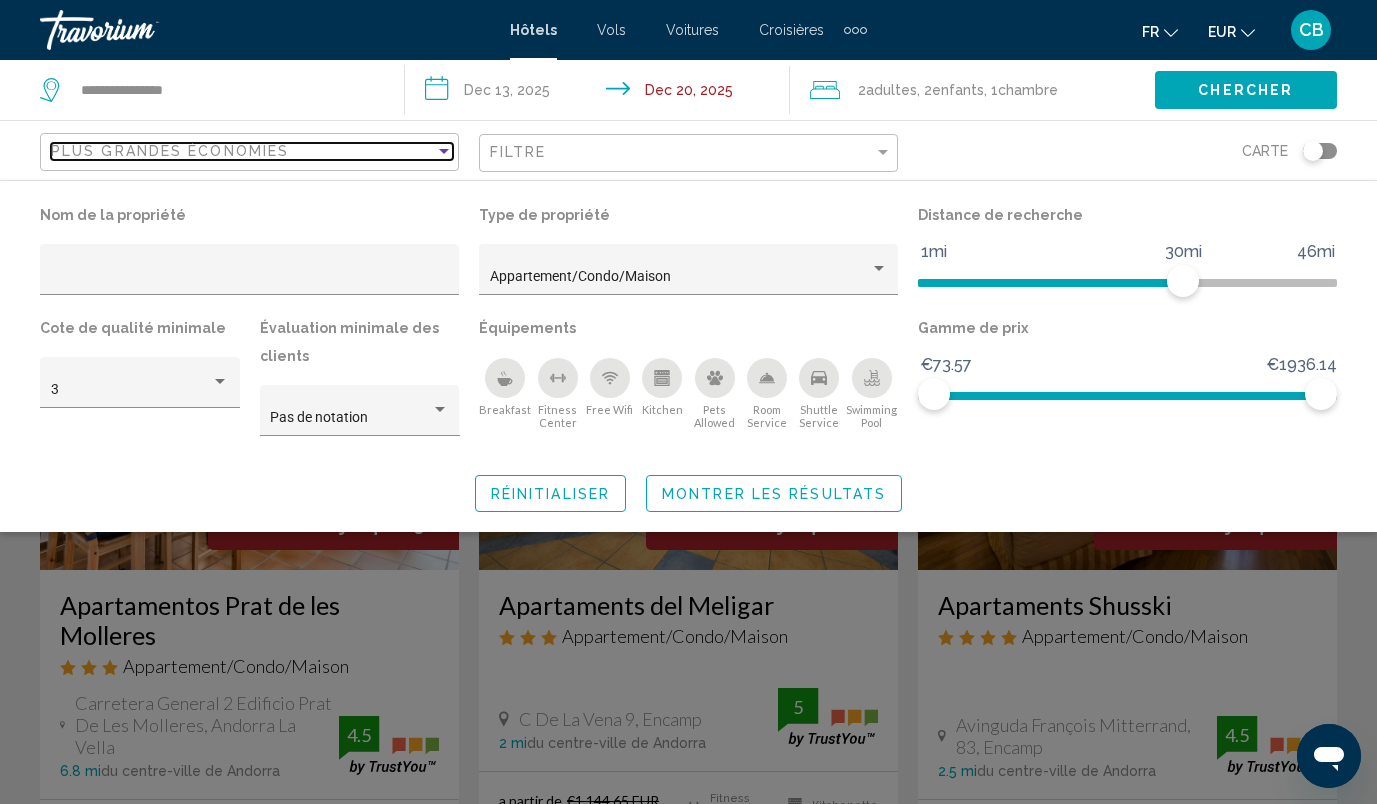 click on "Plus grandes économies" at bounding box center (243, 151) 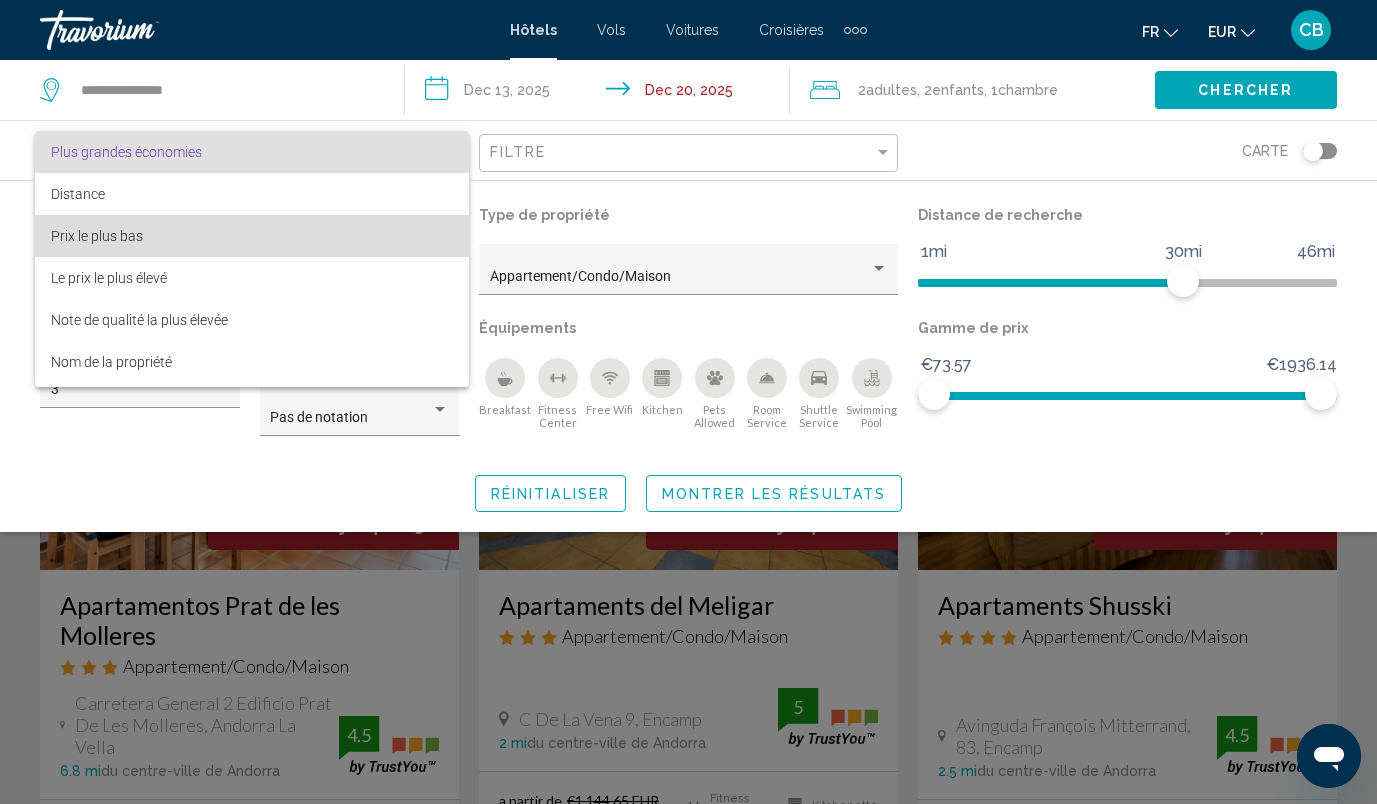 click on "Prix le plus bas" at bounding box center (252, 236) 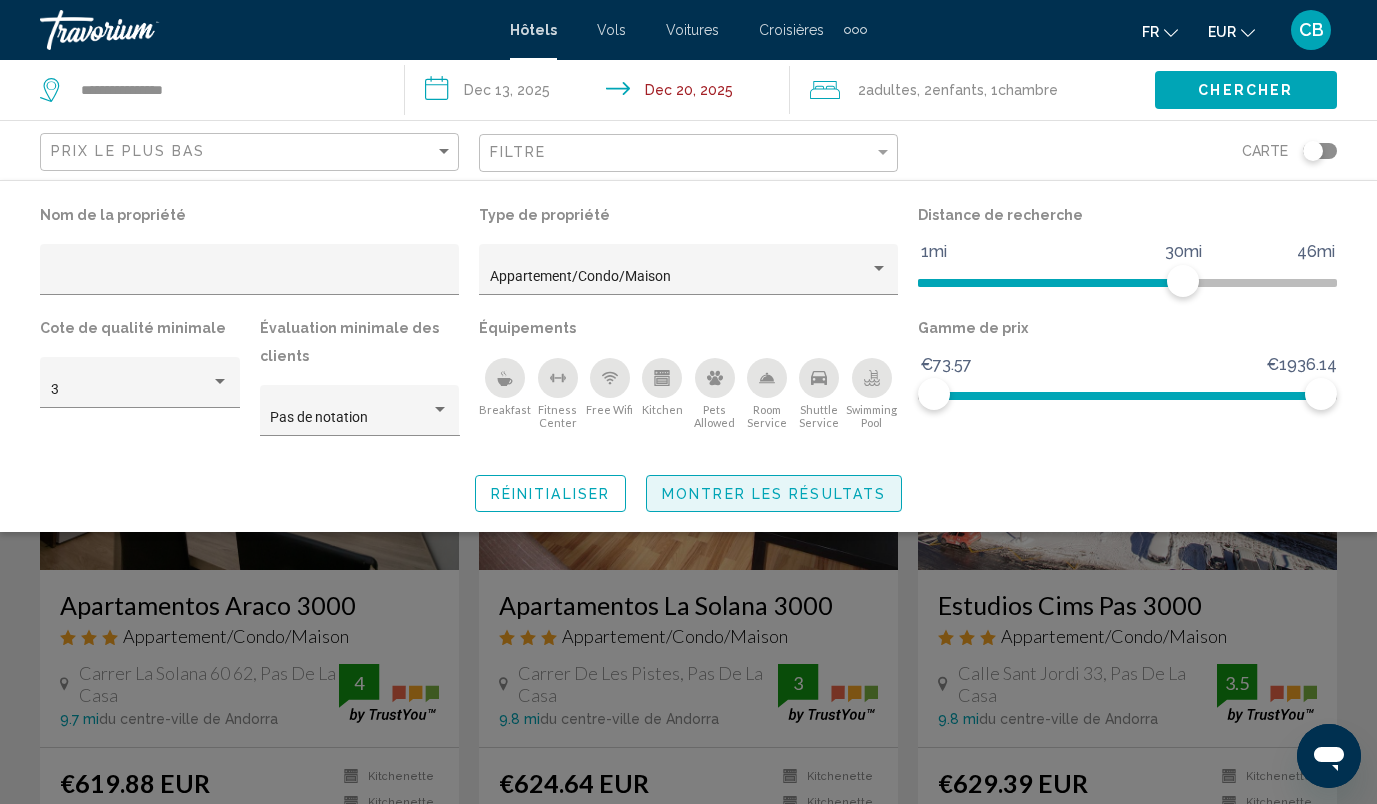 click on "Montrer les résultats" 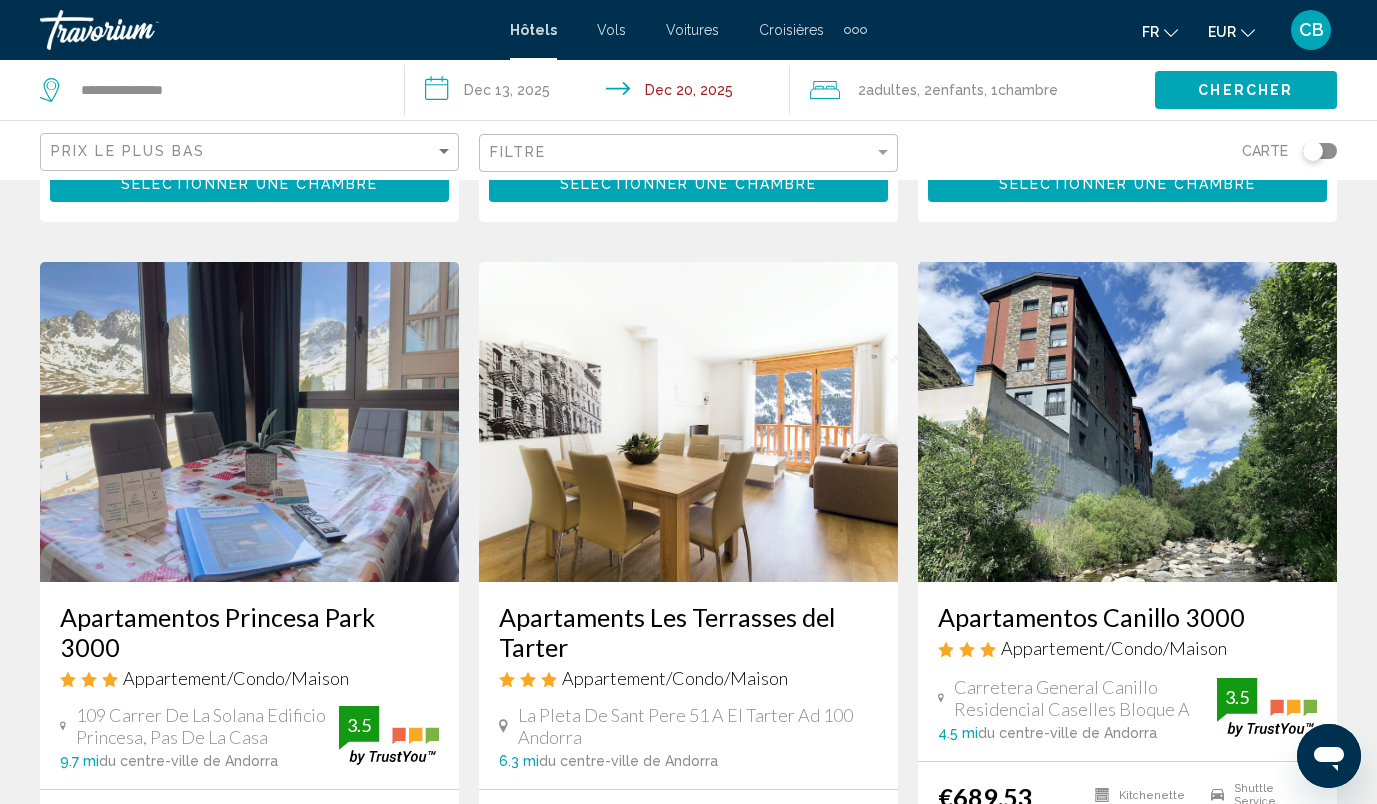 scroll, scrollTop: 704, scrollLeft: 0, axis: vertical 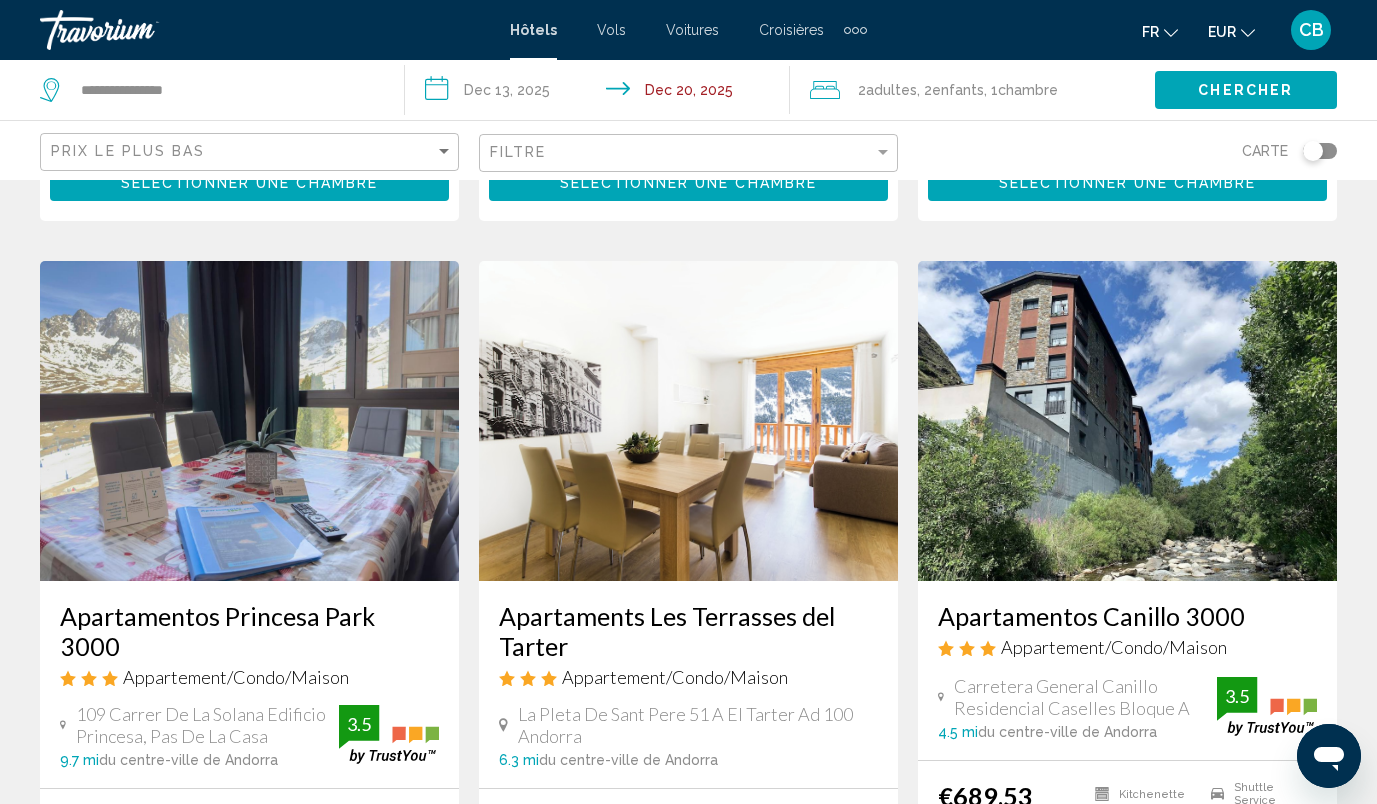 click at bounding box center [688, 421] 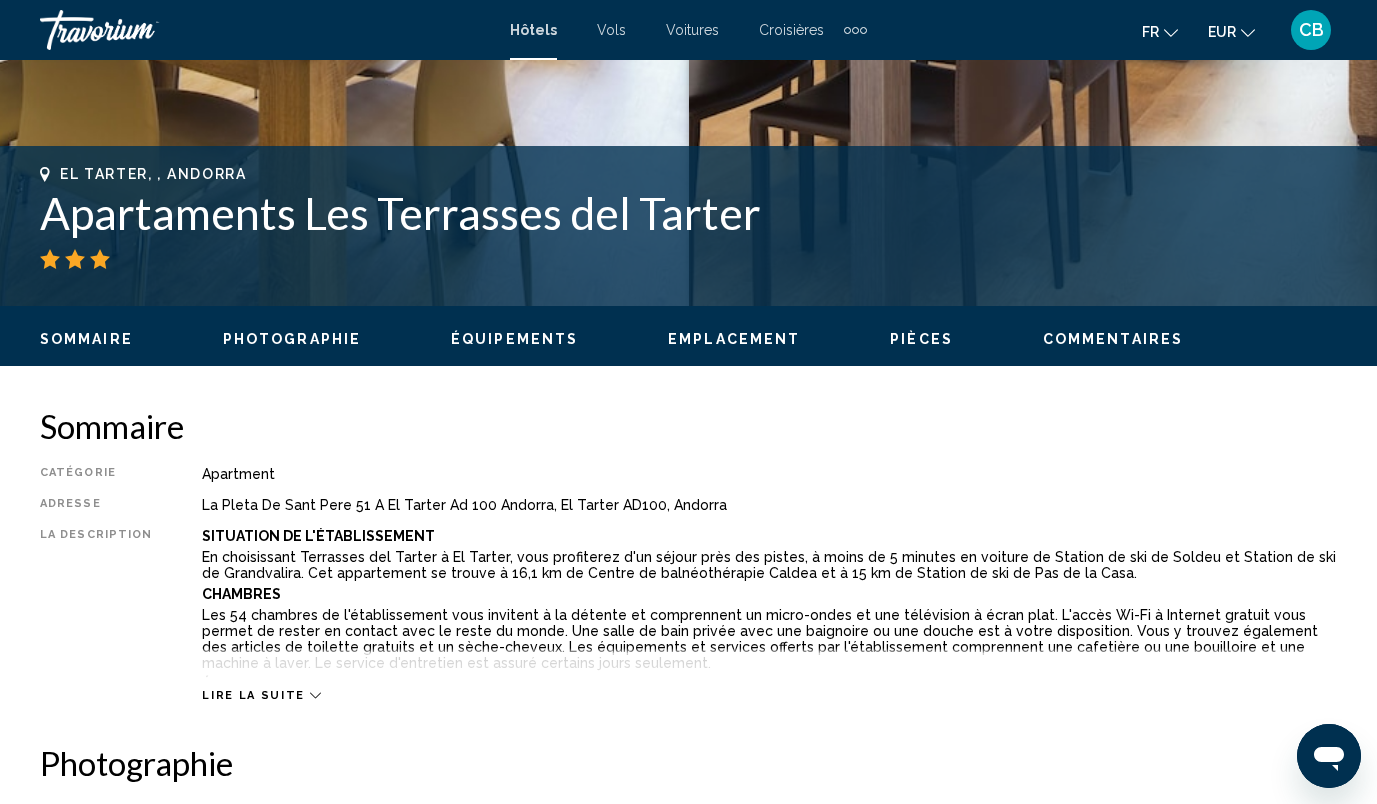 scroll, scrollTop: 133, scrollLeft: 0, axis: vertical 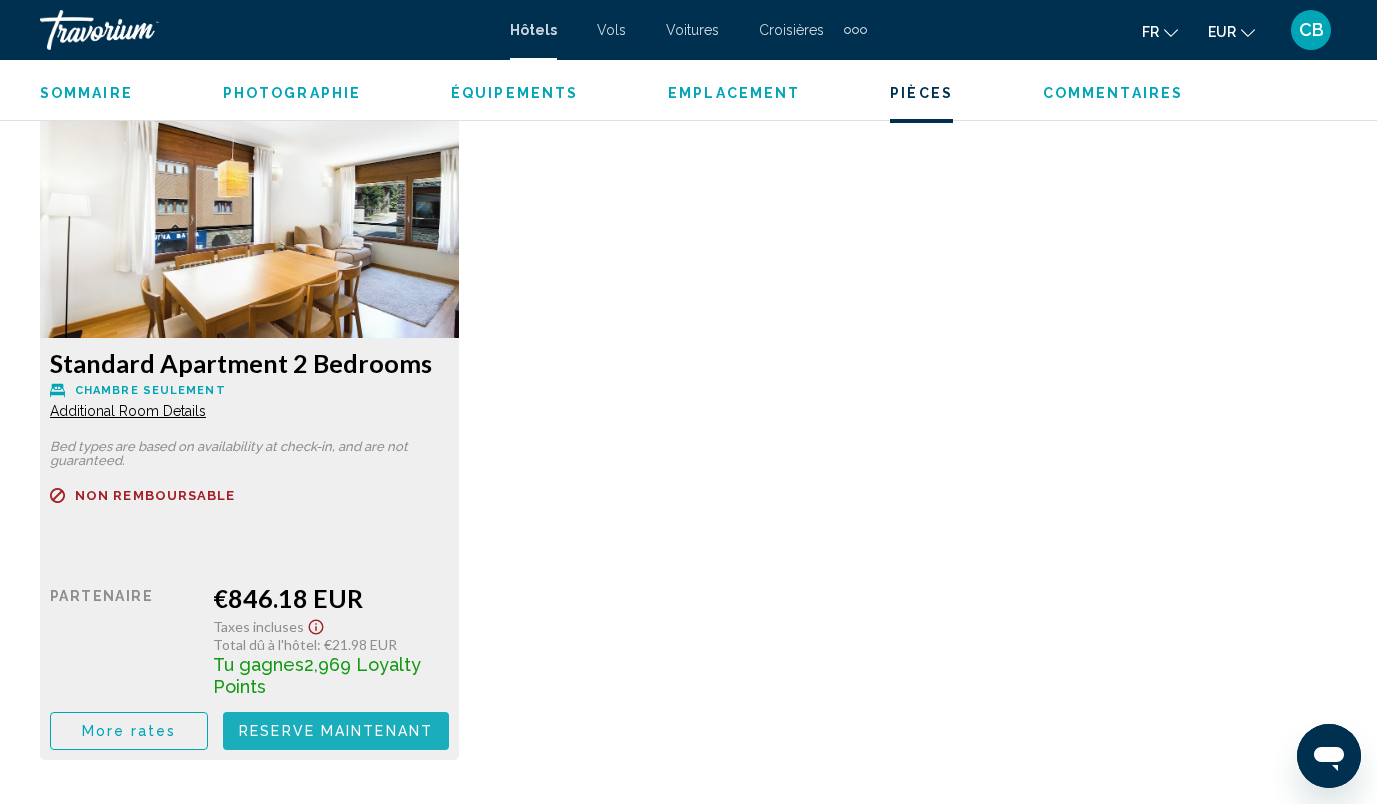 click on "Reserve maintenant" at bounding box center (336, 732) 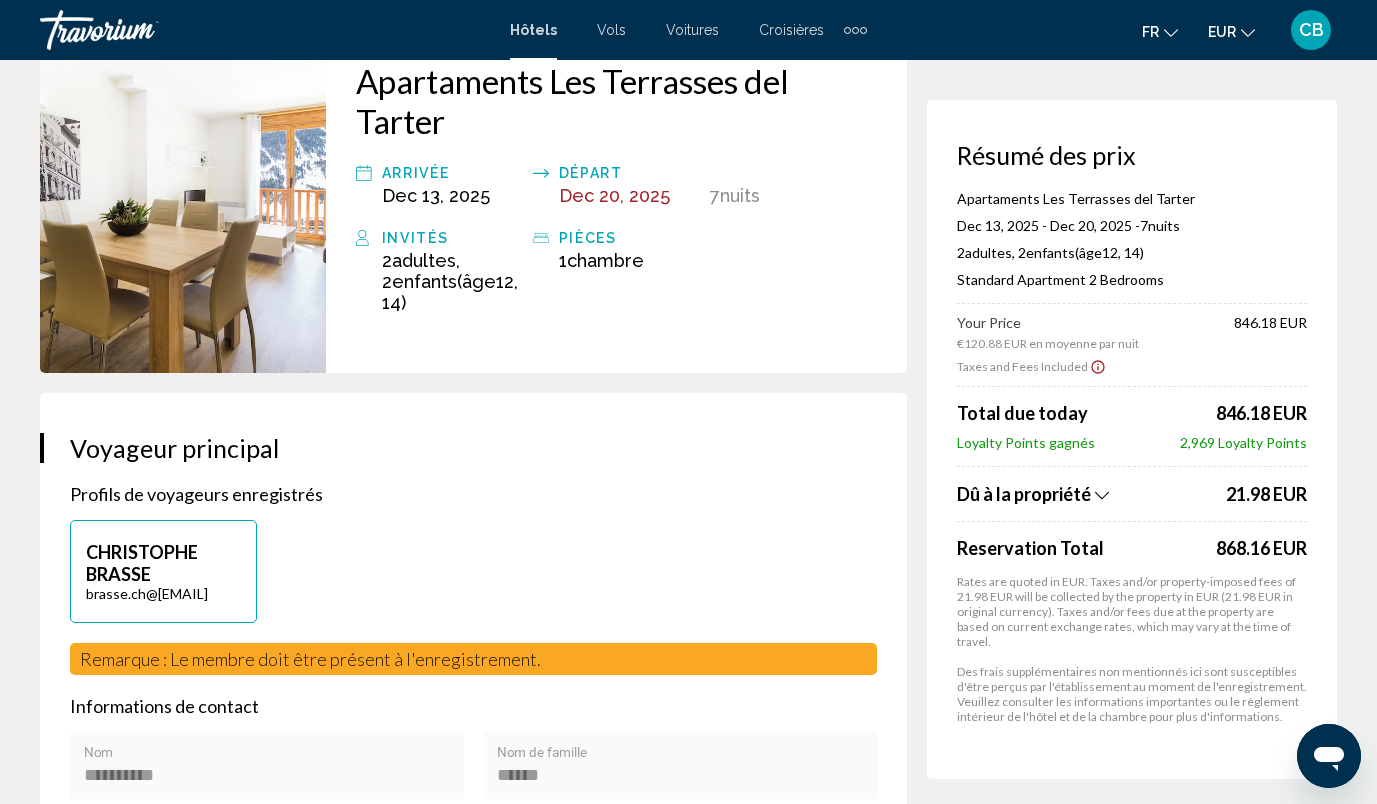 scroll, scrollTop: 0, scrollLeft: 0, axis: both 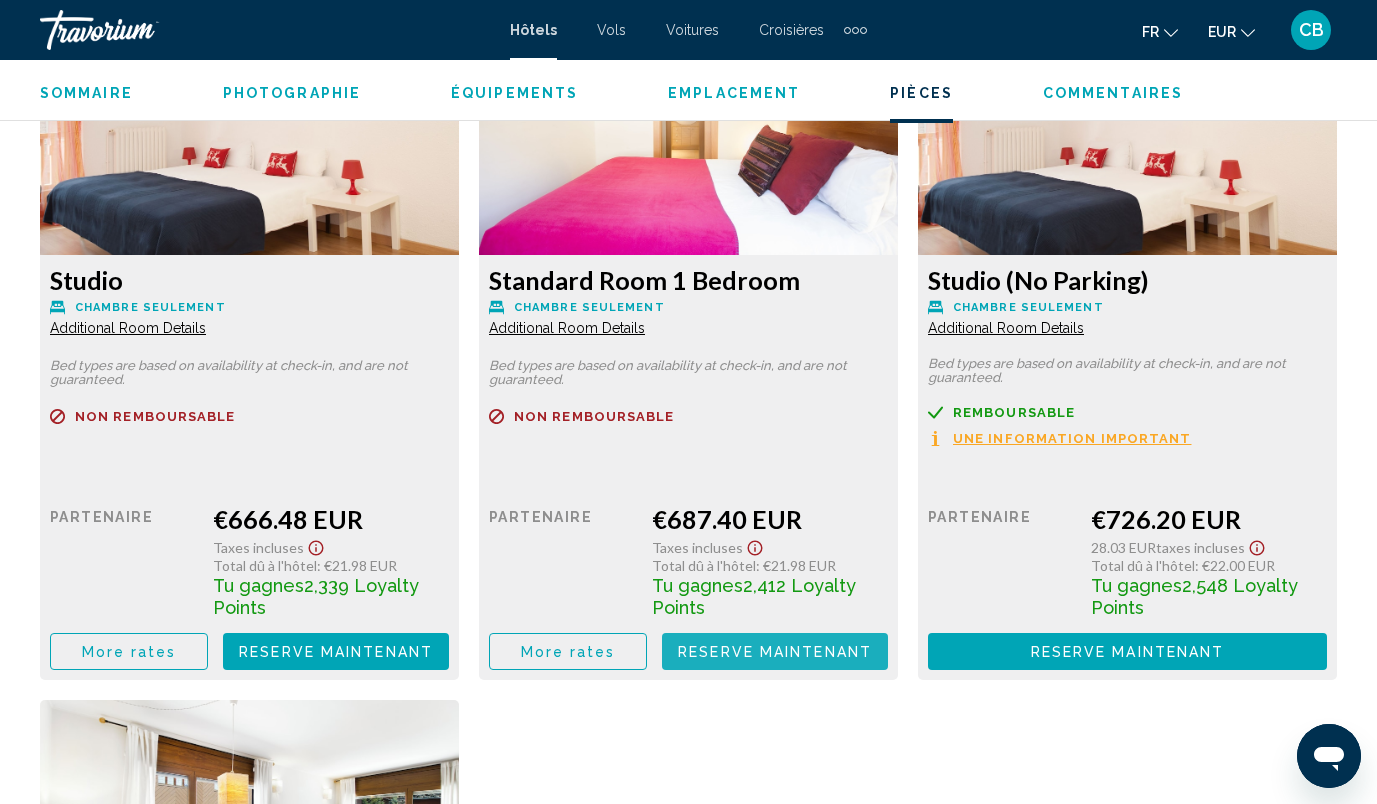 click on "Reserve maintenant" at bounding box center (775, 652) 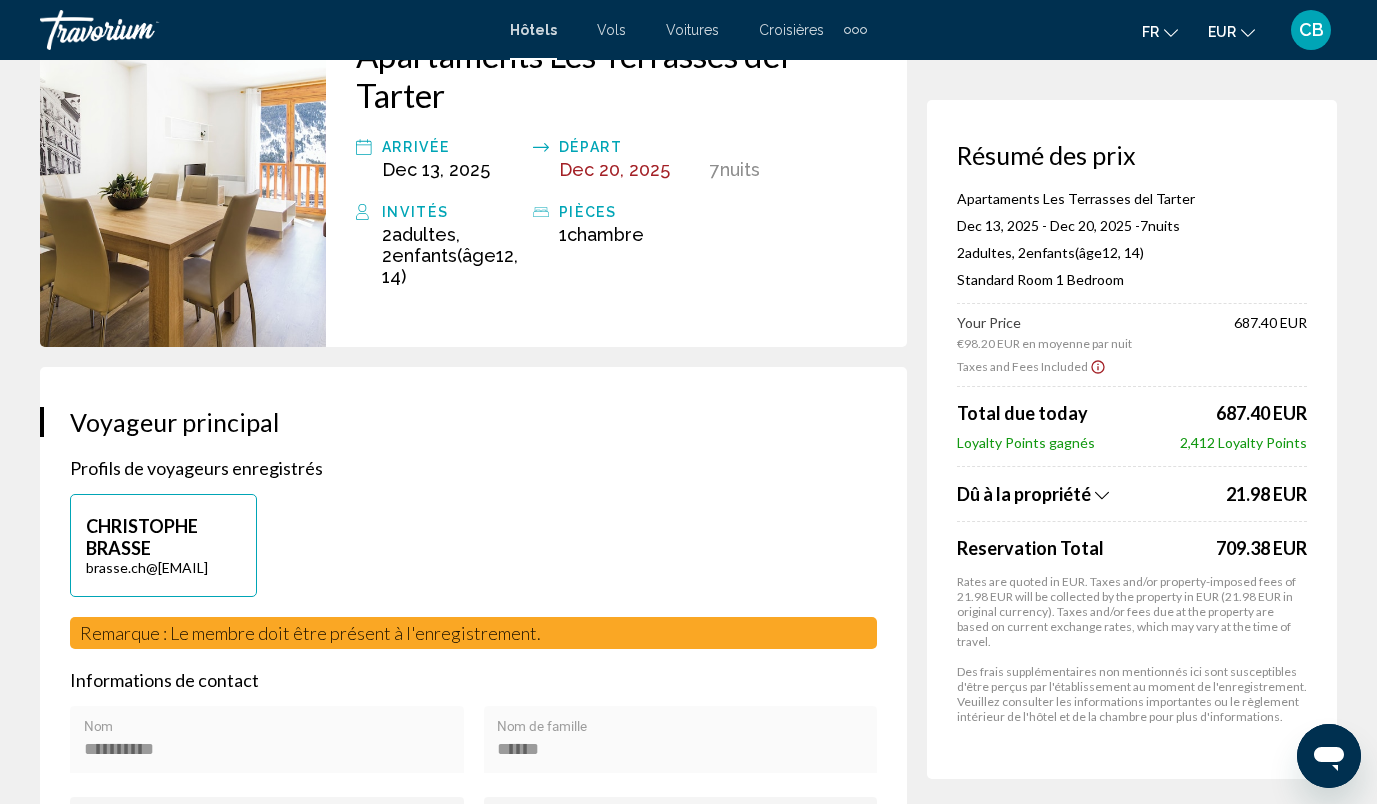 scroll, scrollTop: 214, scrollLeft: 0, axis: vertical 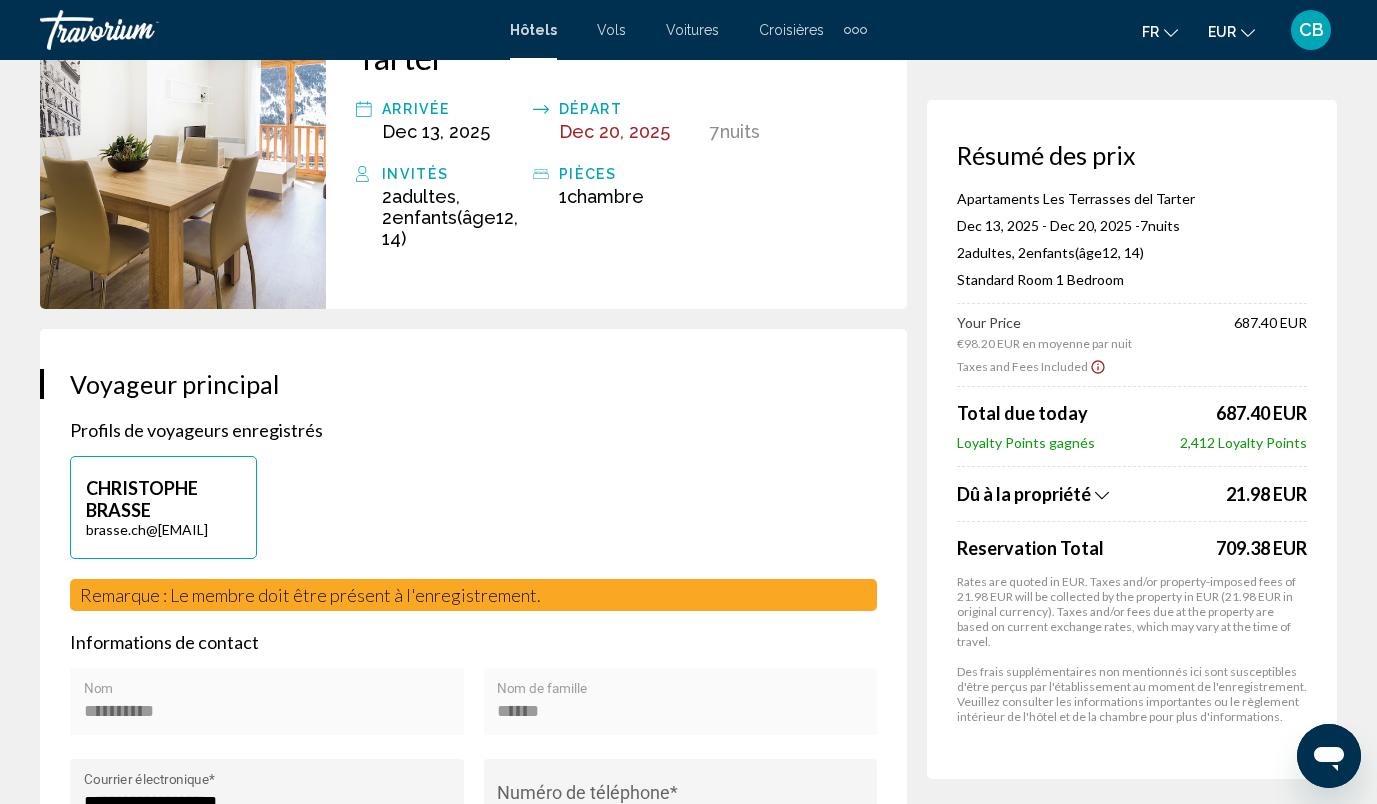 drag, startPoint x: 681, startPoint y: 221, endPoint x: 719, endPoint y: 348, distance: 132.56319 